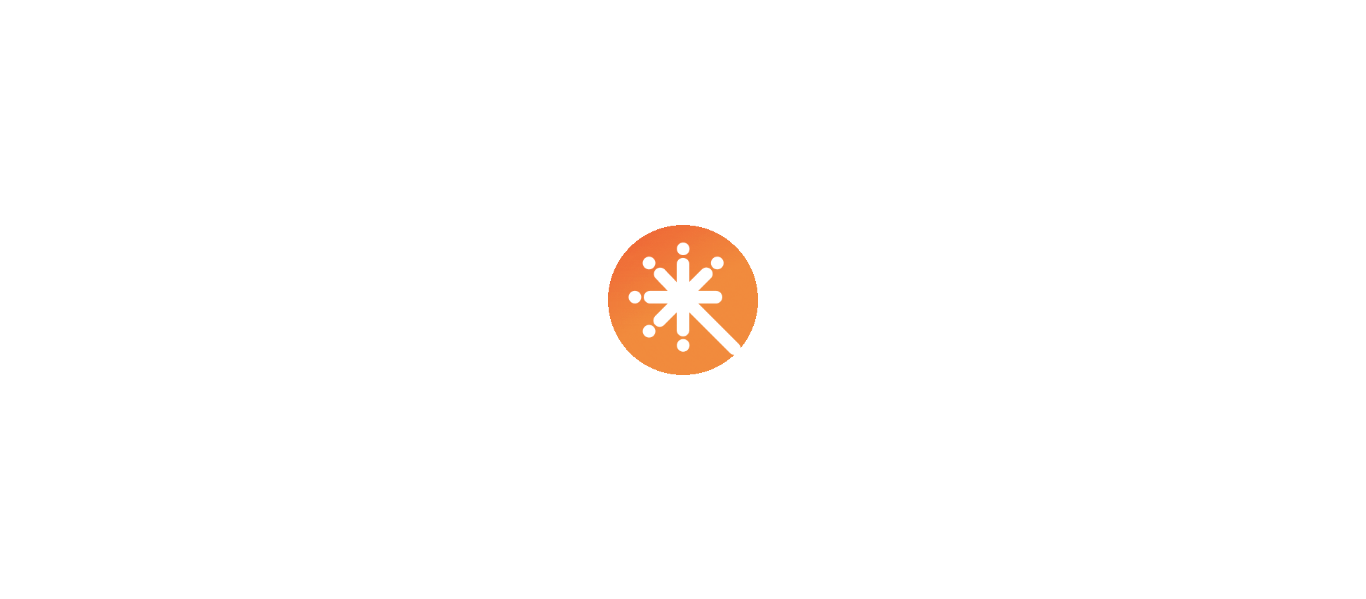 scroll, scrollTop: 0, scrollLeft: 0, axis: both 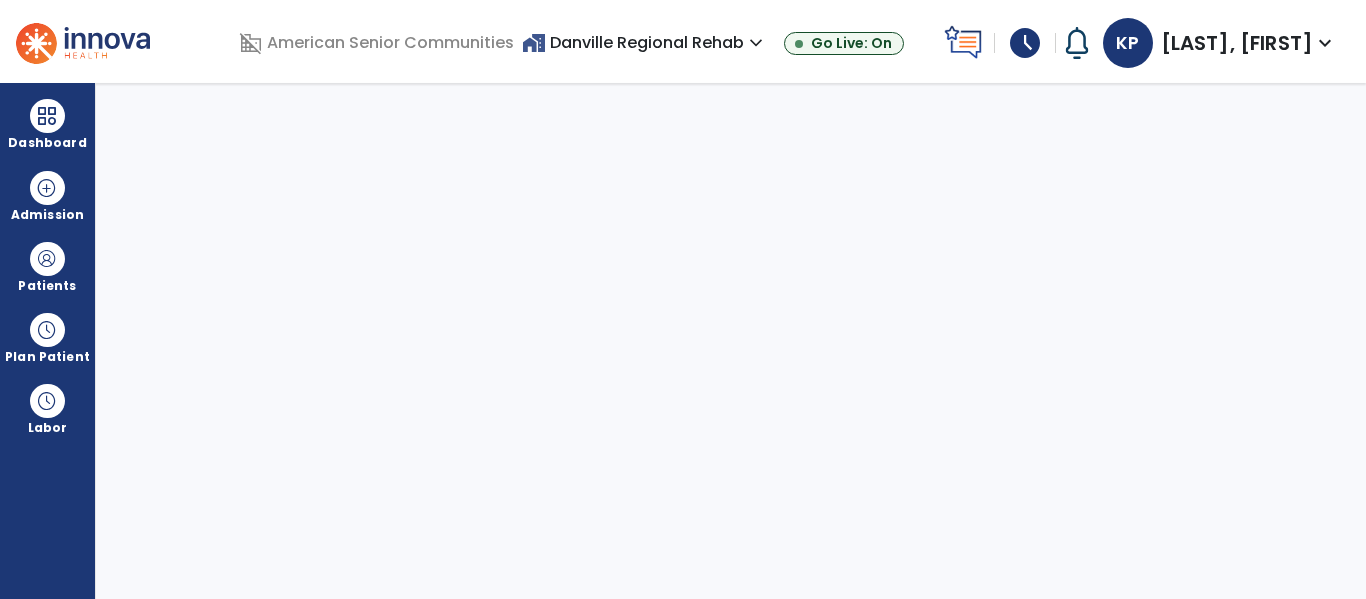 select on "****" 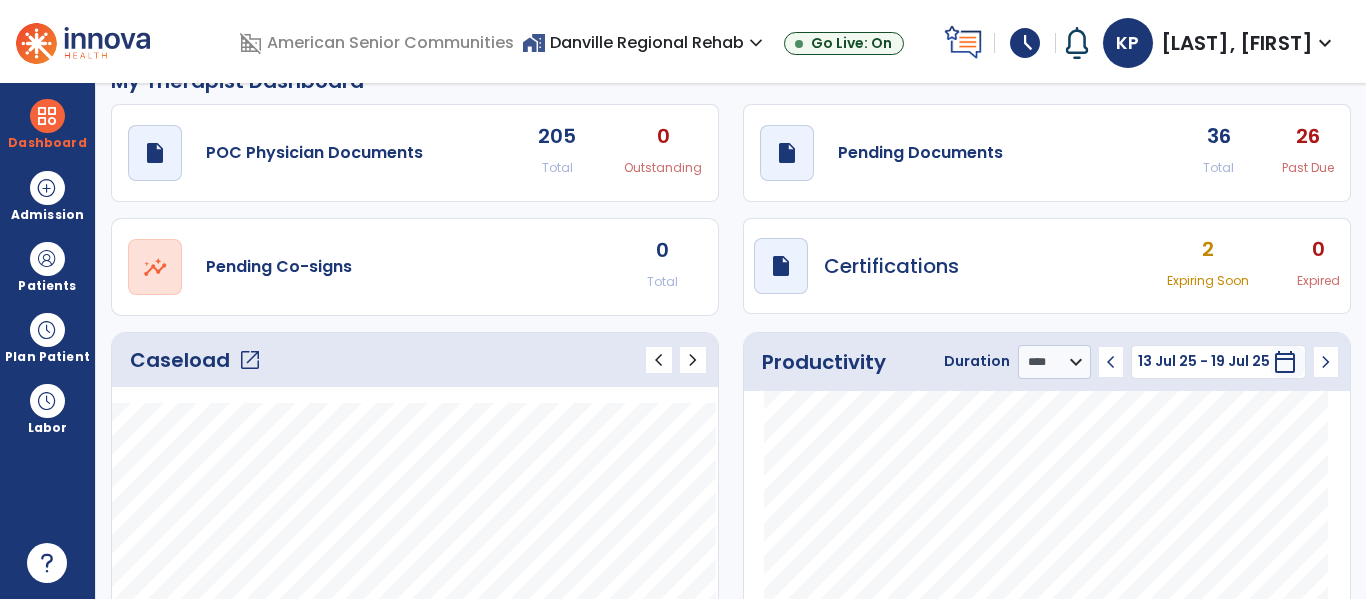 scroll, scrollTop: 12, scrollLeft: 0, axis: vertical 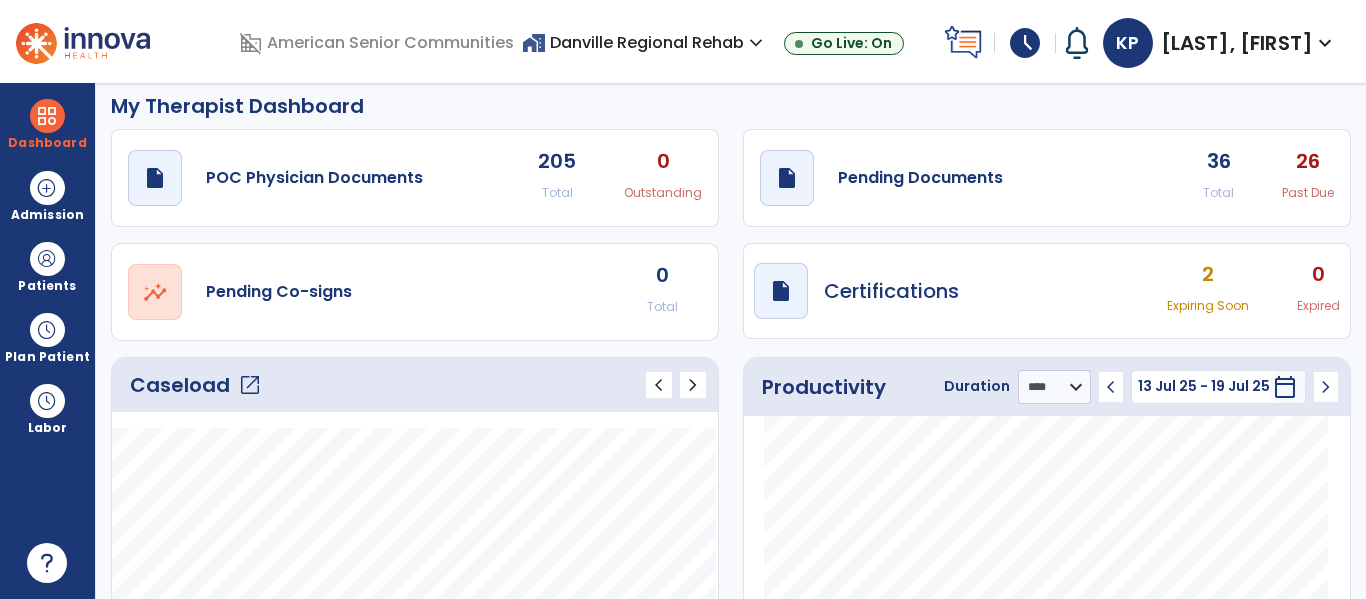 click on "open_in_new" 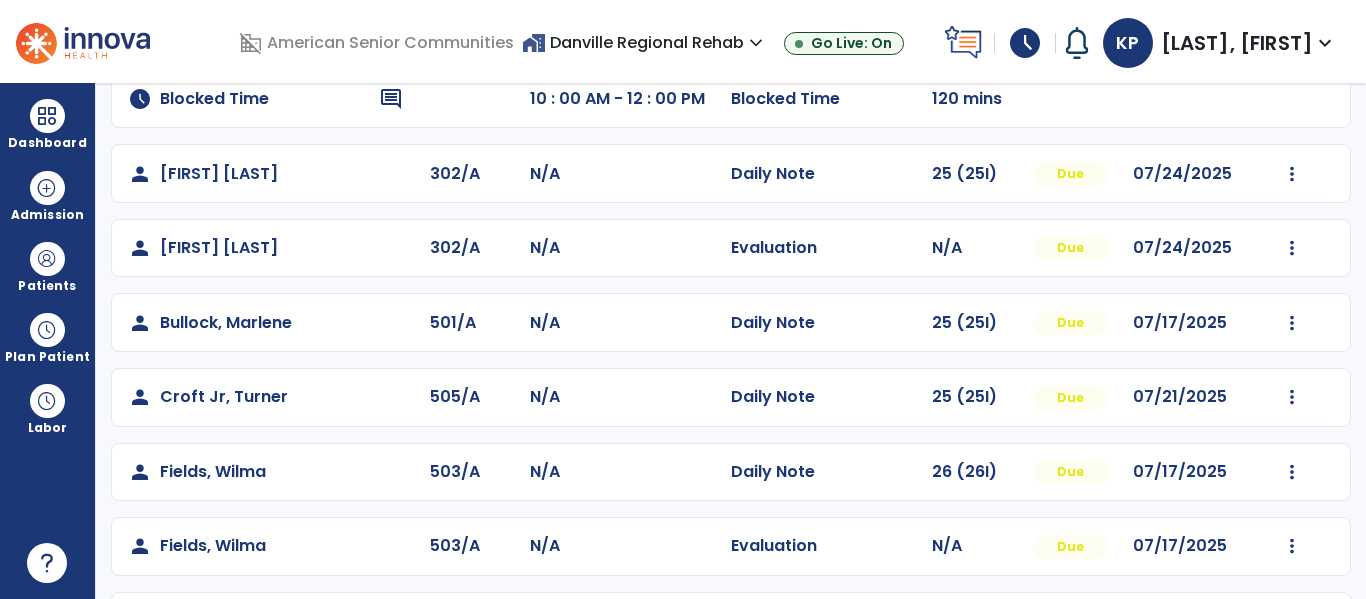 scroll, scrollTop: 0, scrollLeft: 0, axis: both 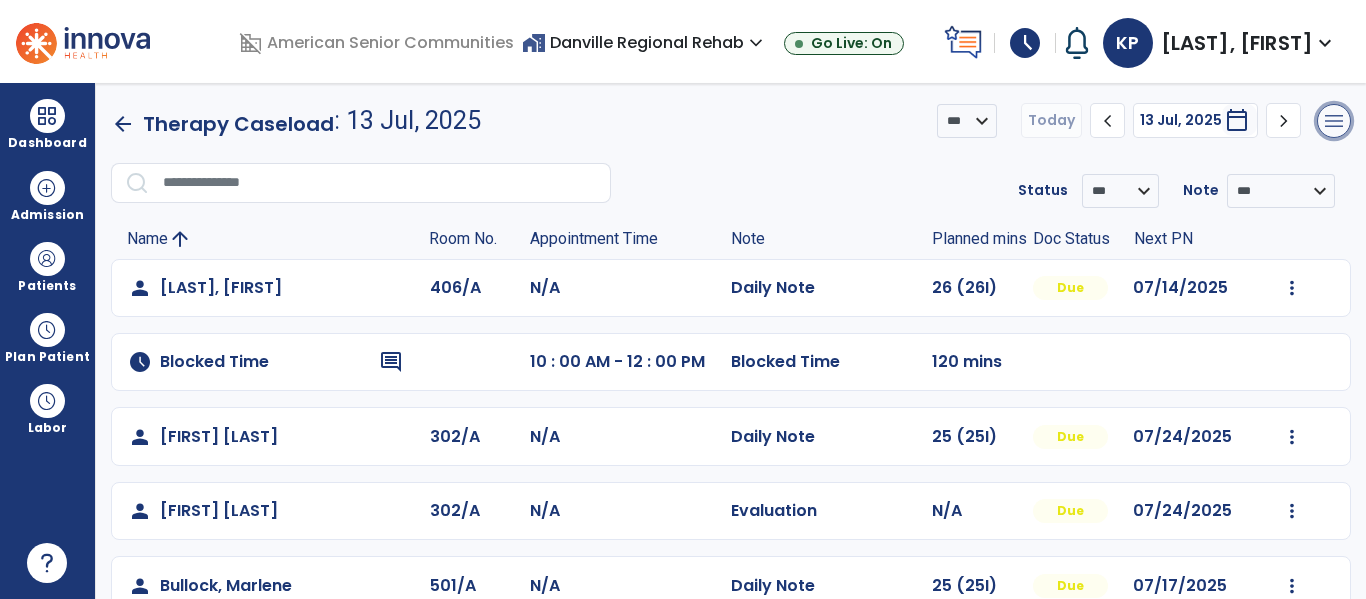 click on "menu" at bounding box center [1334, 121] 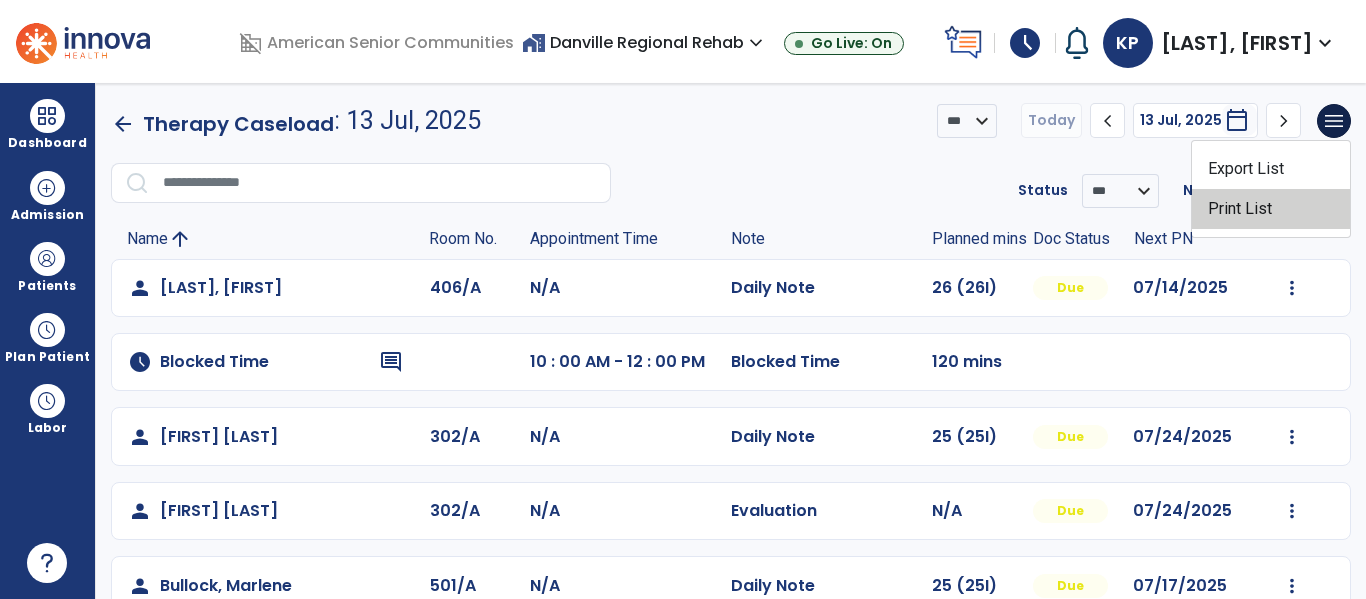 click on "Print List" 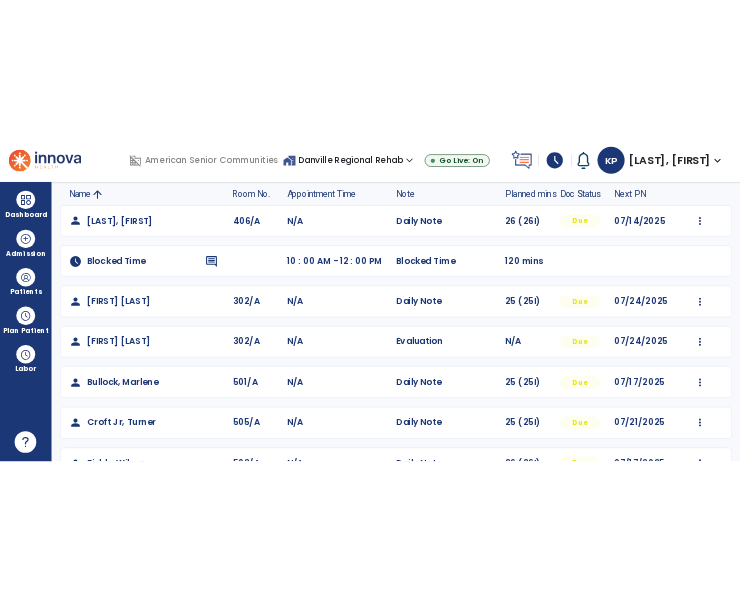 scroll, scrollTop: 140, scrollLeft: 0, axis: vertical 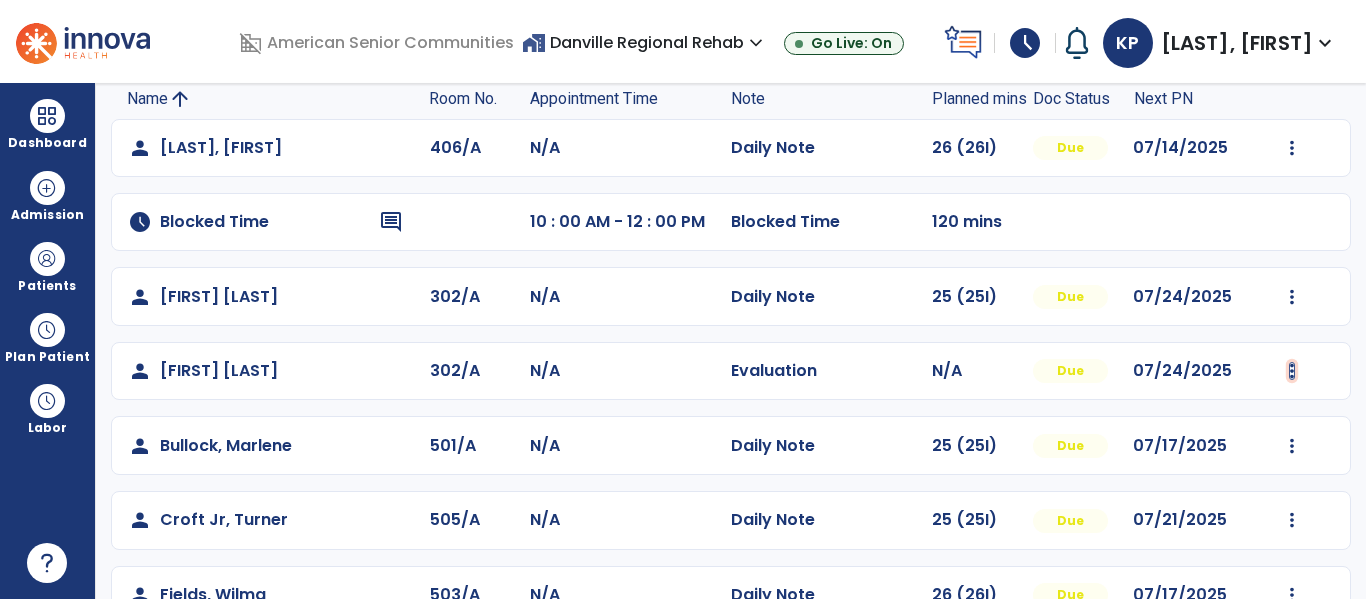 click at bounding box center [1292, 148] 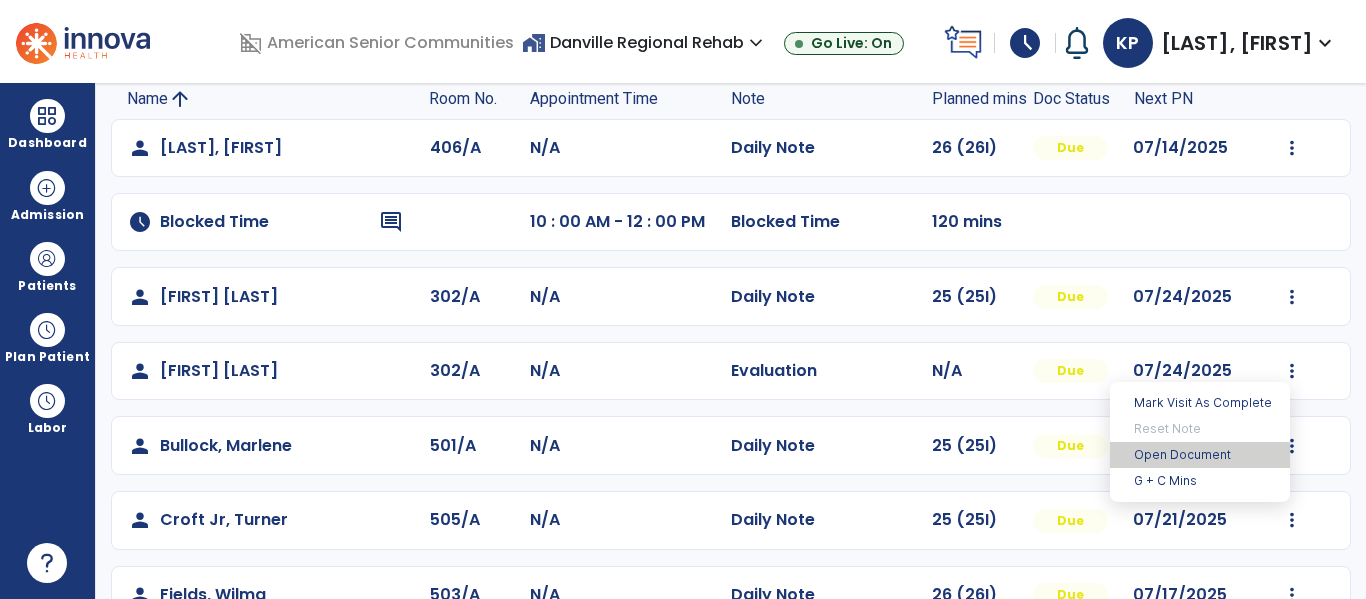 click on "Open Document" at bounding box center [1200, 455] 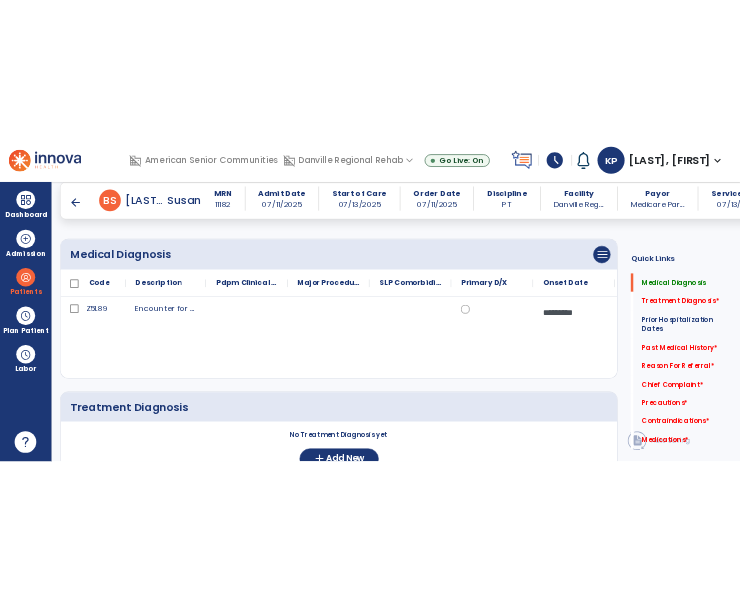 scroll, scrollTop: 137, scrollLeft: 0, axis: vertical 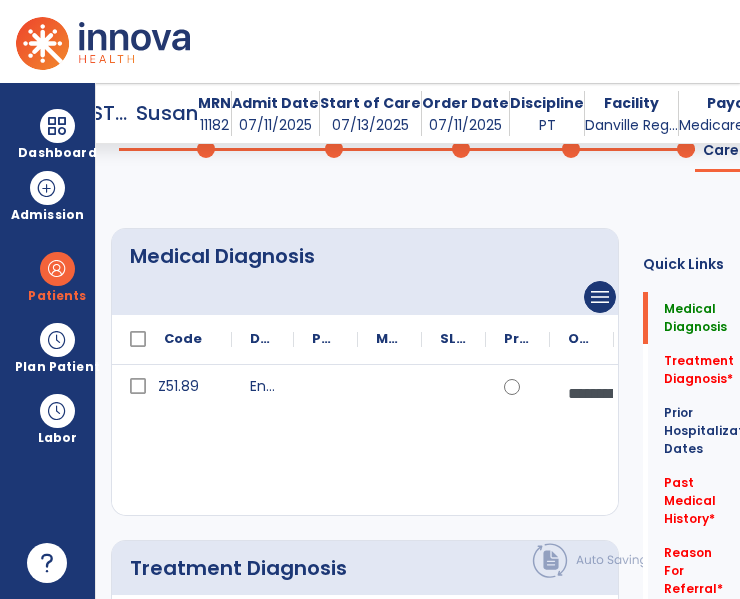 click on "Z51.89 Encounter for other specified aftercare *********  calendar_today" 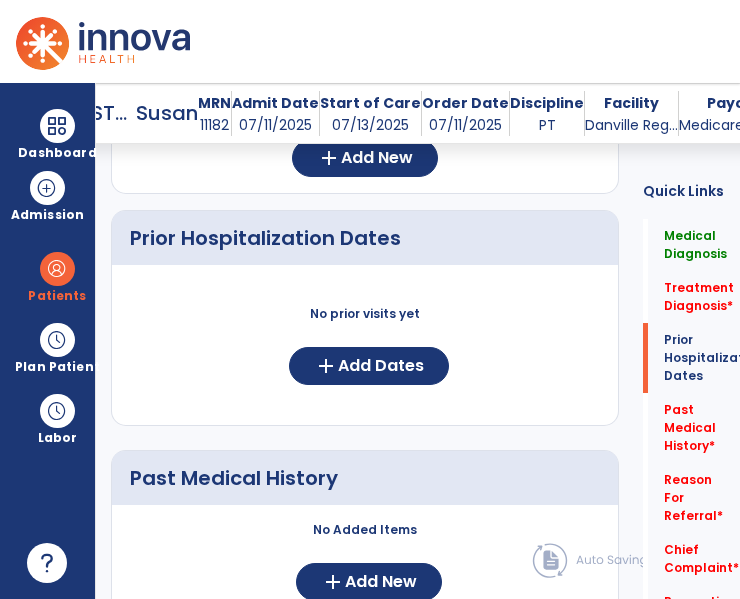 scroll, scrollTop: 607, scrollLeft: 0, axis: vertical 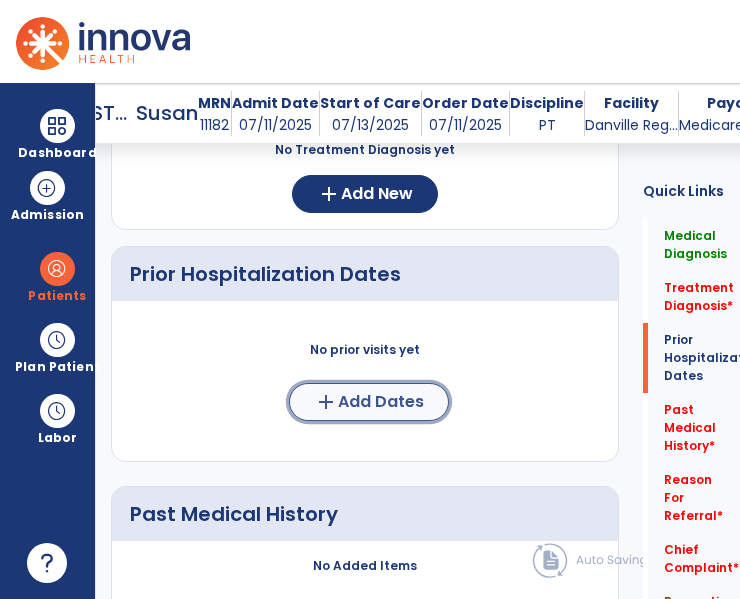 click on "Add Dates" 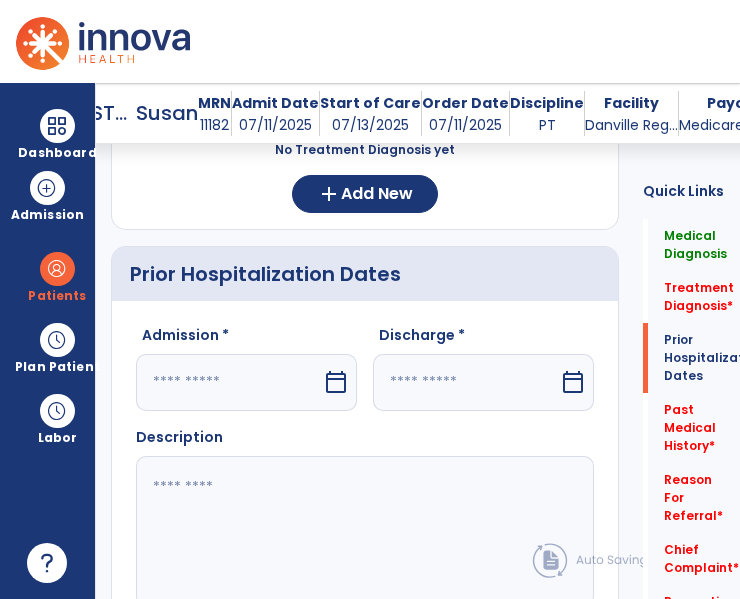click on "calendar_today" at bounding box center [336, 382] 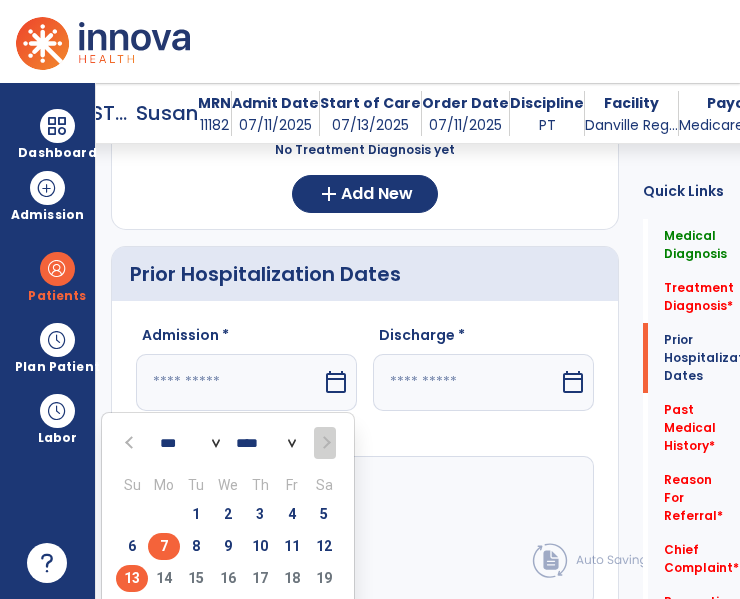 click on "7" at bounding box center [164, 546] 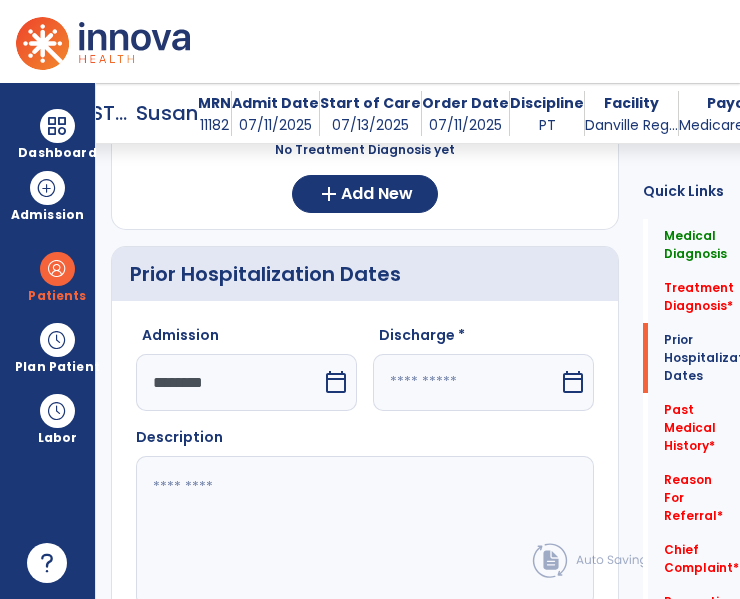 click at bounding box center [466, 382] 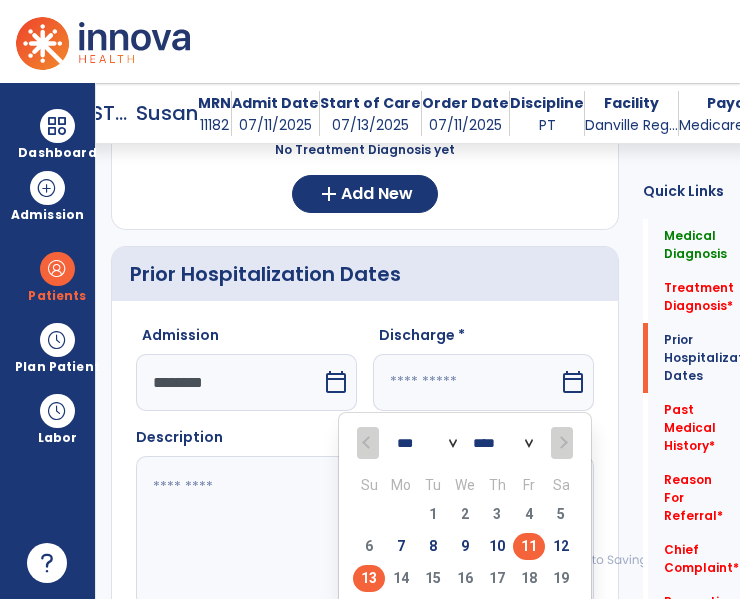 click on "11" at bounding box center (529, 546) 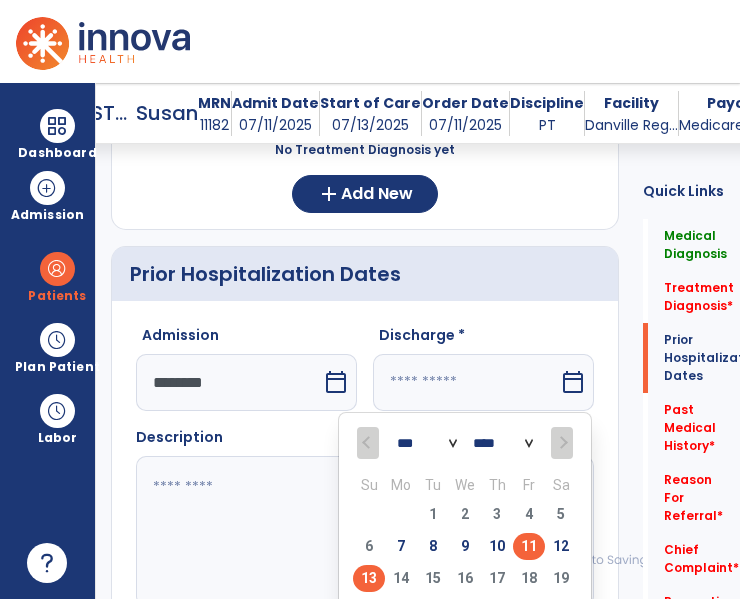 type on "*********" 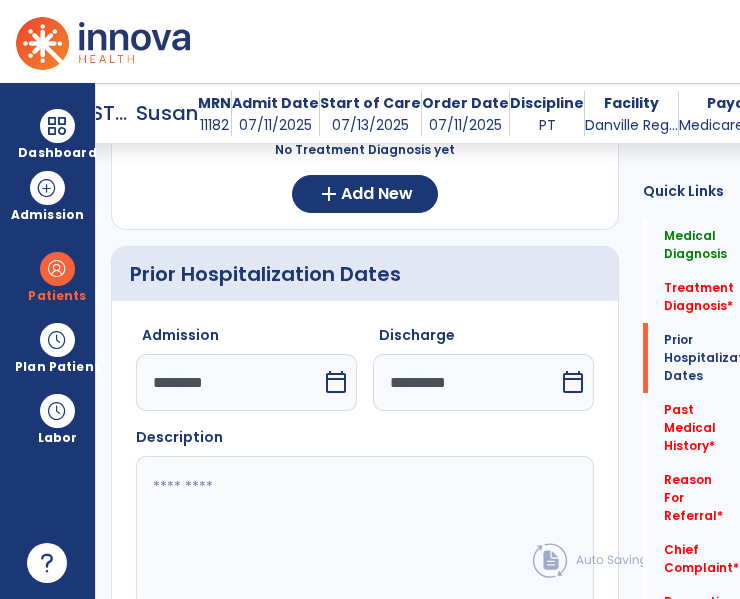click 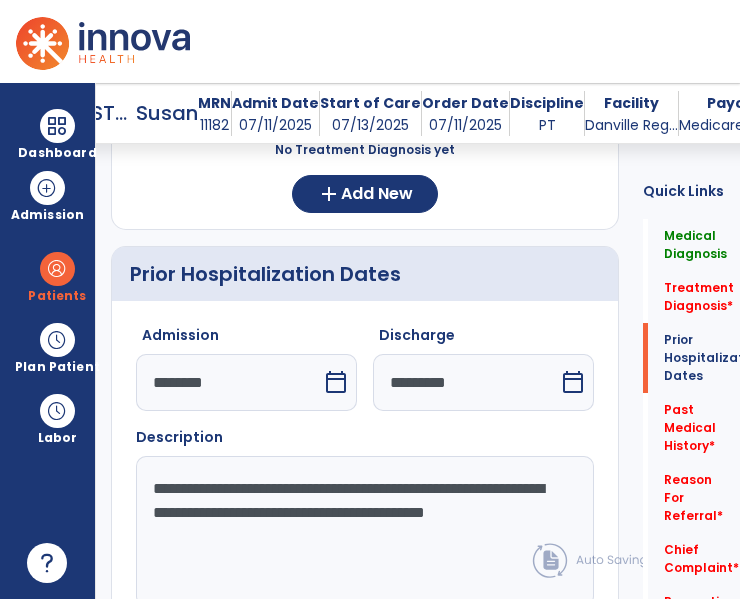 click on "**********" 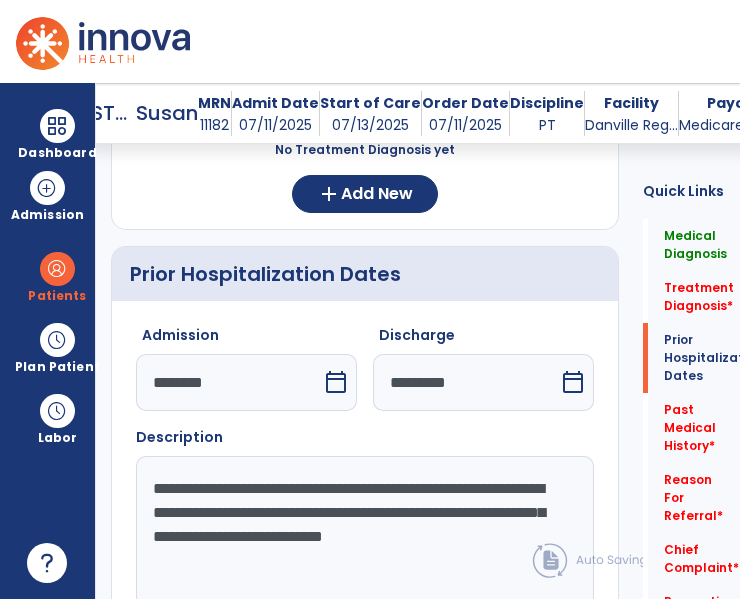 click on "**********" 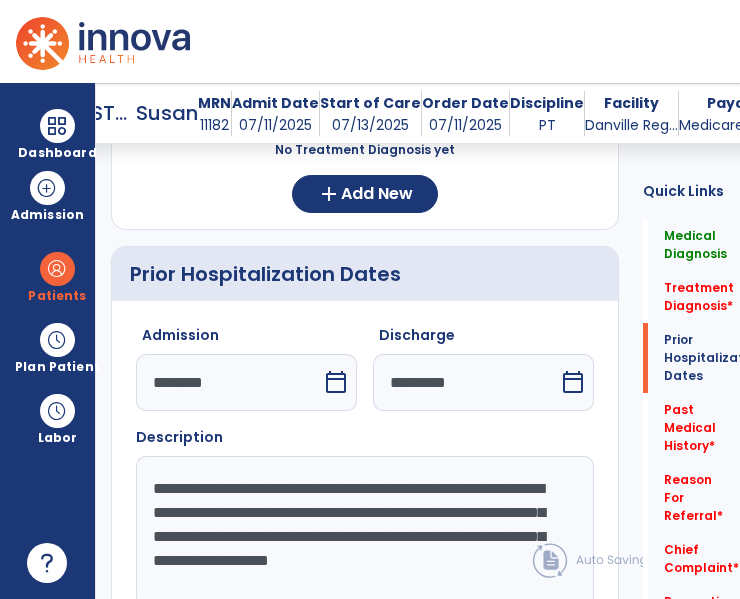 click on "**********" 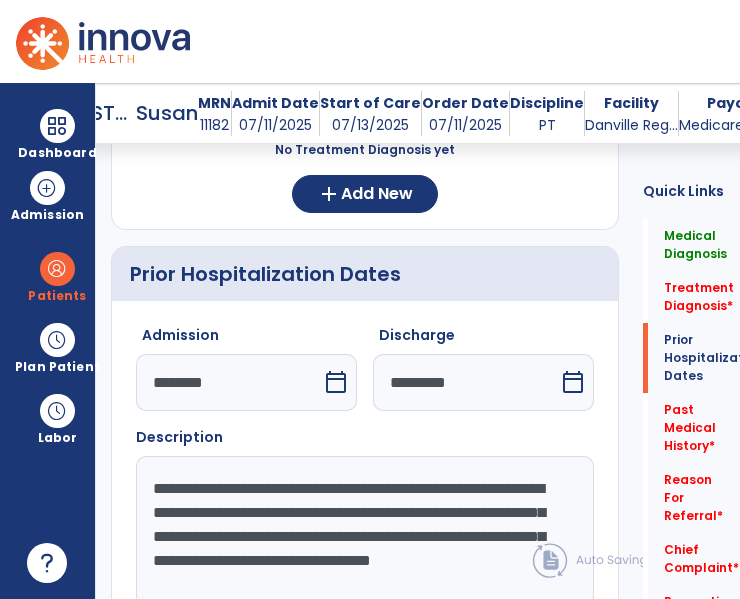 scroll, scrollTop: 15, scrollLeft: 0, axis: vertical 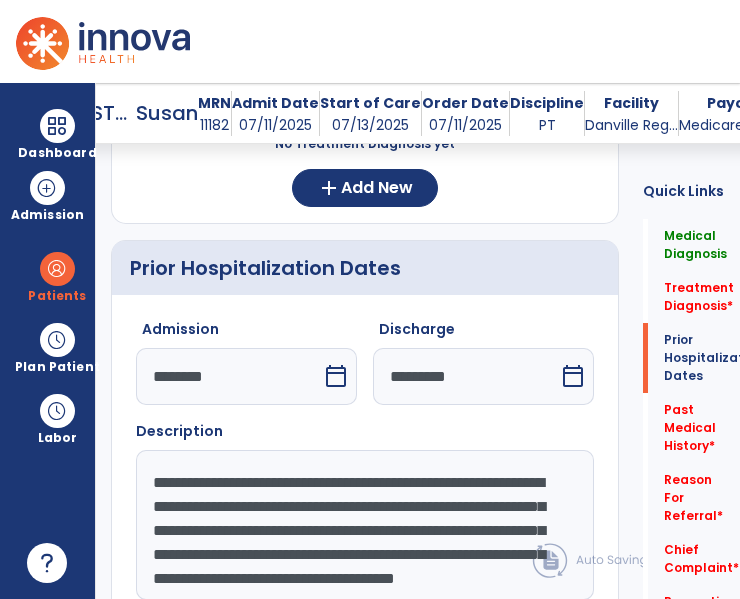click on "**********" 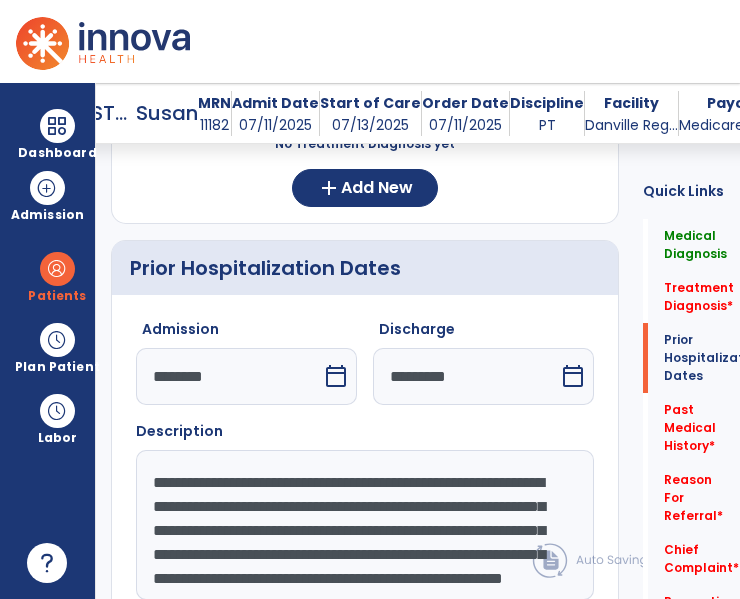 scroll, scrollTop: 63, scrollLeft: 0, axis: vertical 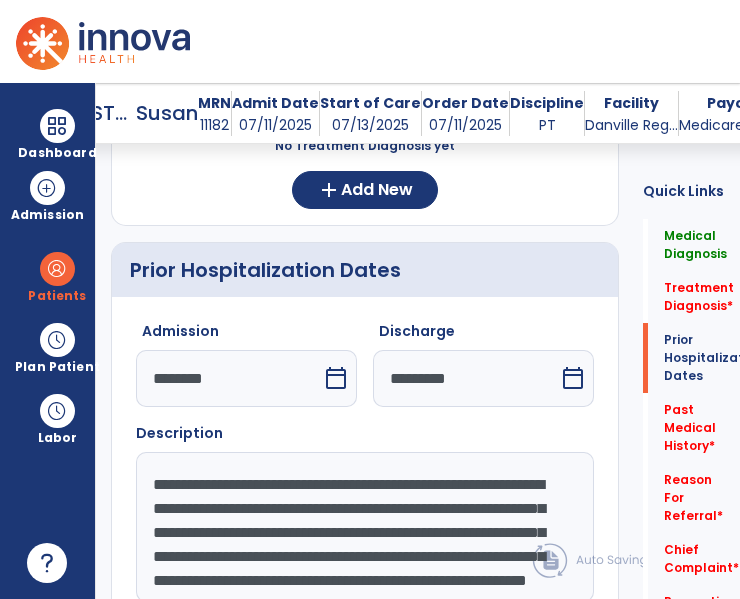 click on "**********" 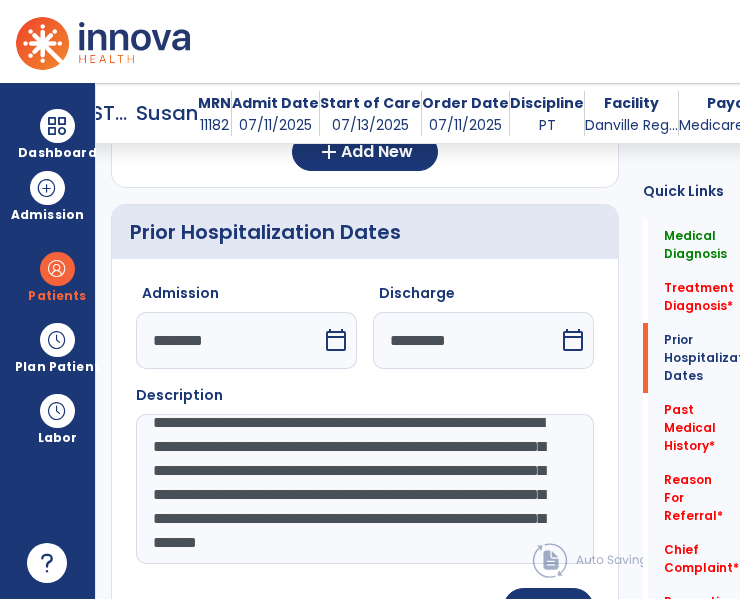 scroll, scrollTop: 664, scrollLeft: 0, axis: vertical 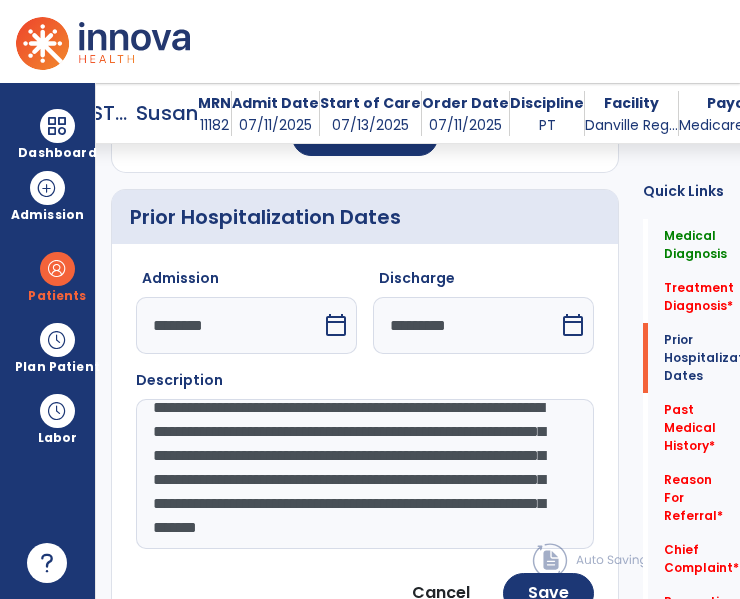 click on "**********" 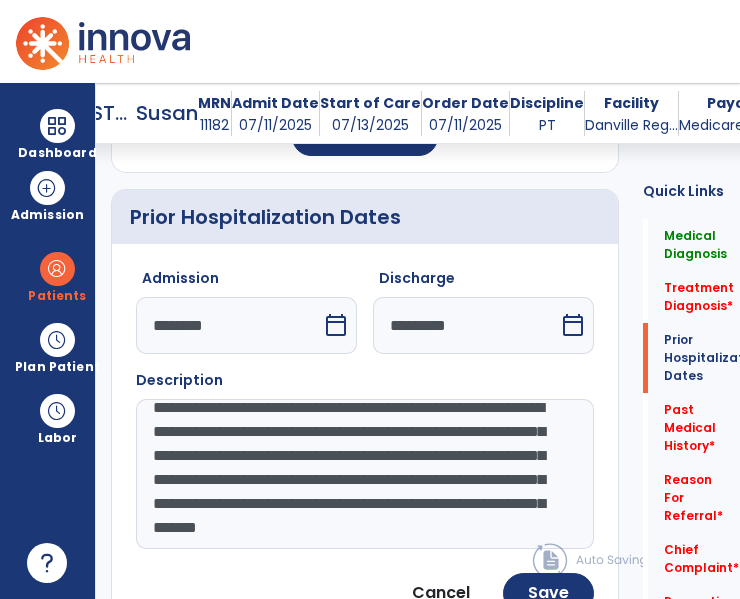 scroll, scrollTop: 34, scrollLeft: 0, axis: vertical 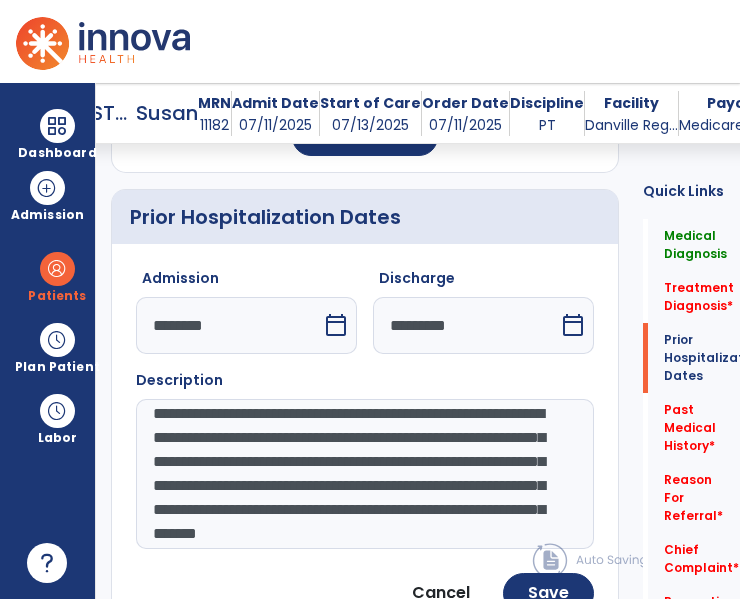 click on "**********" 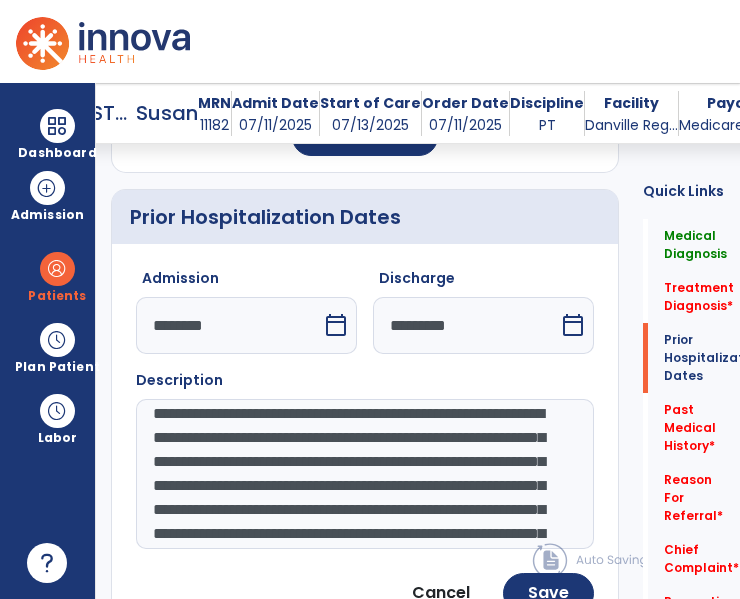 click on "**********" 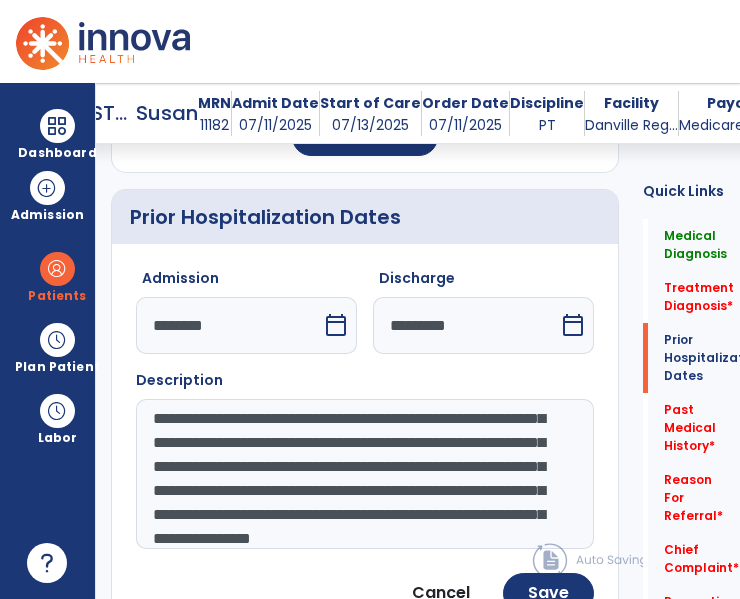 scroll, scrollTop: 39, scrollLeft: 0, axis: vertical 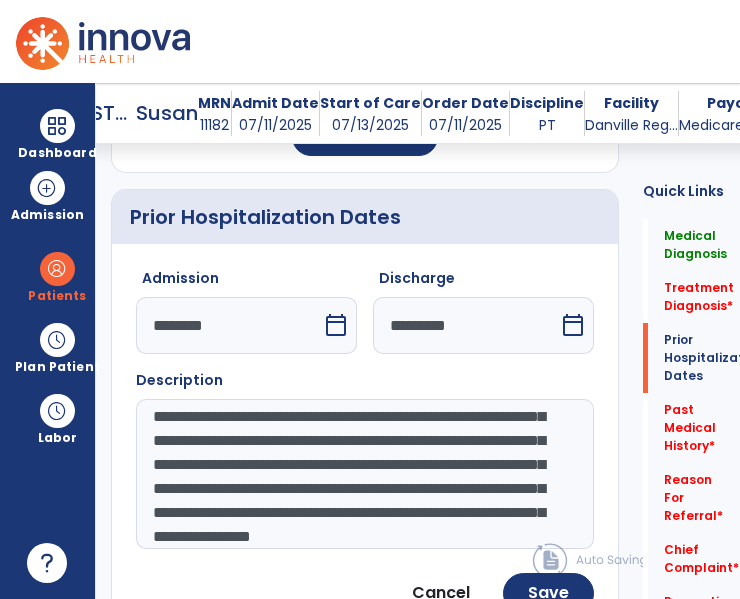 click on "**********" 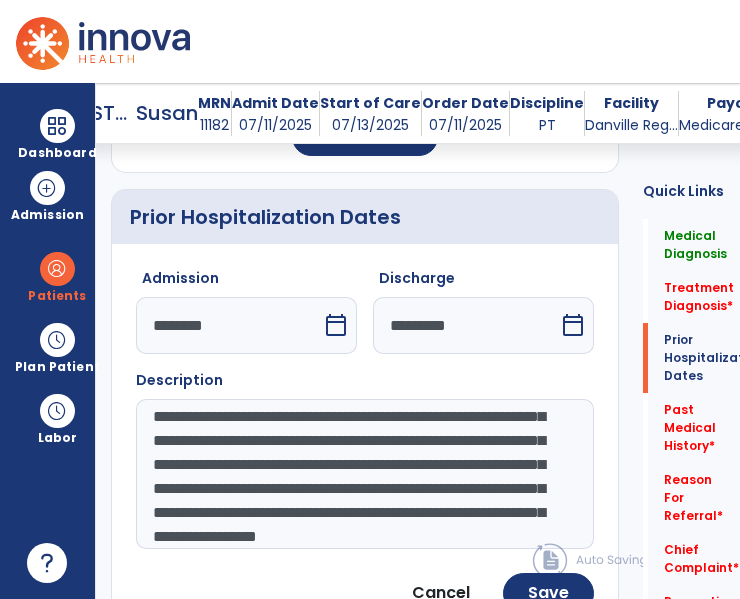click on "**********" 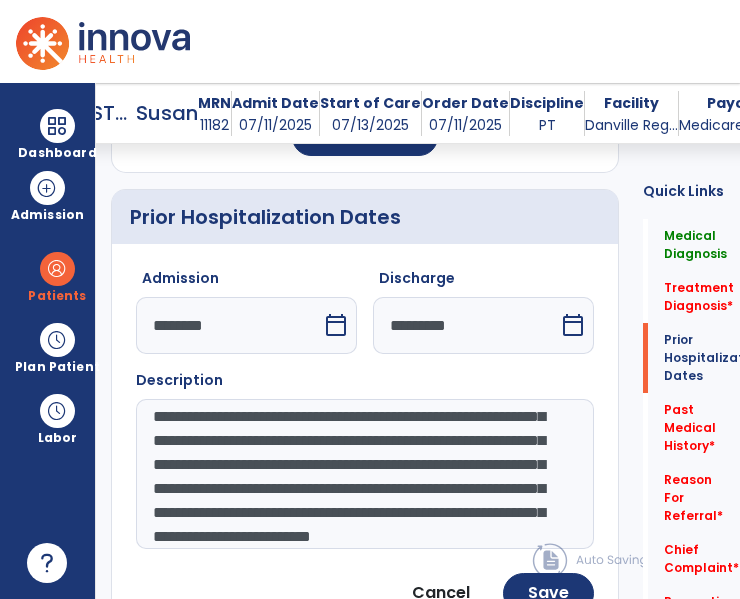 click on "**********" 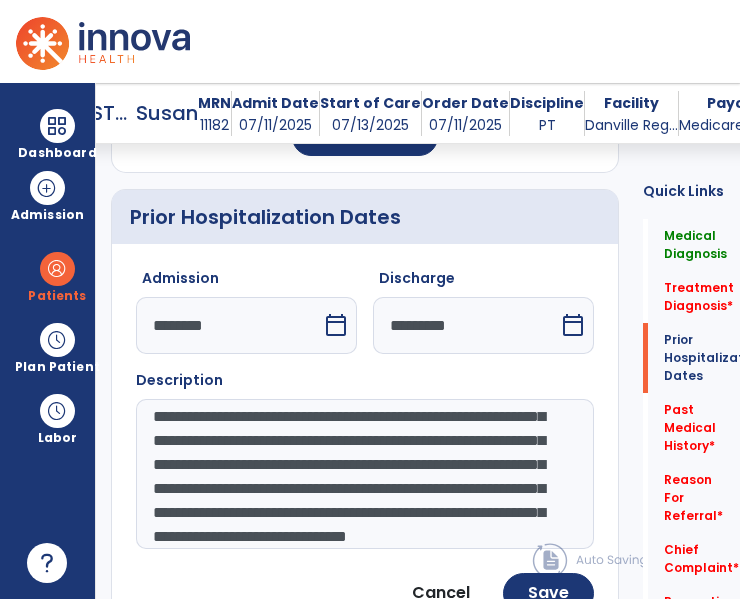 scroll, scrollTop: 49, scrollLeft: 0, axis: vertical 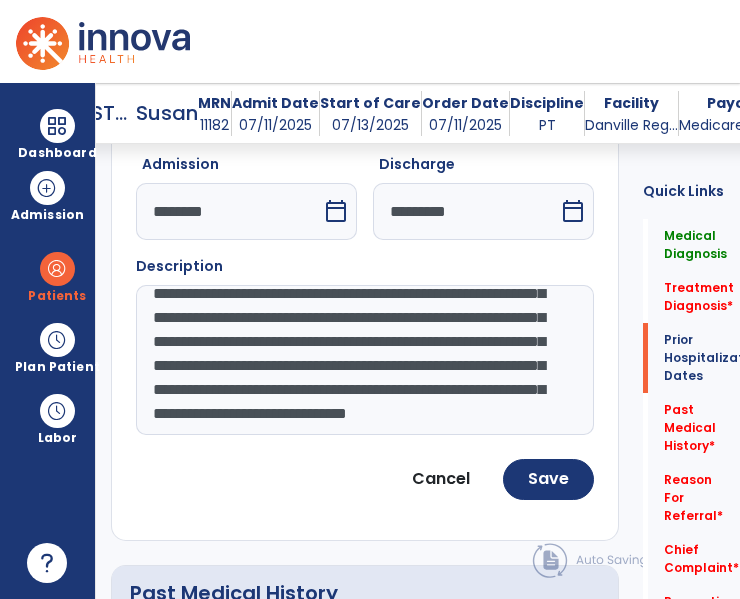type on "**********" 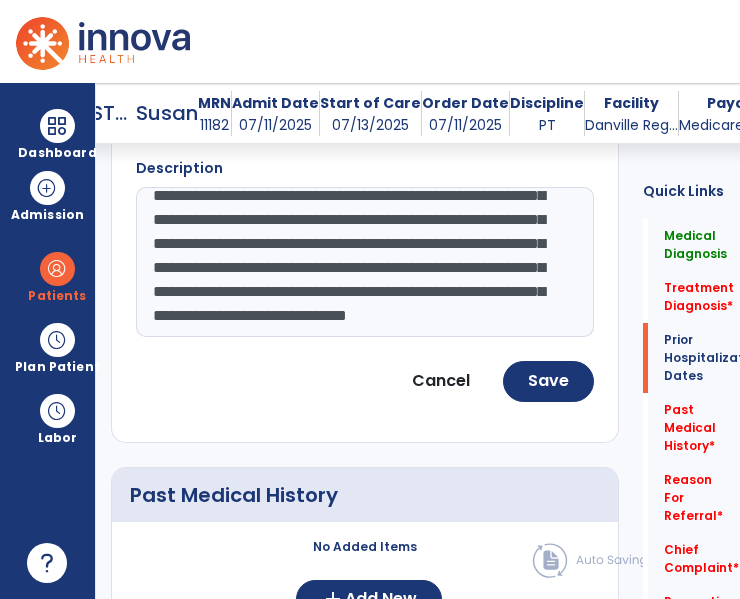 scroll, scrollTop: 878, scrollLeft: 0, axis: vertical 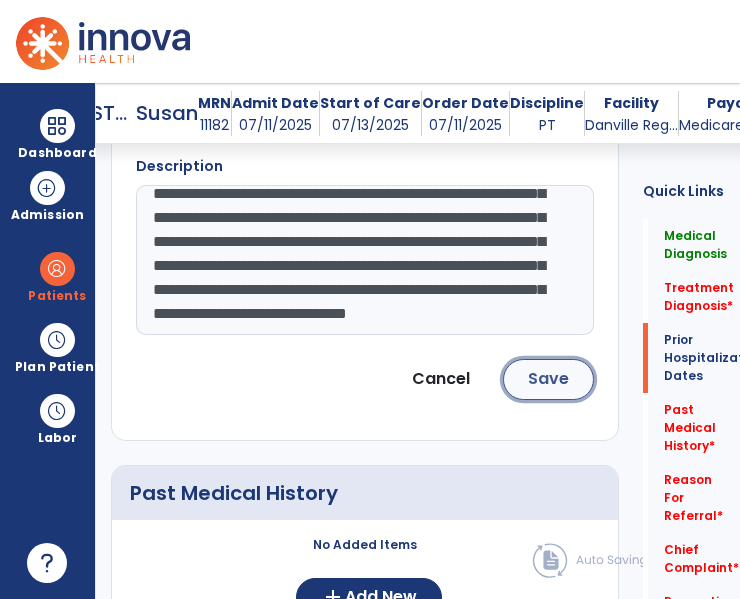 click on "Save" 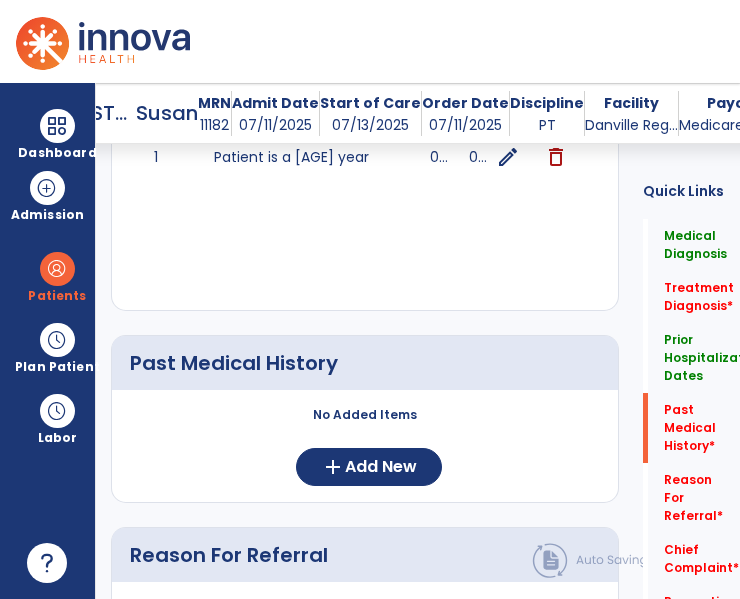 scroll, scrollTop: 934, scrollLeft: 0, axis: vertical 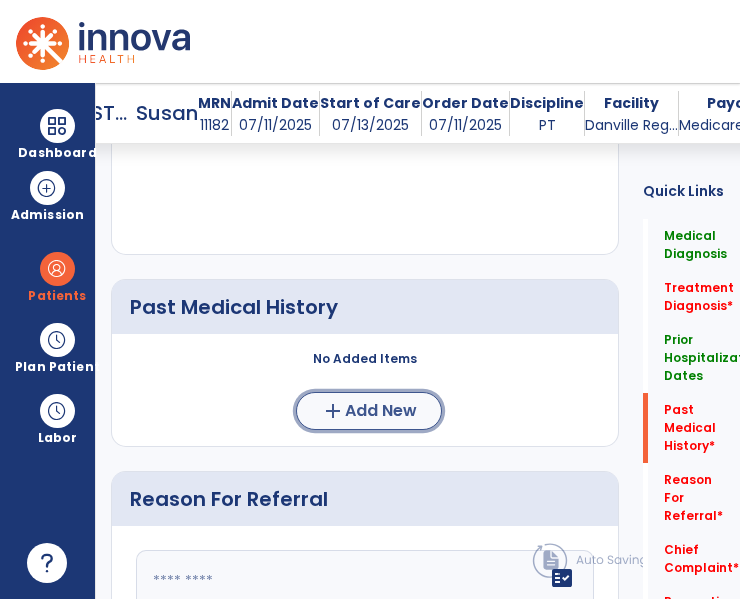 click on "add  Add New" 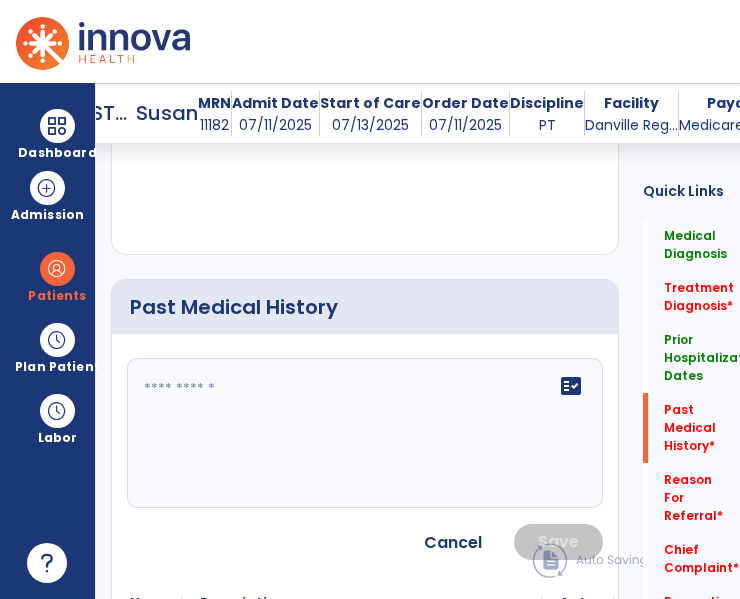 click on "fact_check" 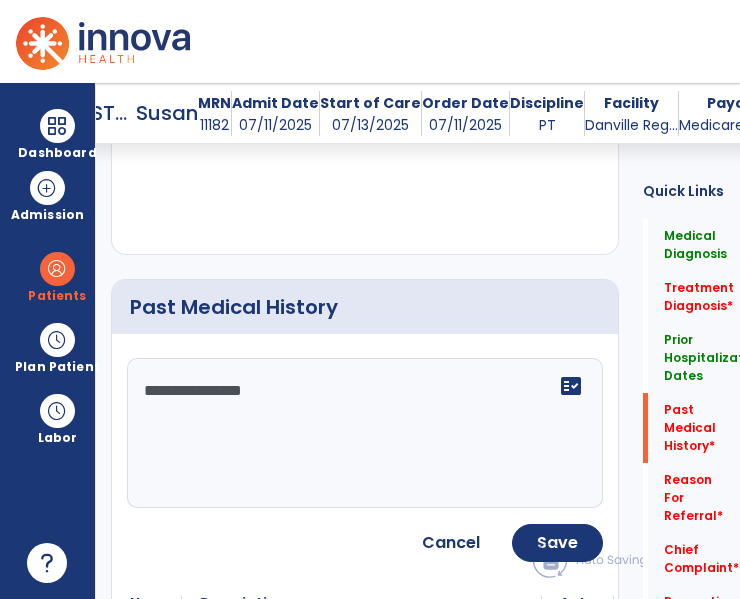 type on "**********" 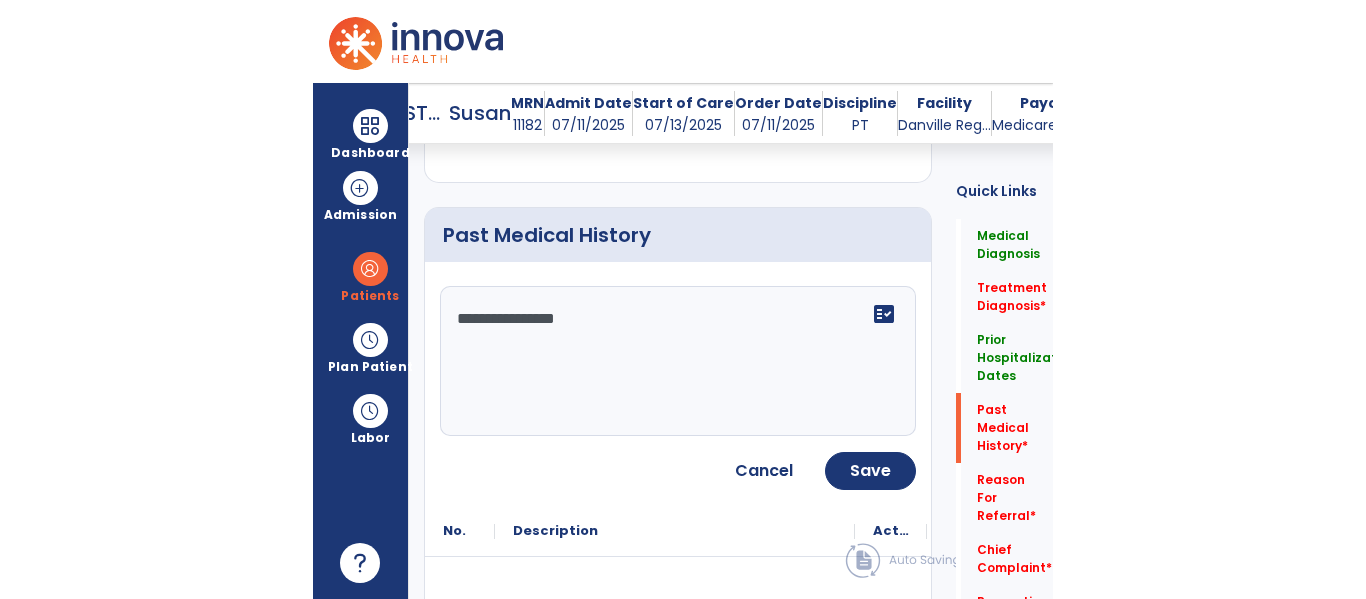 scroll, scrollTop: 1009, scrollLeft: 0, axis: vertical 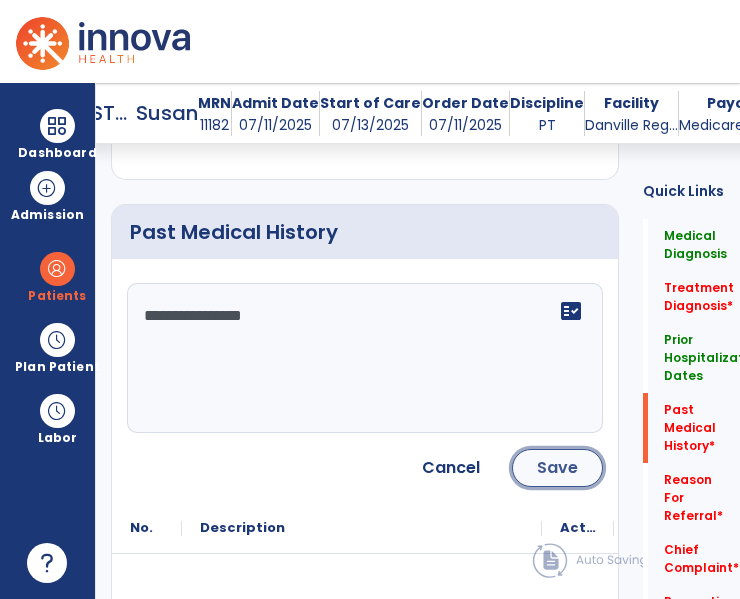 click on "Save" 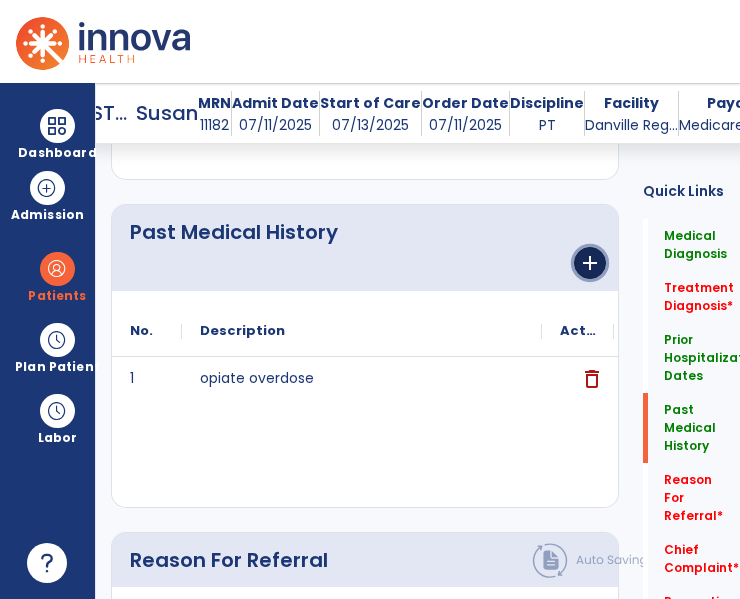 click on "add" 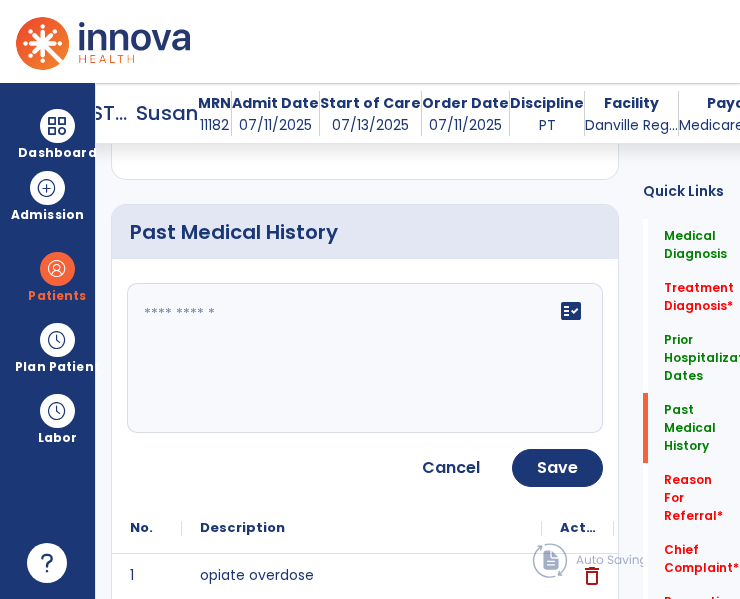 click on "fact_check" 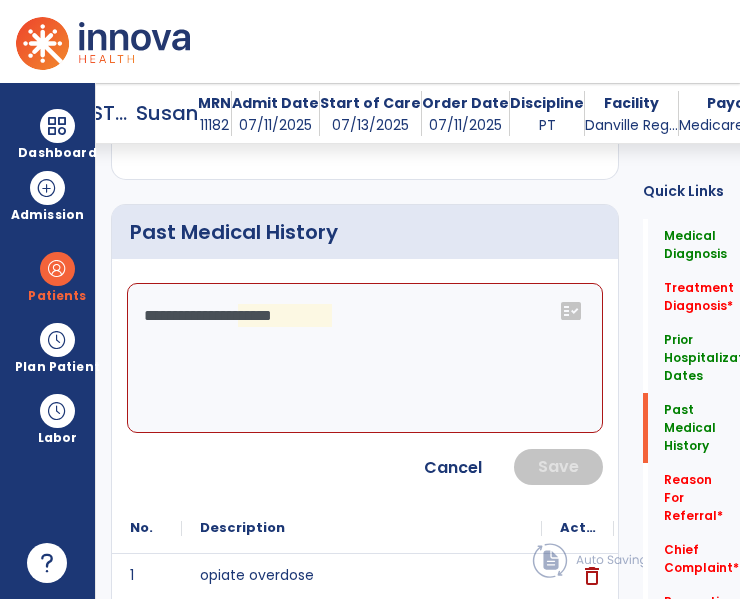 click on "**********" 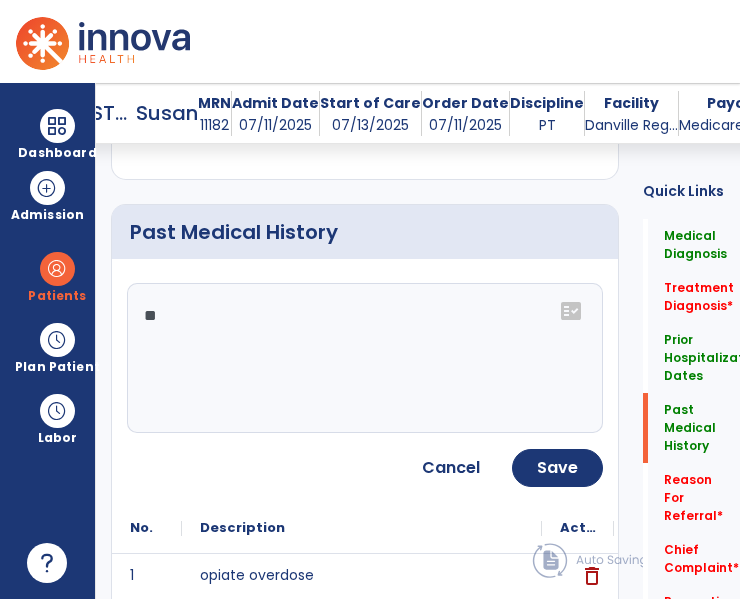 type on "*" 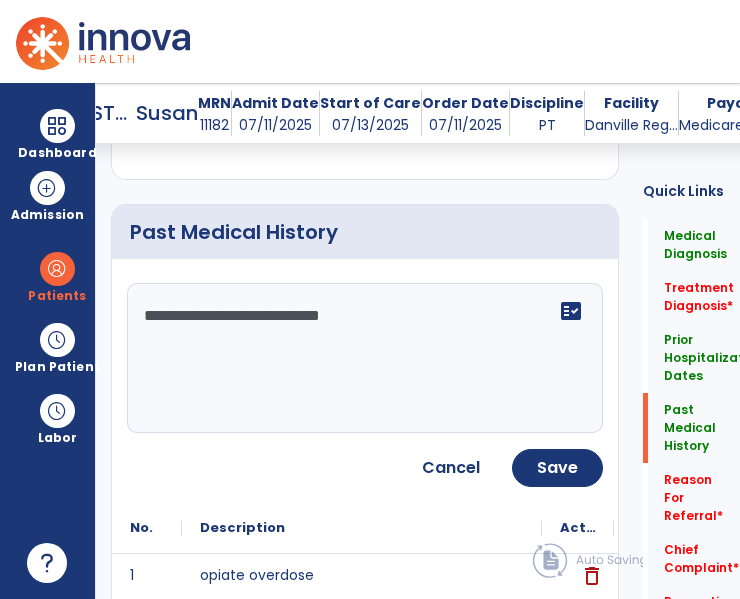 type on "**********" 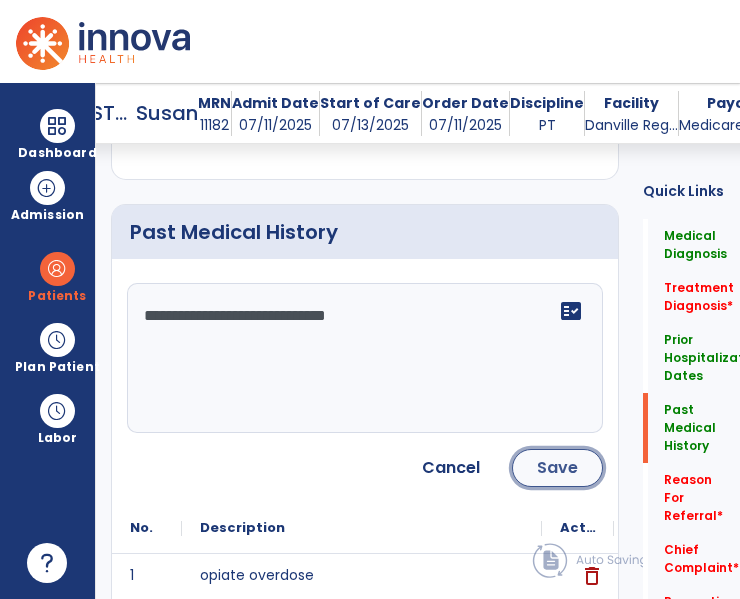 click on "Save" 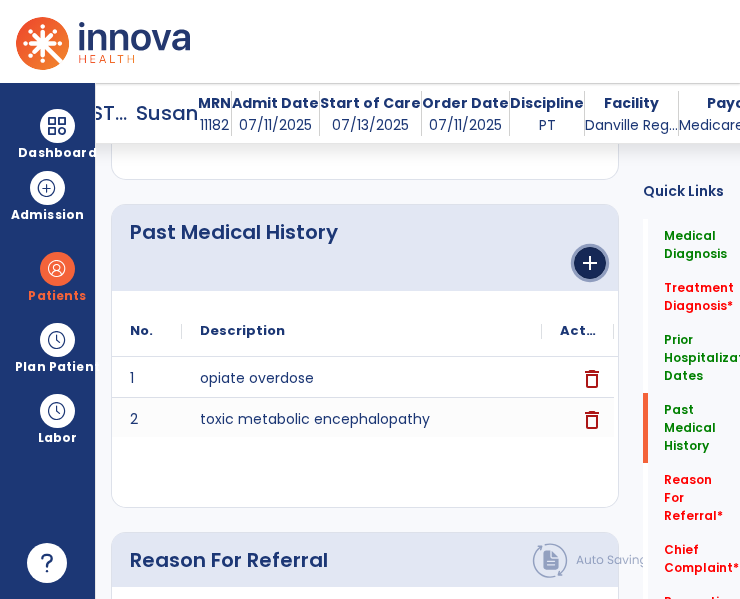 click on "add" 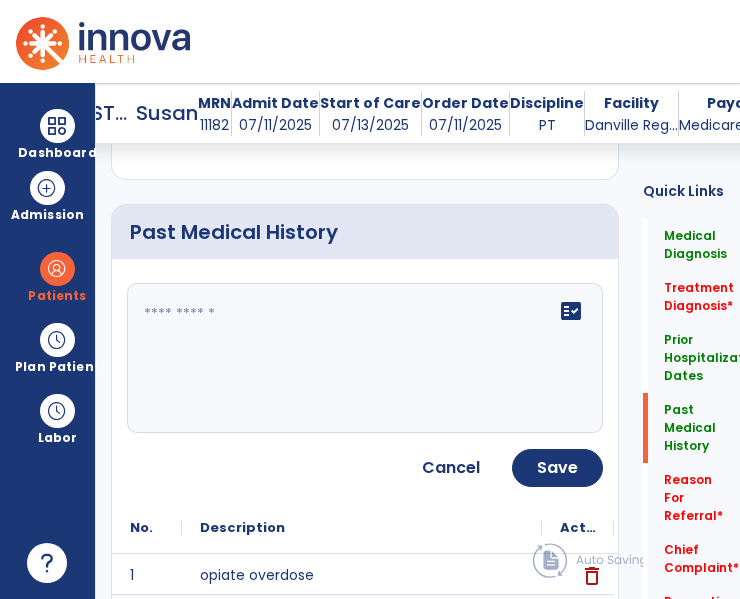 click on "fact_check" 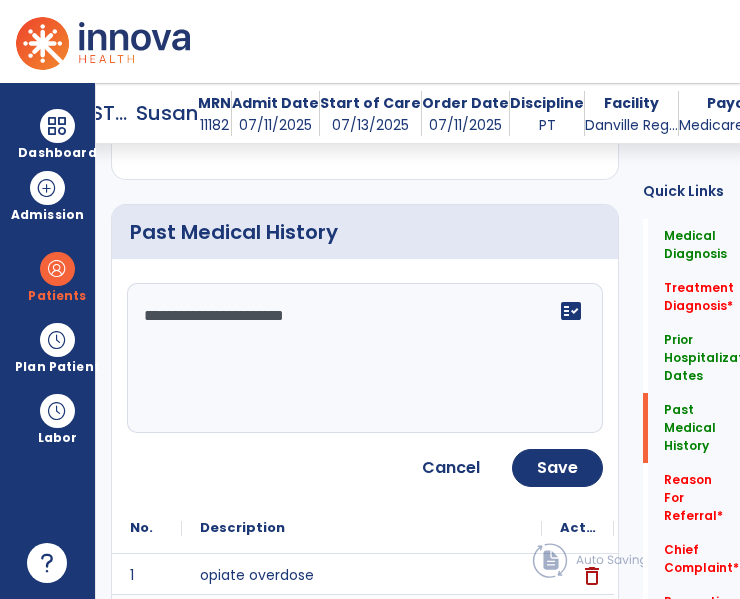 type on "**********" 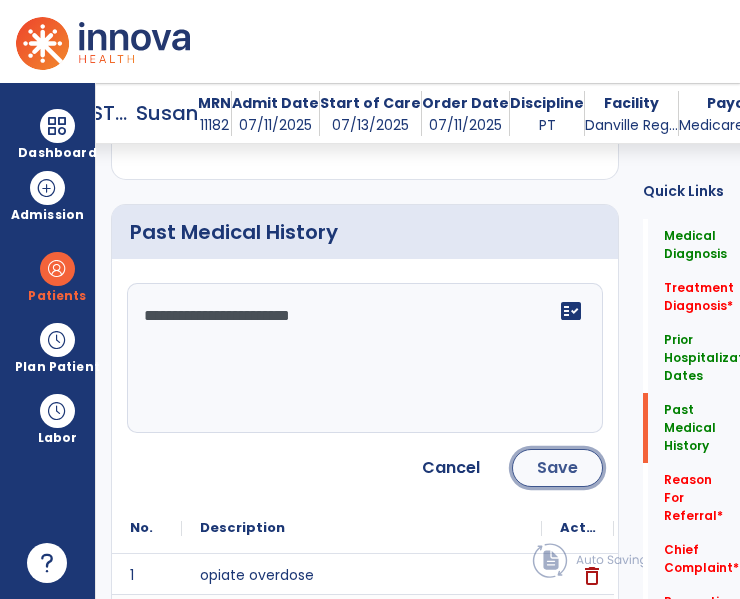 click on "Save" 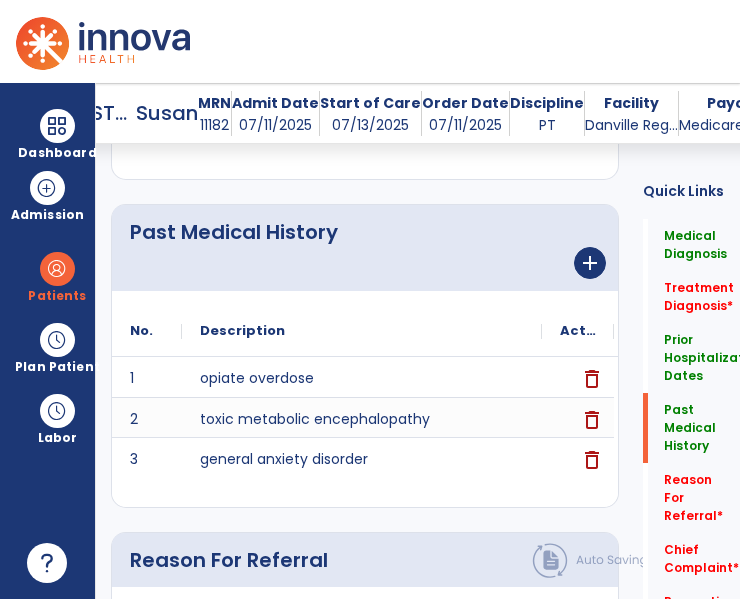 click on "Past Medical History" 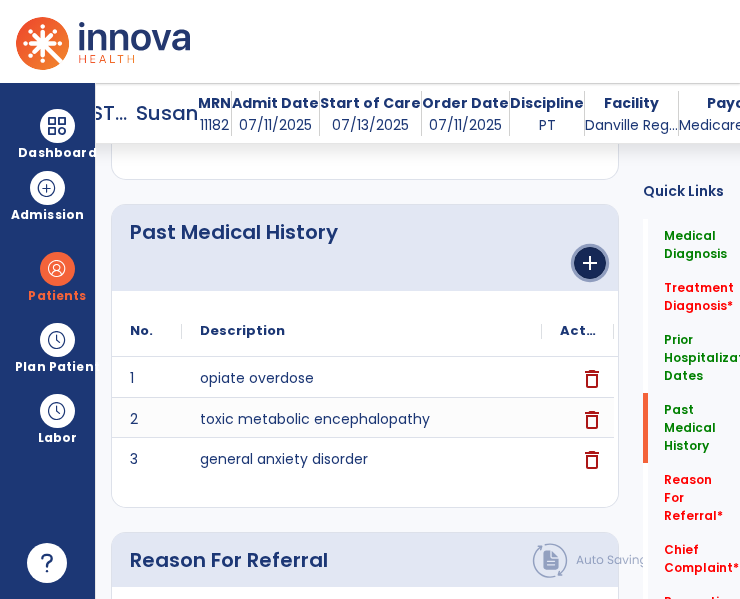 click on "add" 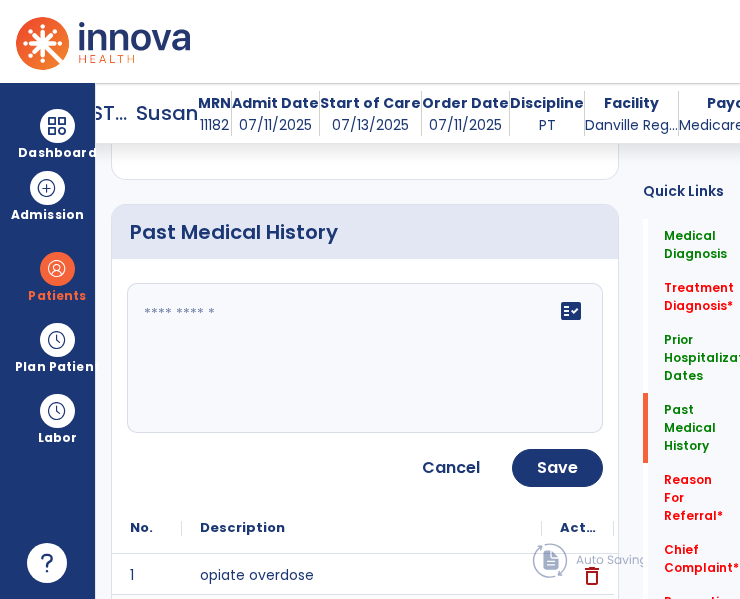 click on "fact_check" 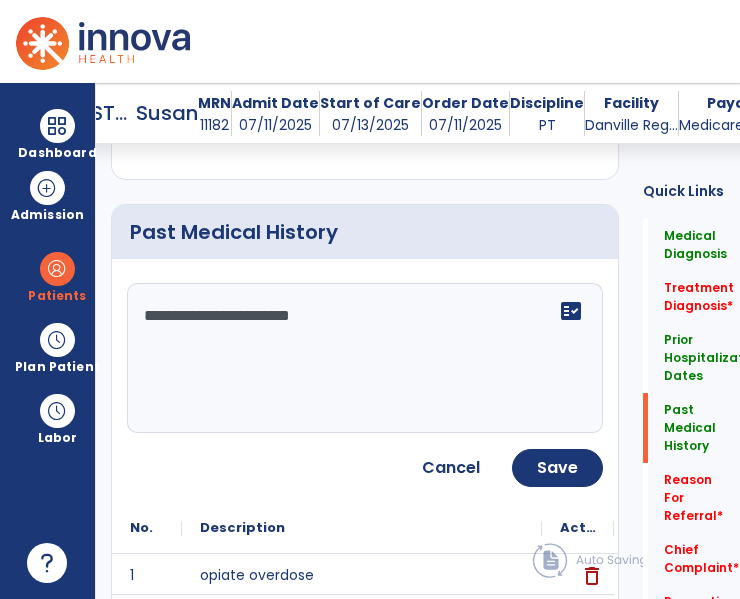 type on "**********" 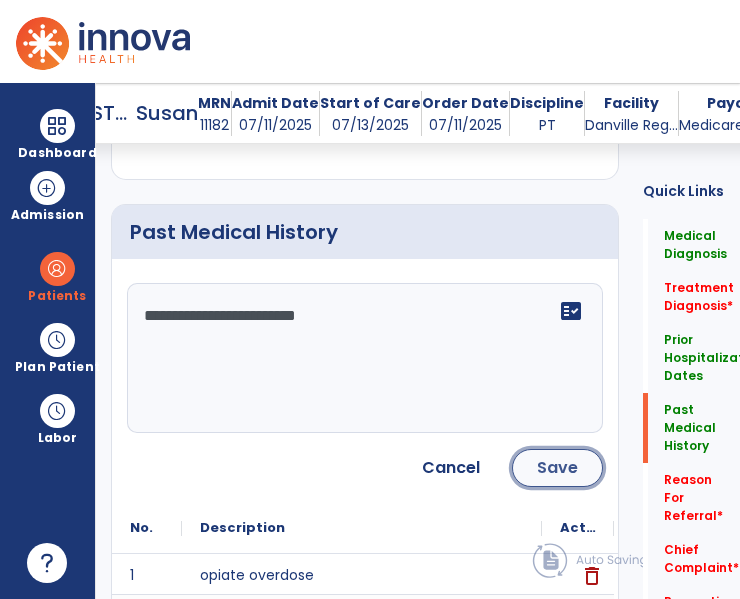 click on "Save" 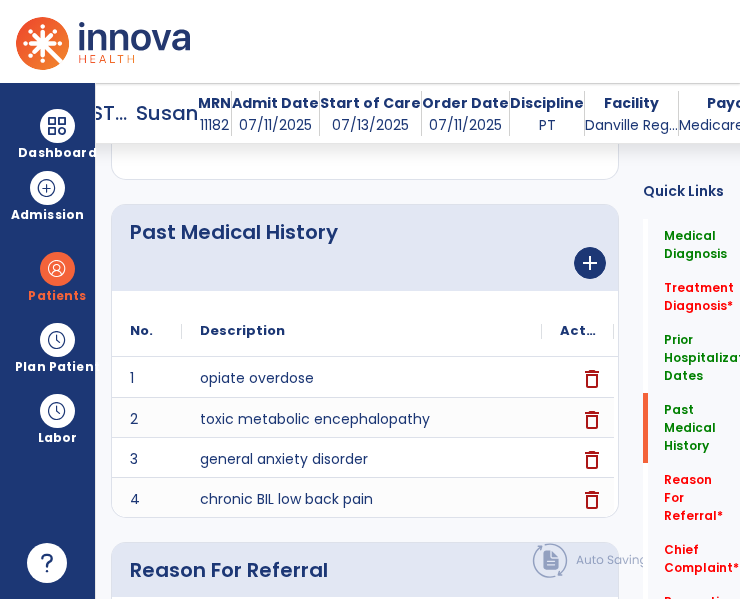 click on "add" 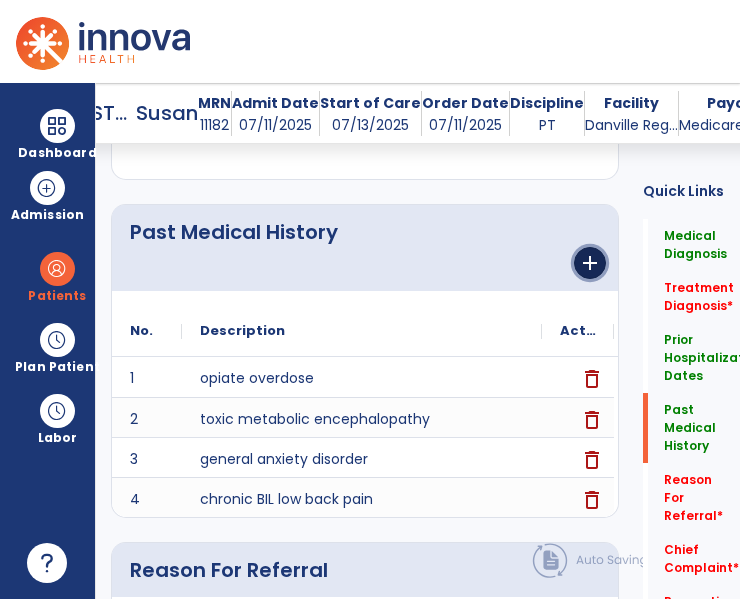 click on "add" 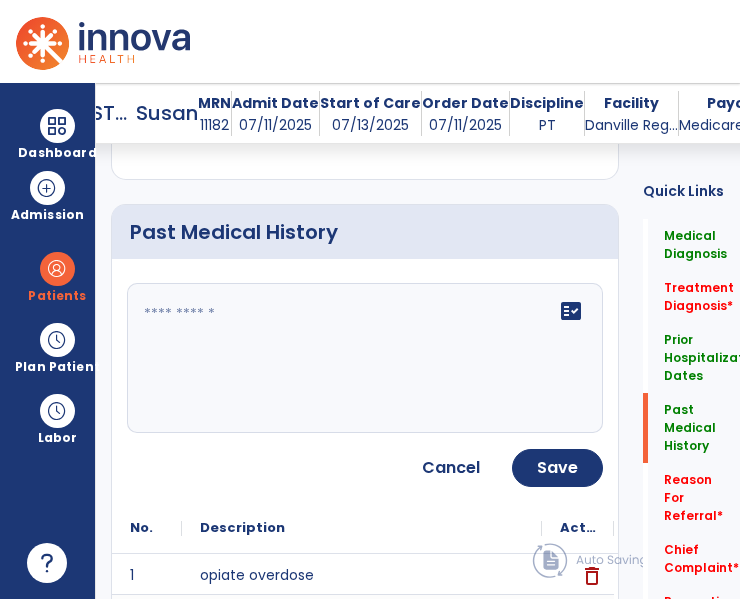 click on "fact_check" 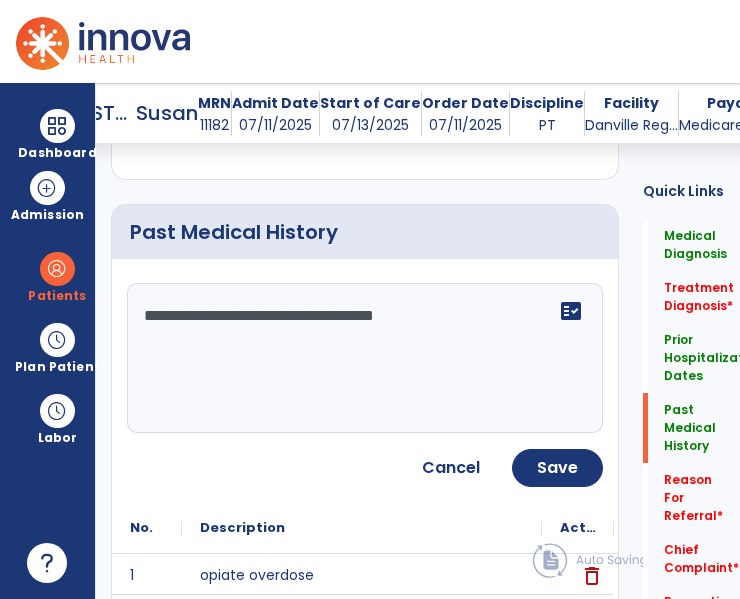 type on "**********" 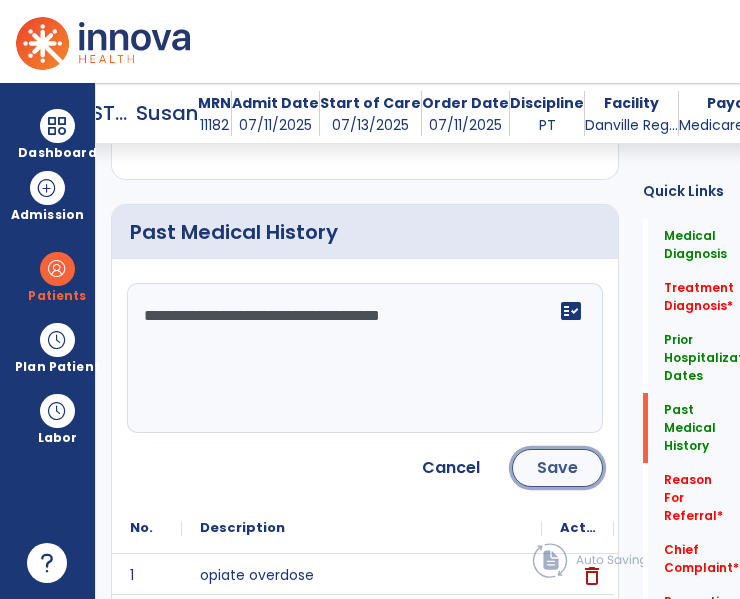 click on "Save" 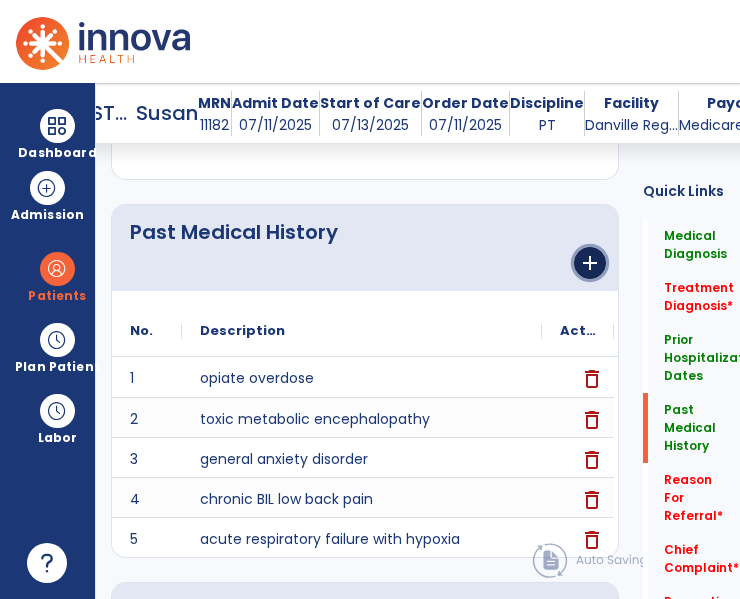 click on "add" 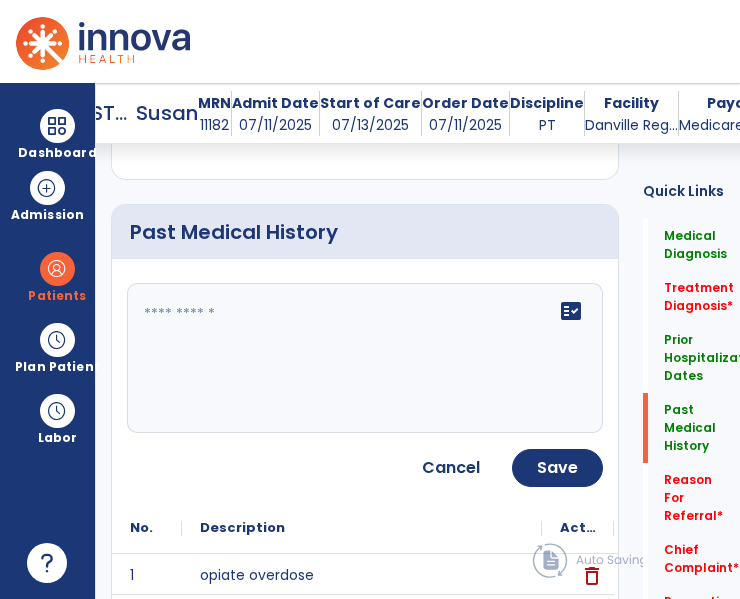 click on "fact_check" 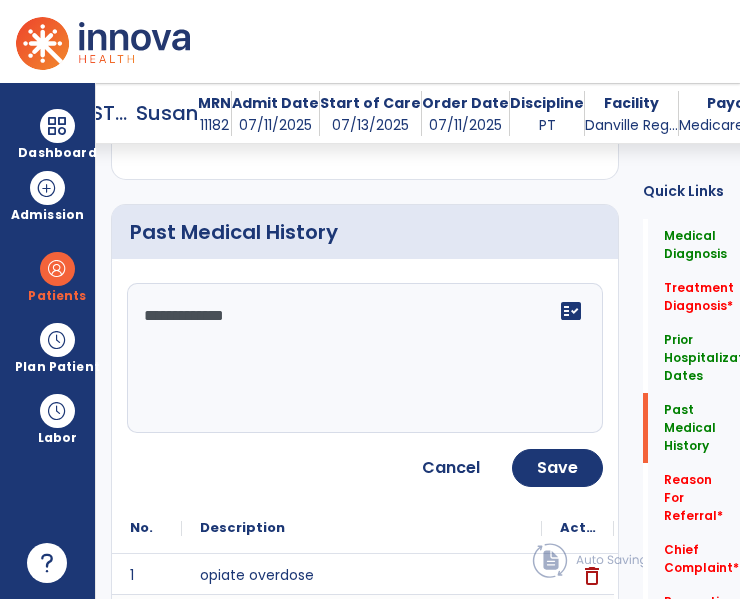 type on "**********" 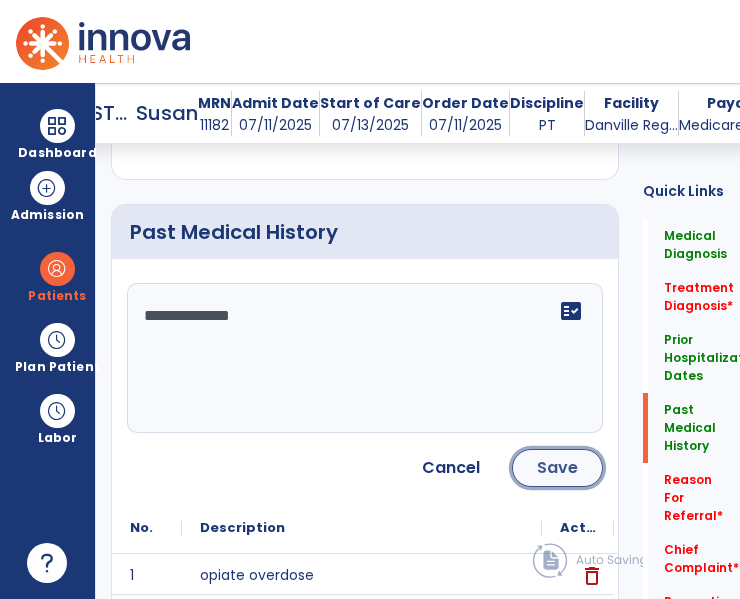 click on "Save" 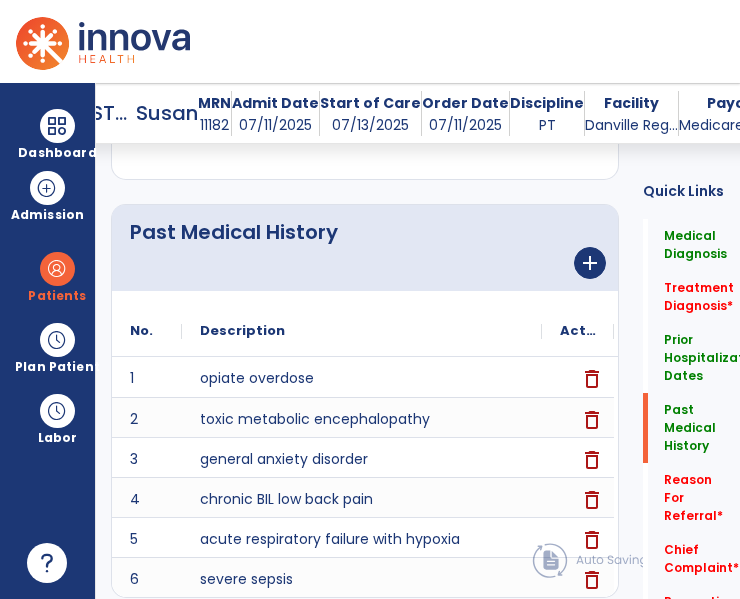 click on "Past Medical History" 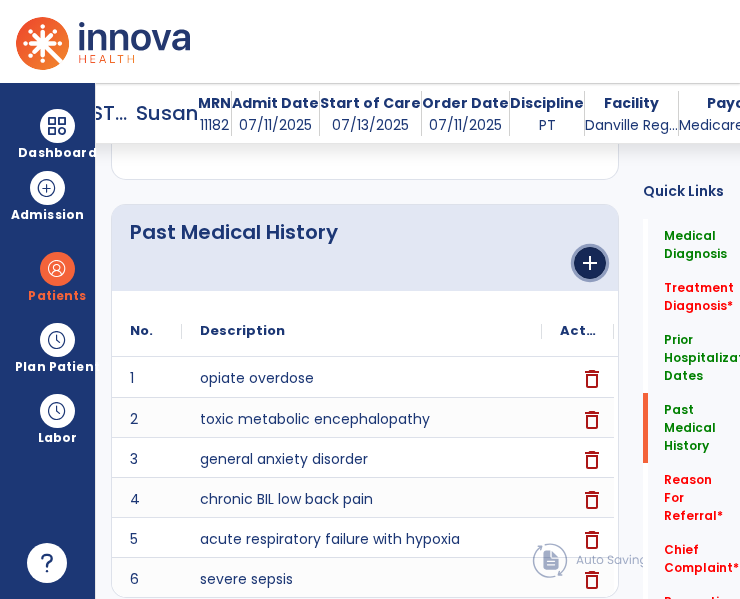 click on "add" 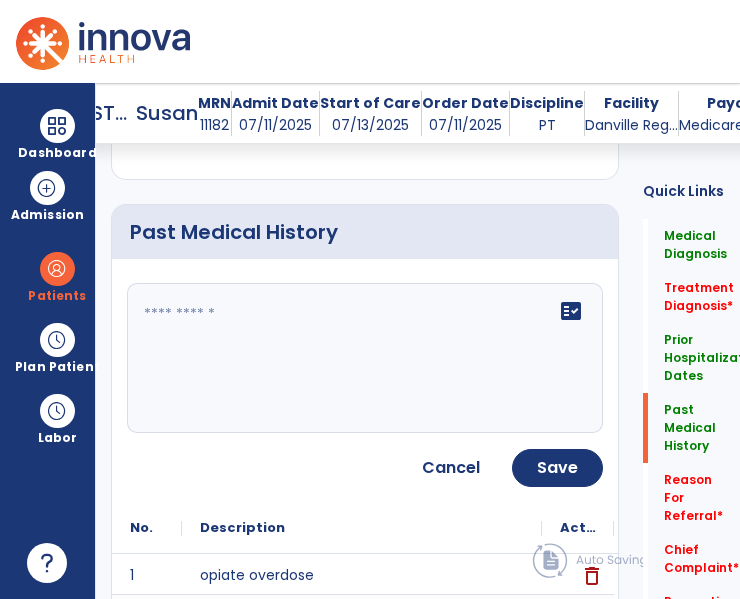 click on "fact_check" 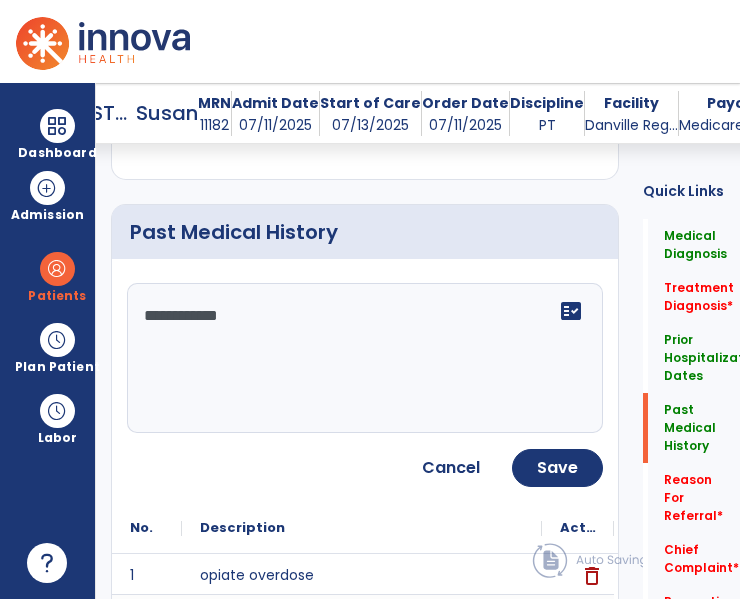type on "**********" 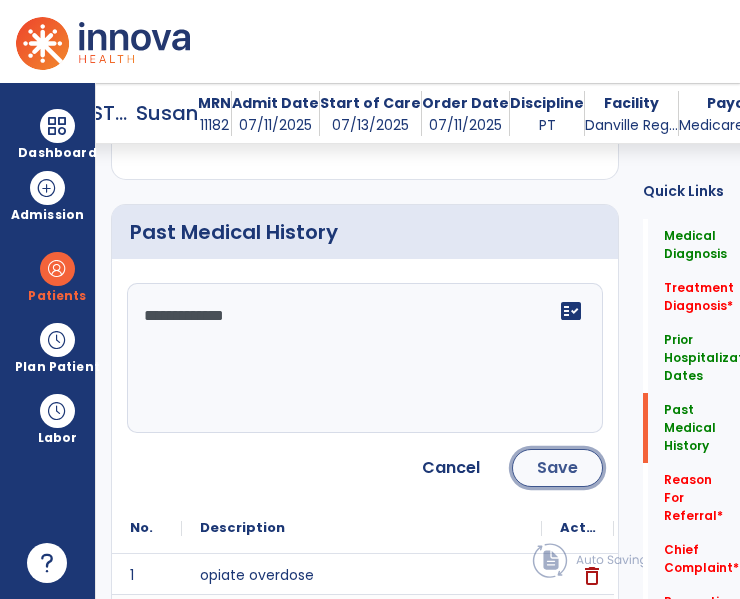 click on "Save" 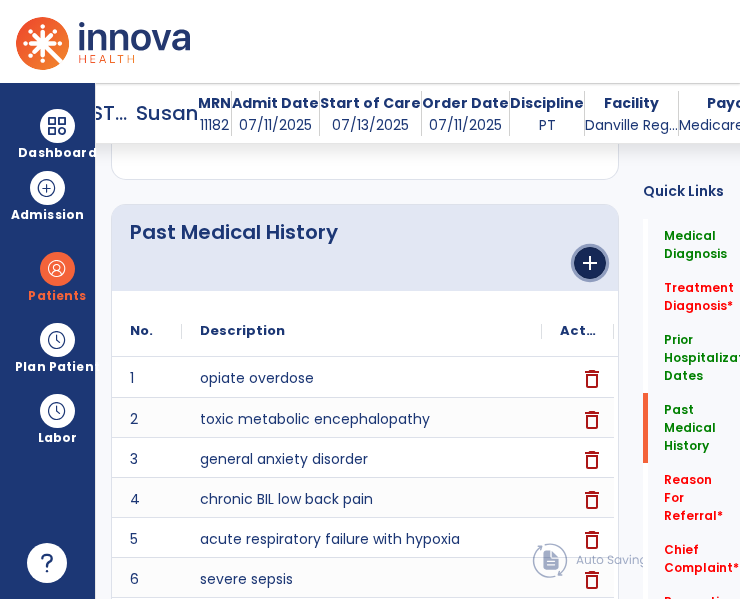 click on "add" 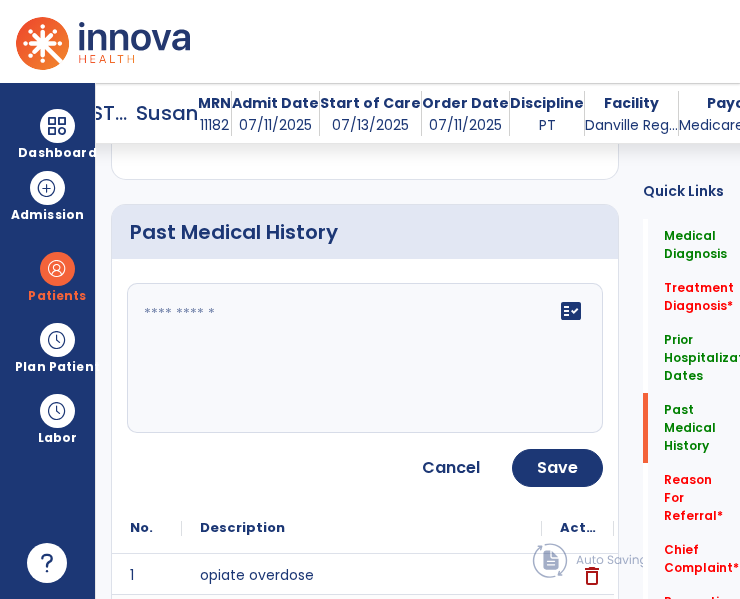 click on "fact_check" 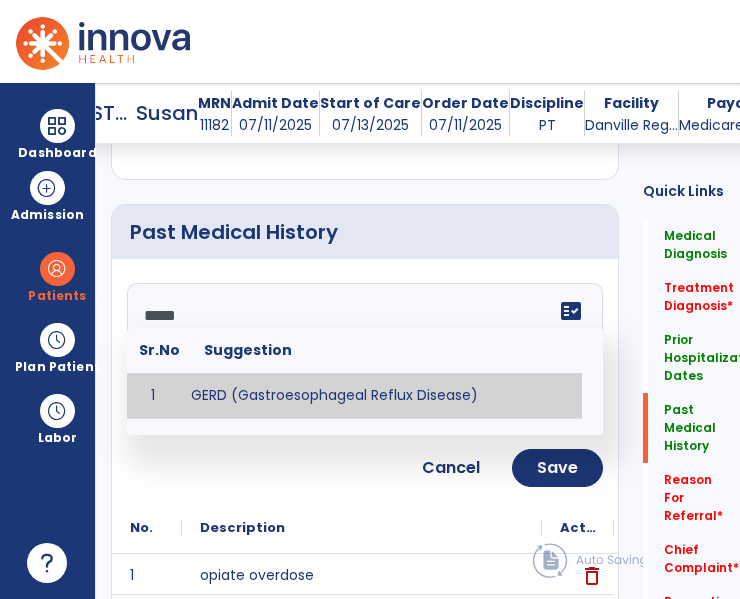type on "**********" 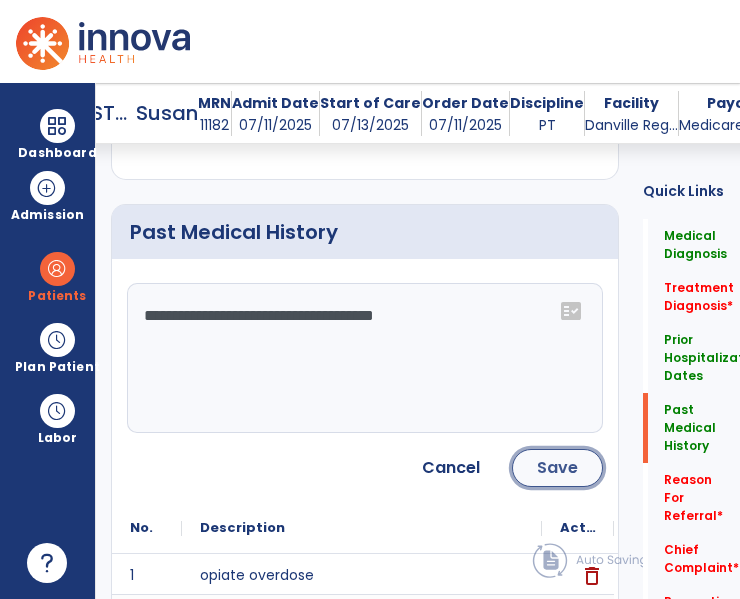 click on "Save" 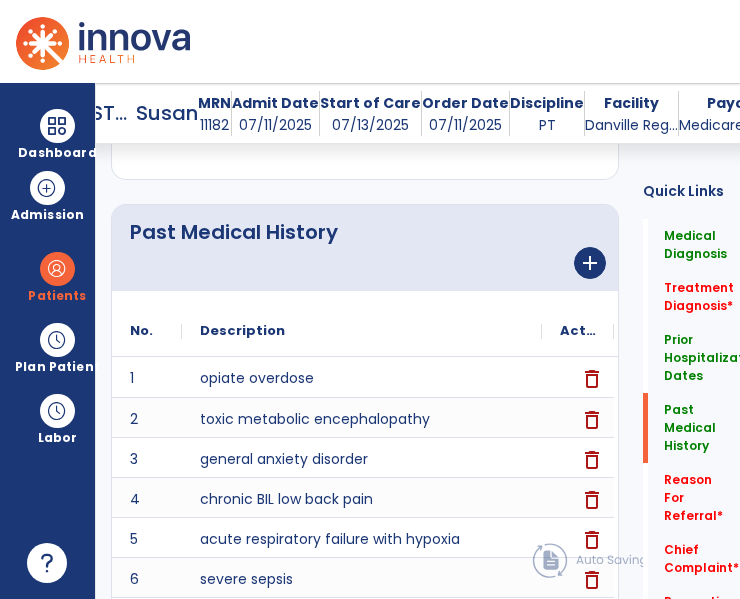 click on "add" 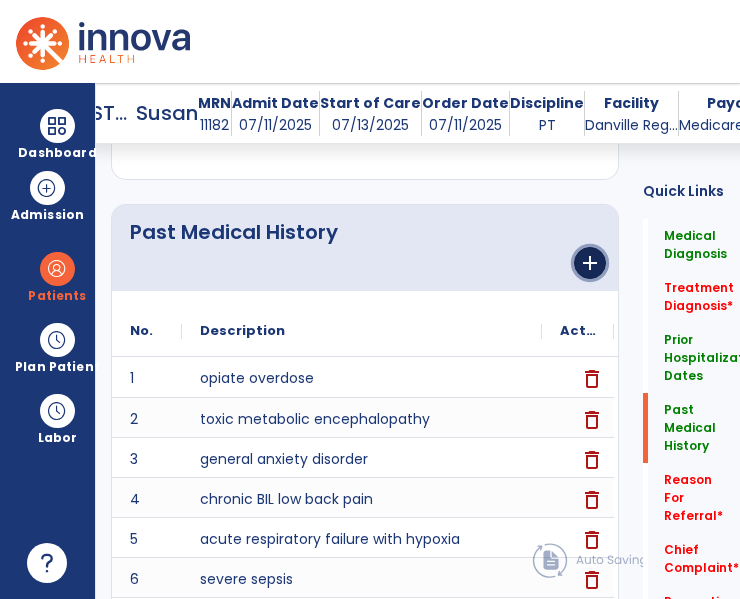 click on "add" 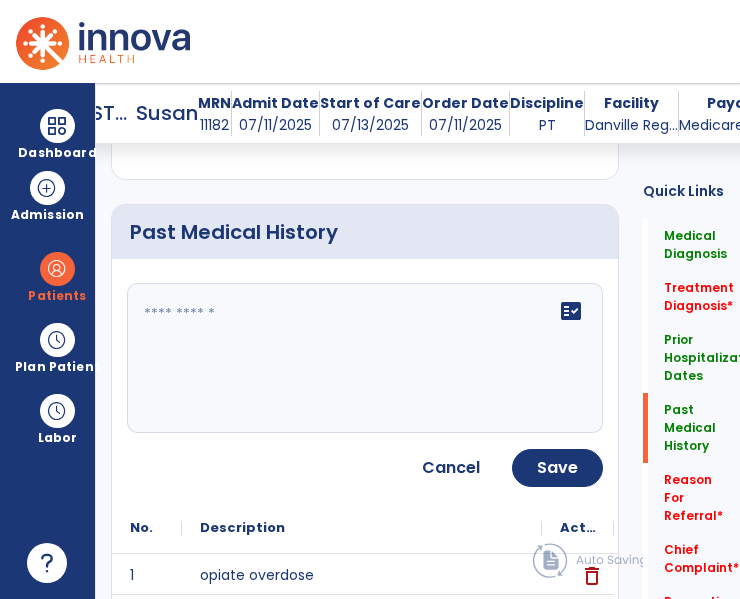 click on "fact_check" 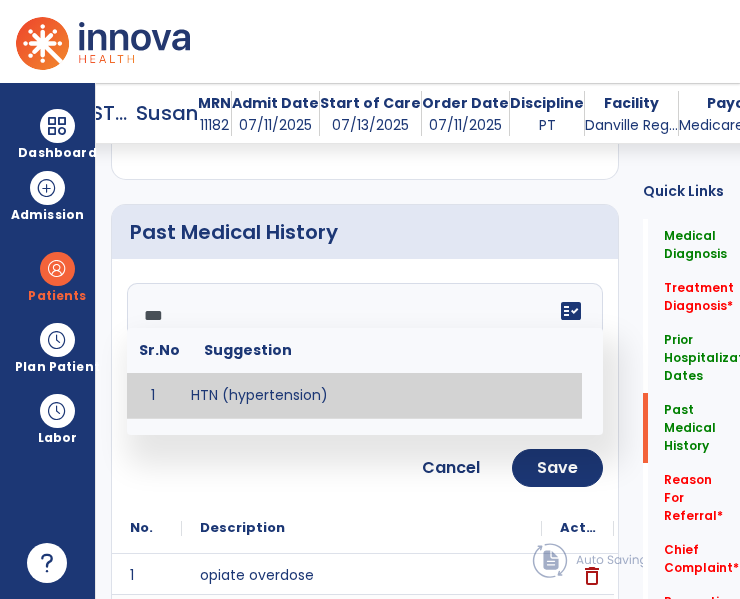 type on "**********" 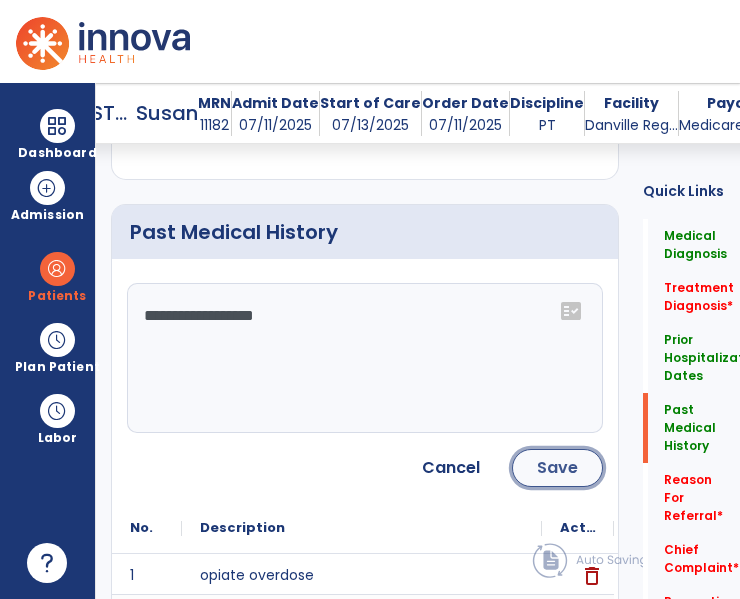 click on "Save" 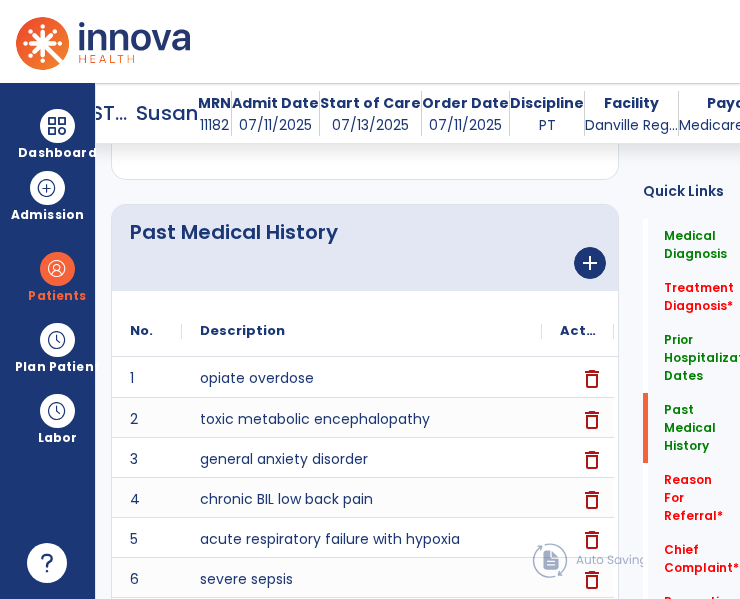 click on "add" 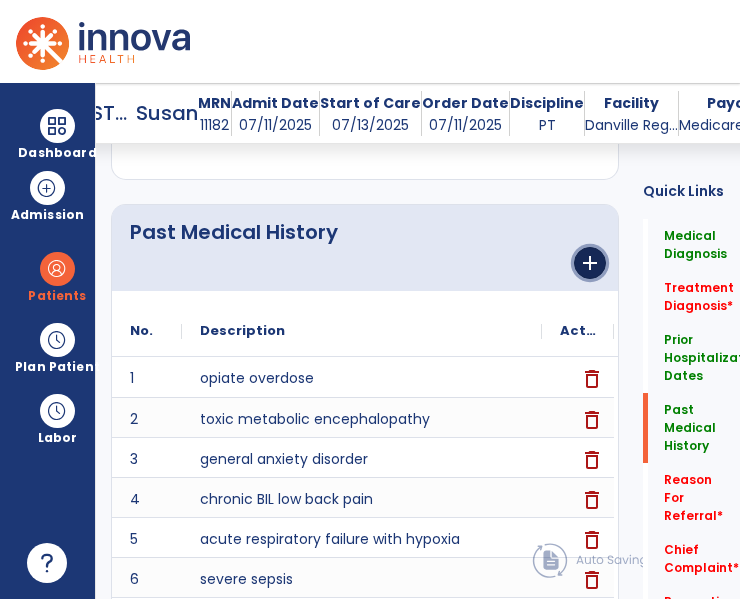 click on "add" 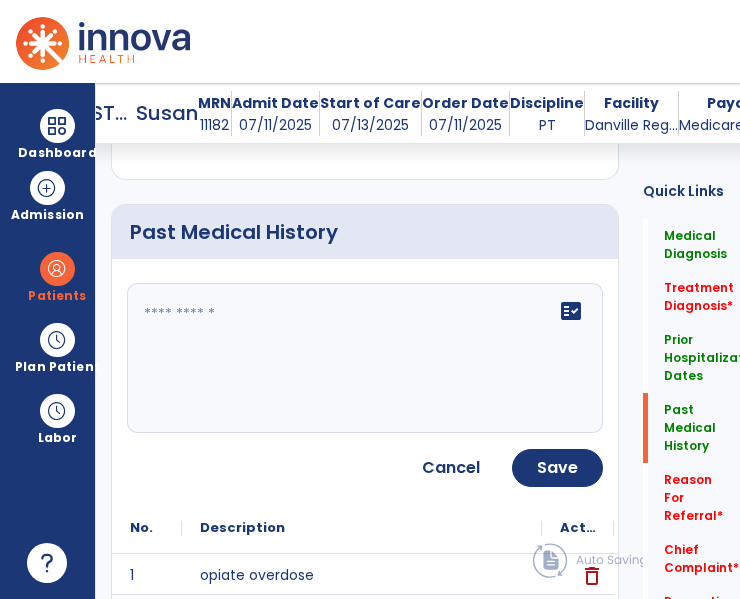click on "fact_check" 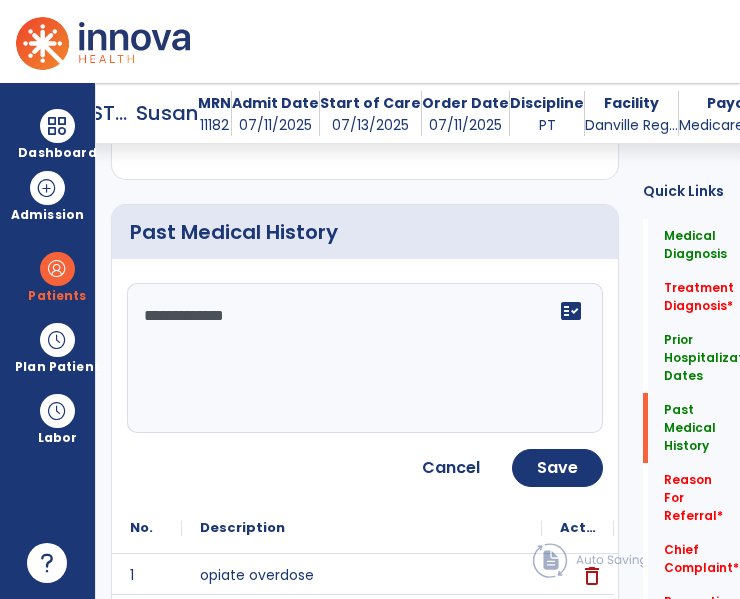 type on "**********" 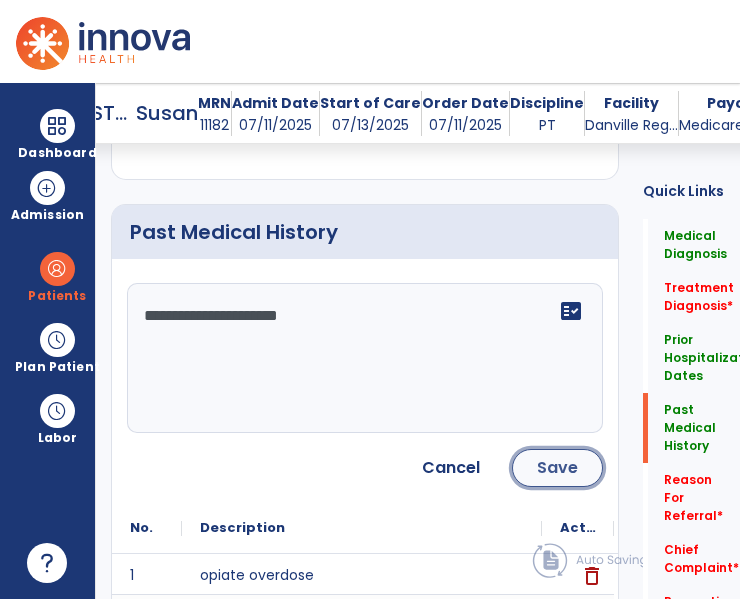 click on "Save" 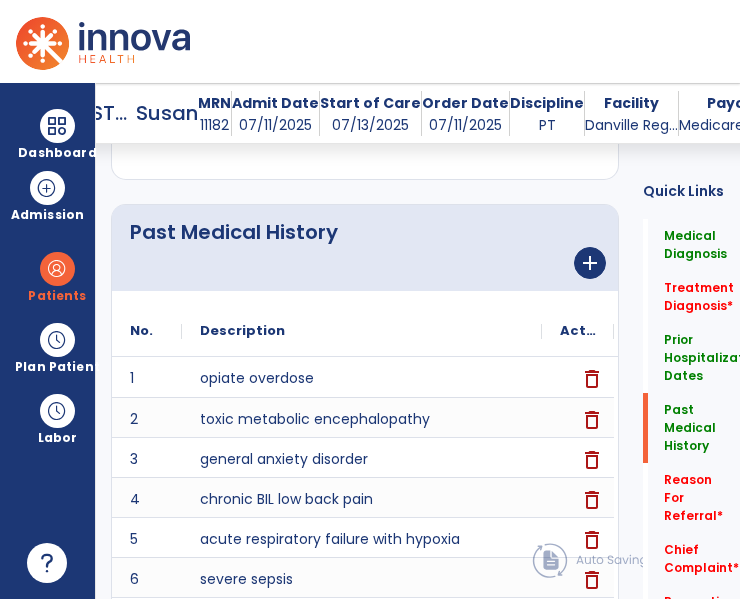 click on "add" 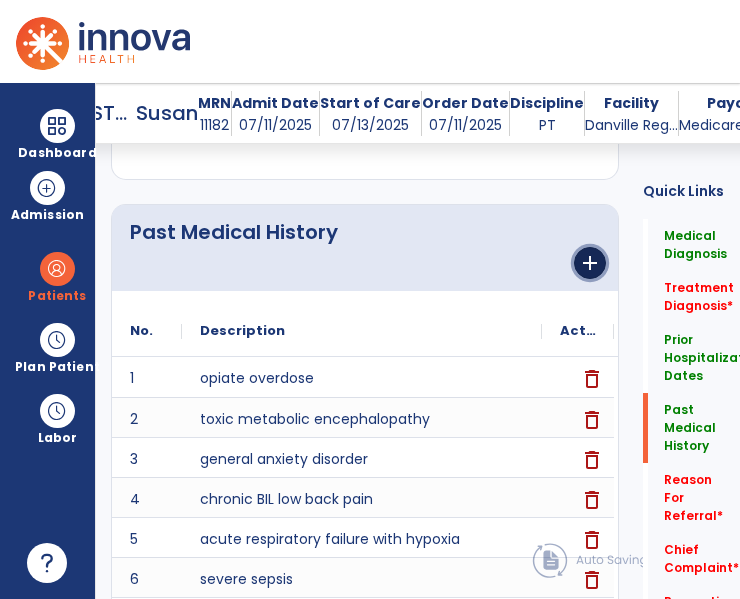 click on "add" 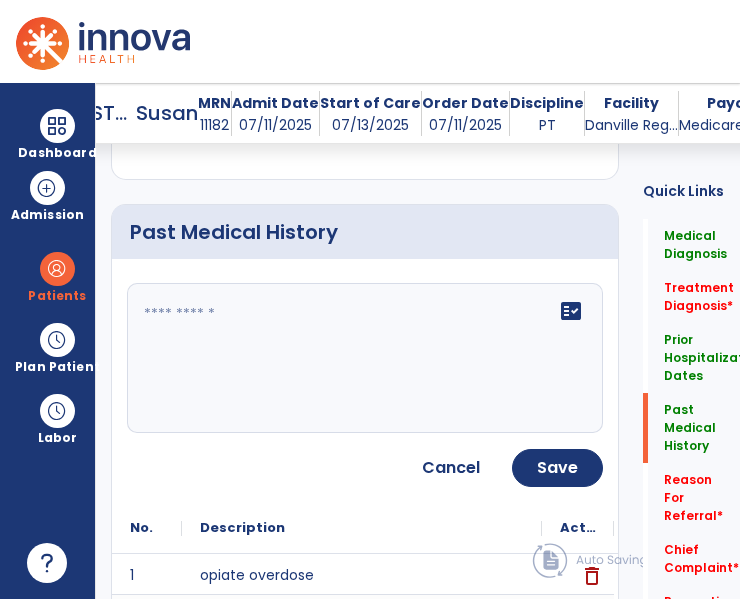 click on "fact_check" 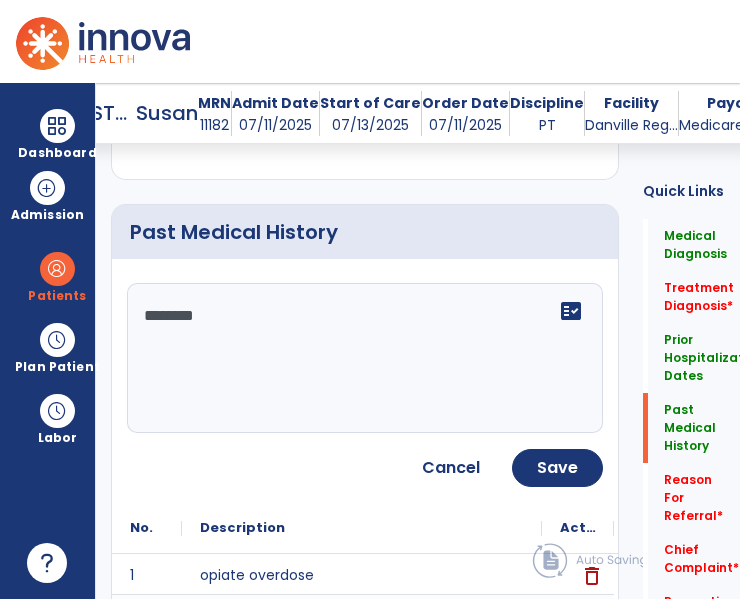type on "********" 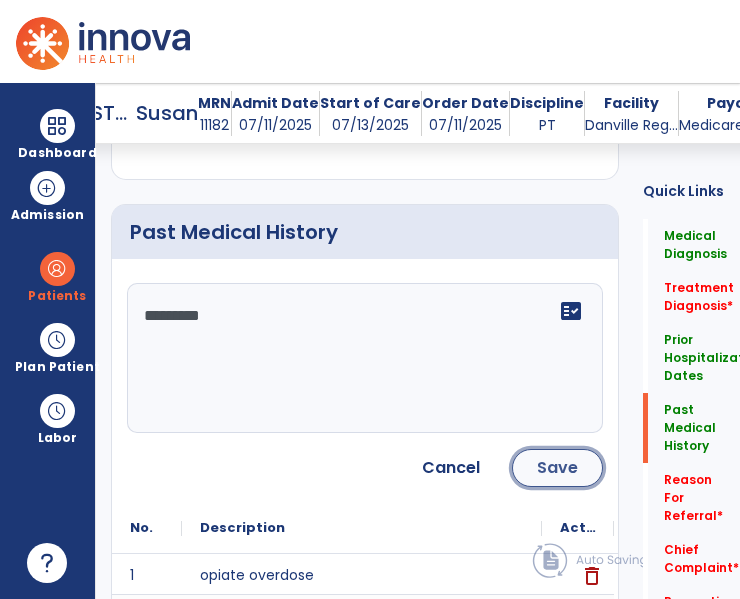 click on "Save" 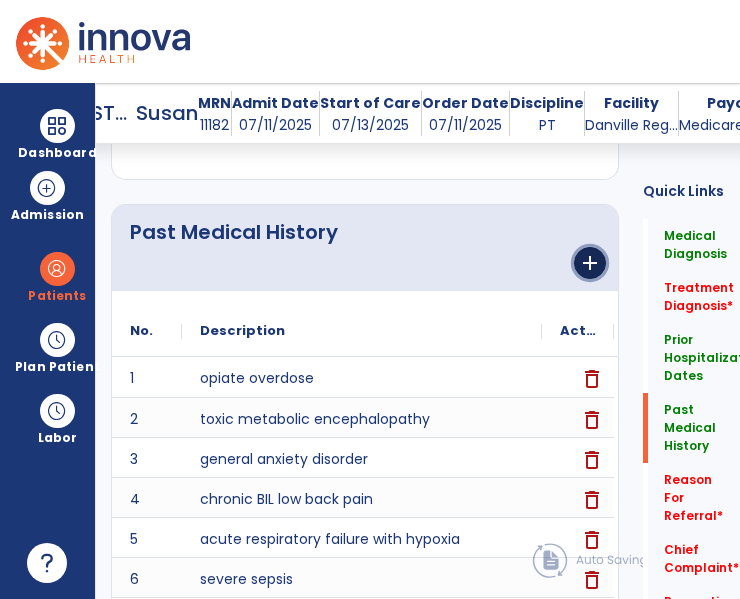 click on "add" 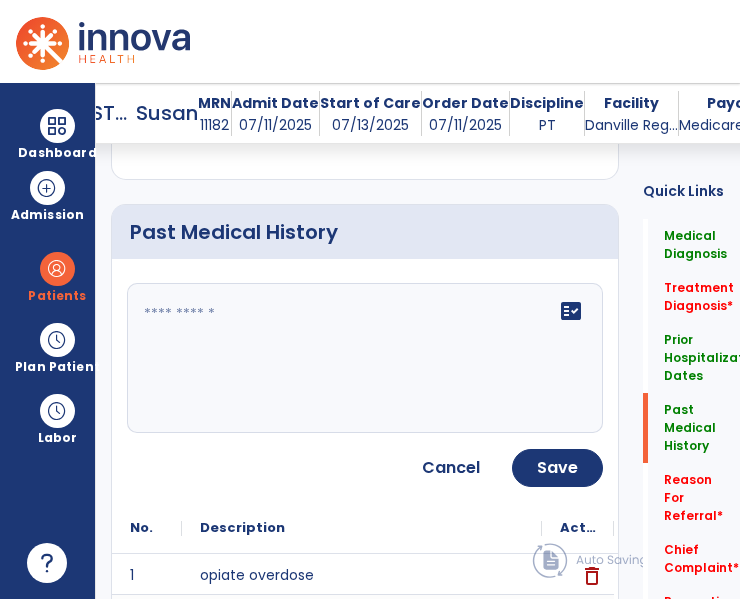 click on "fact_check" 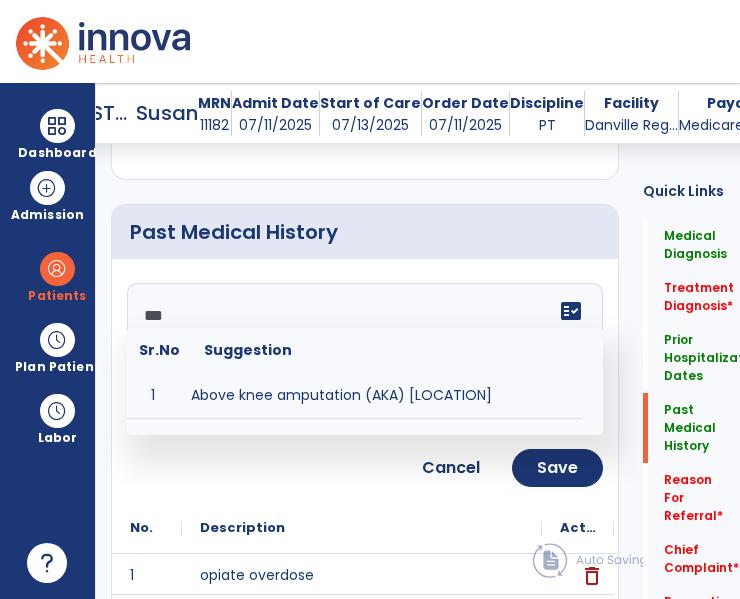 type on "***" 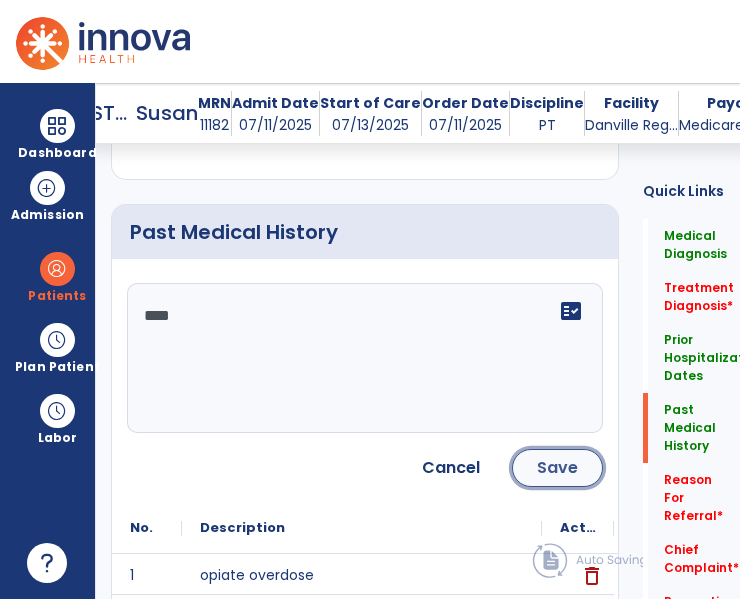 click on "Save" 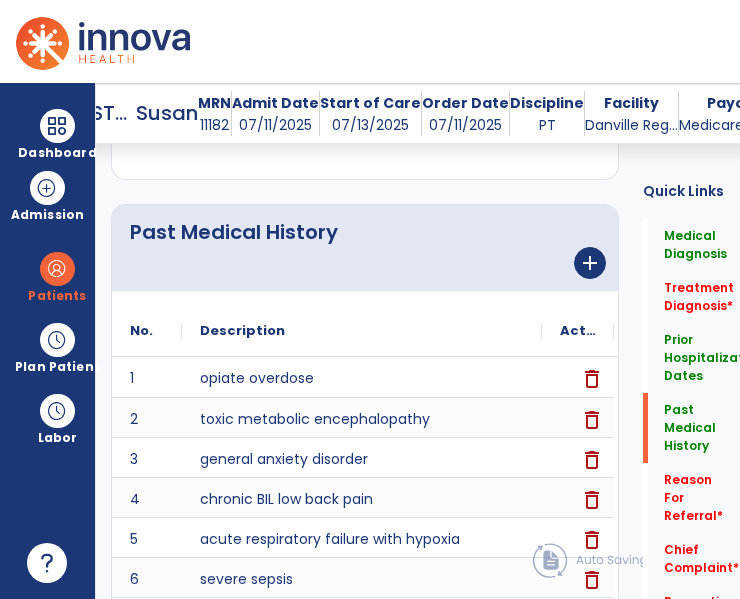 click on "add" 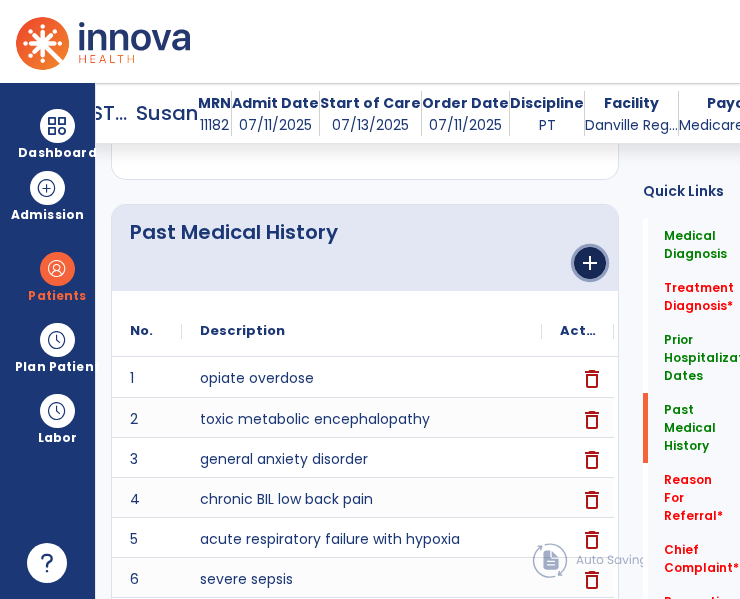 click on "add" 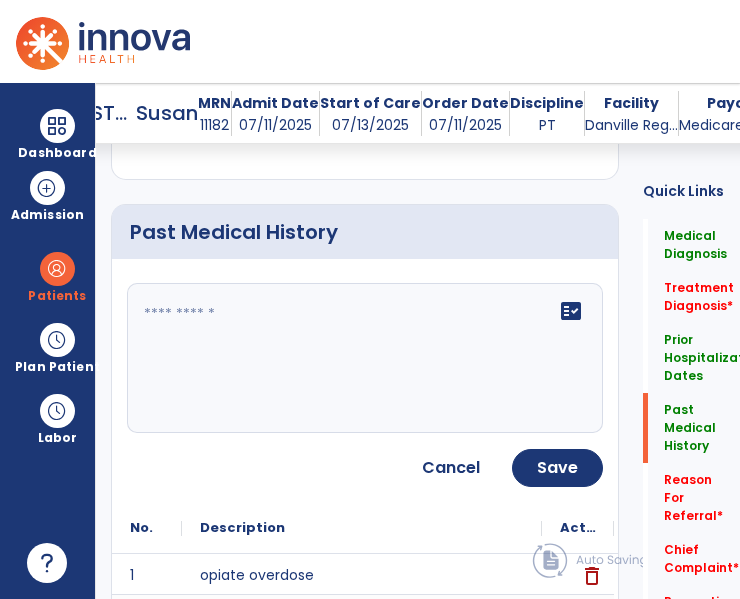 click on "fact_check" 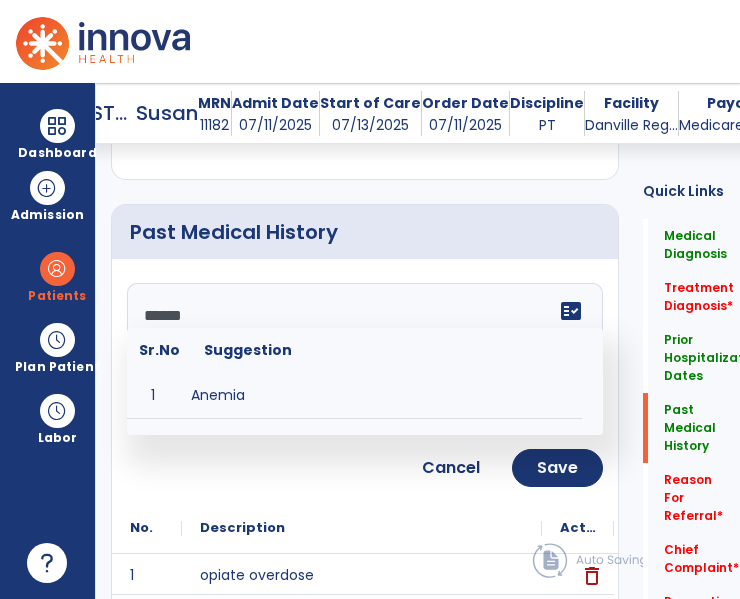 type on "******" 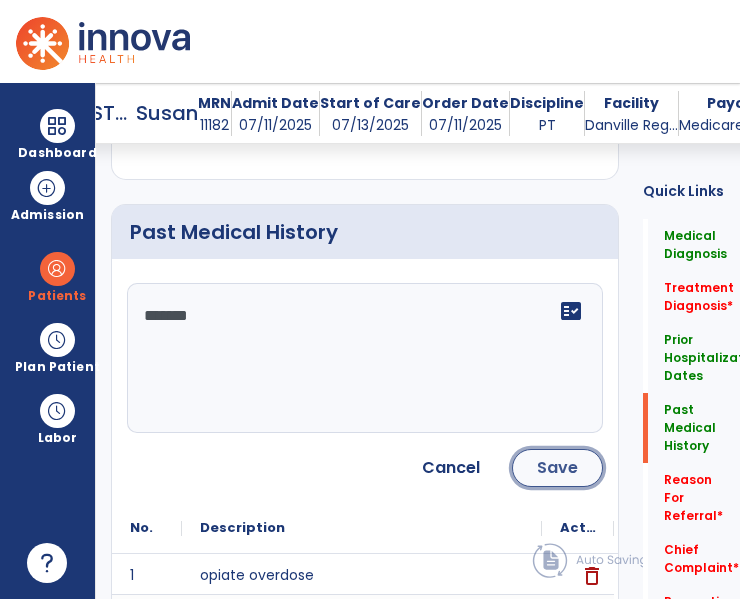click on "Save" 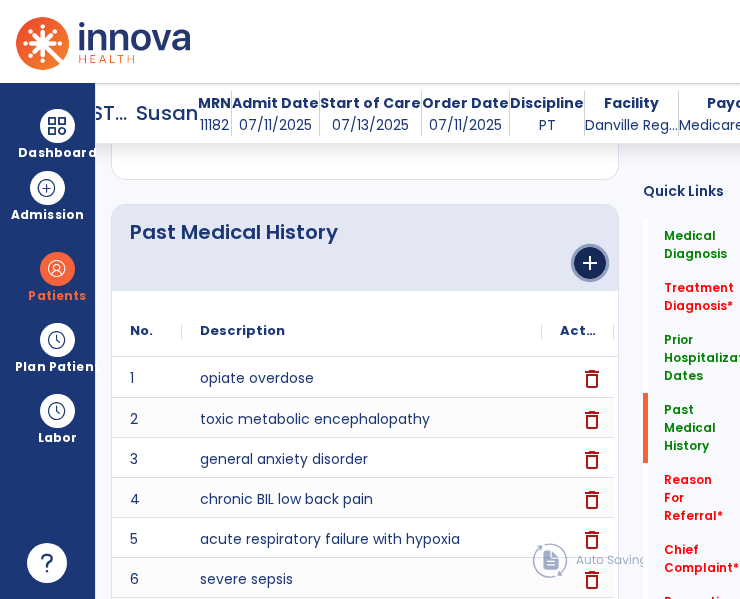 click on "add" 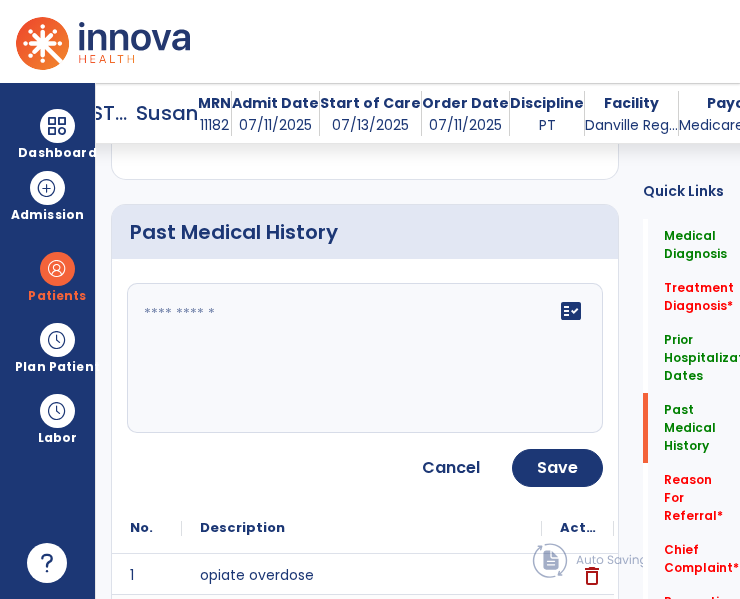click on "fact_check" 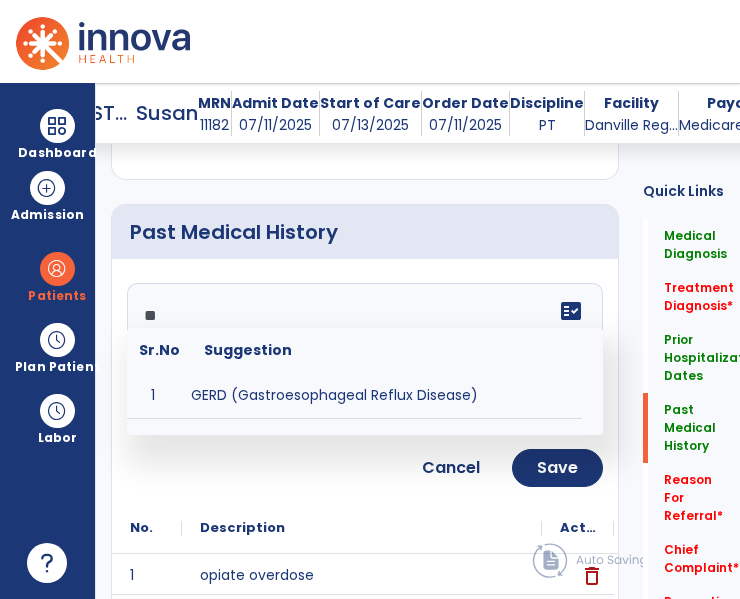 type on "*" 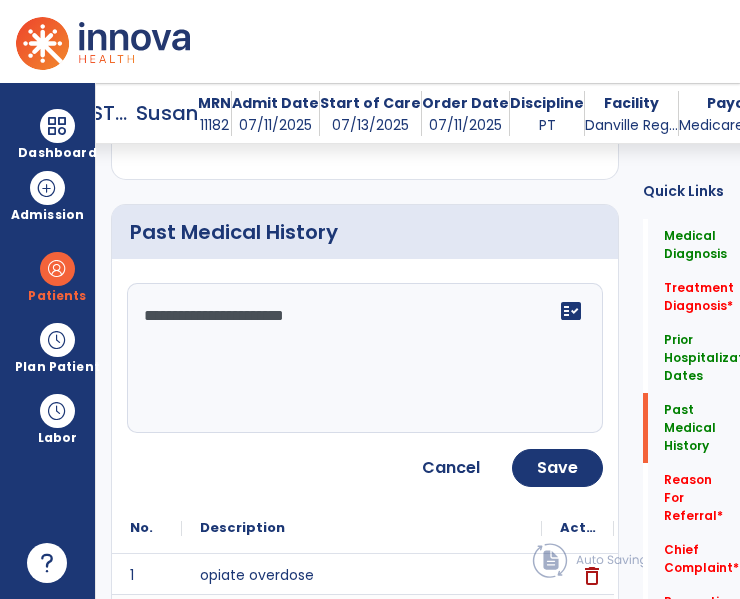 type on "**********" 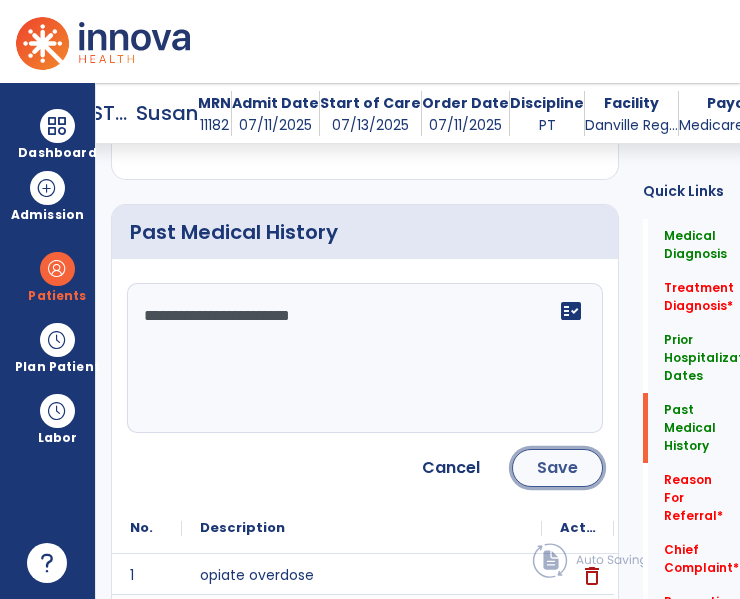 click on "Save" 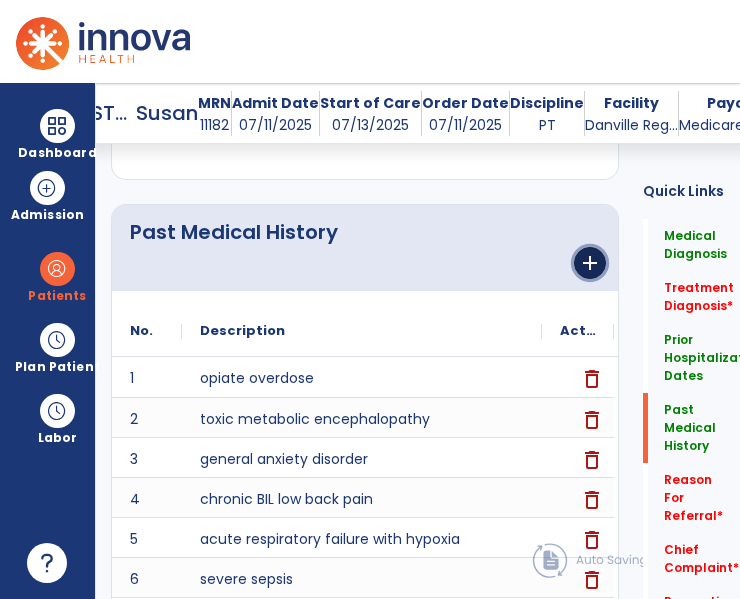 click on "add" 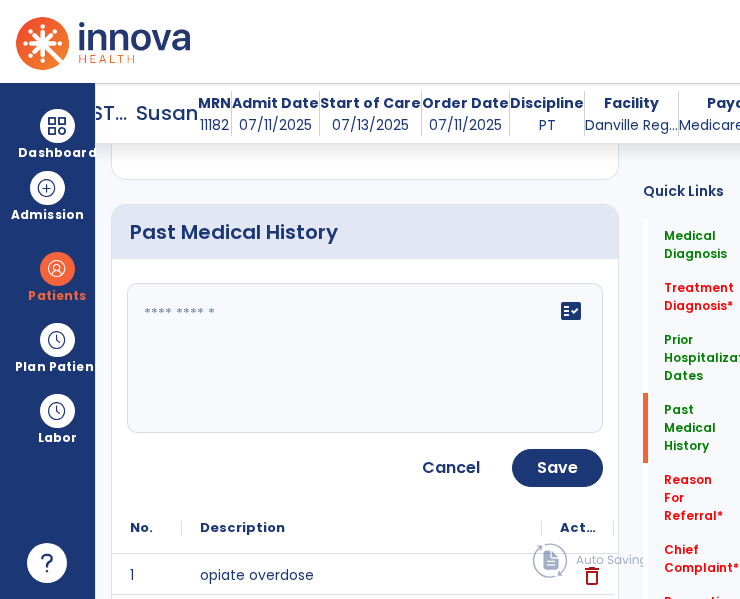 click on "fact_check" 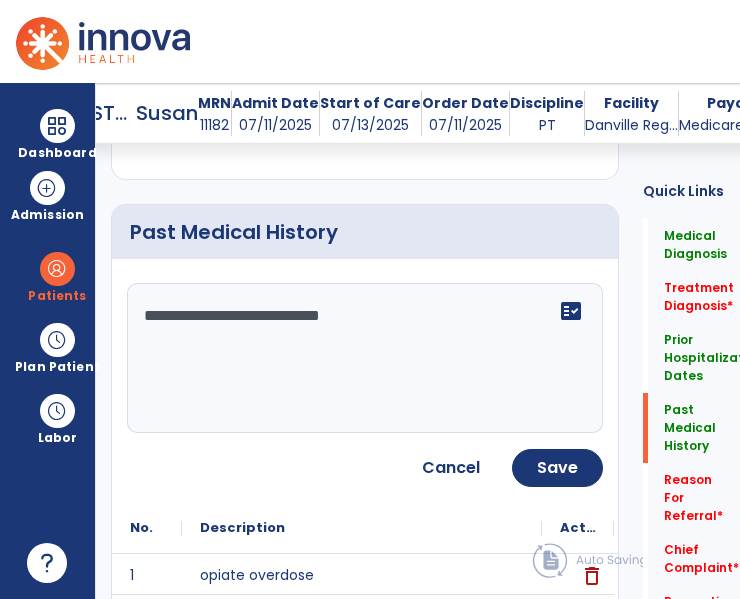 type on "**********" 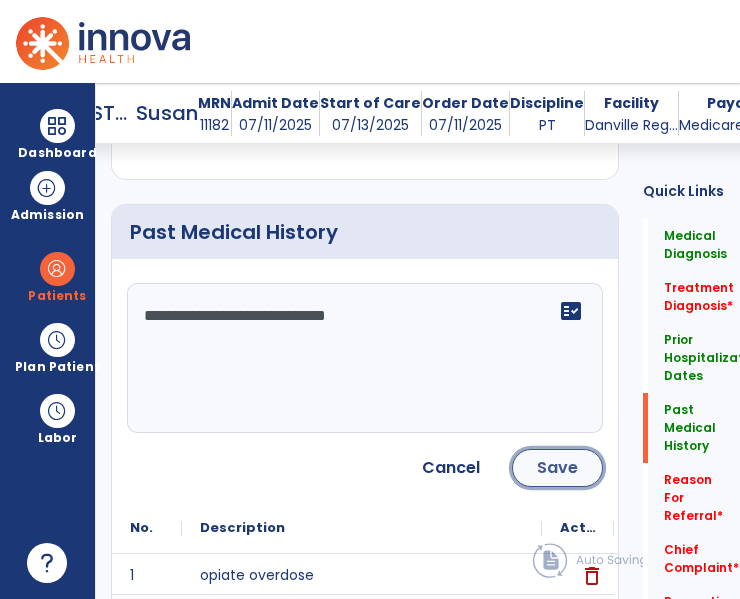 click on "Save" 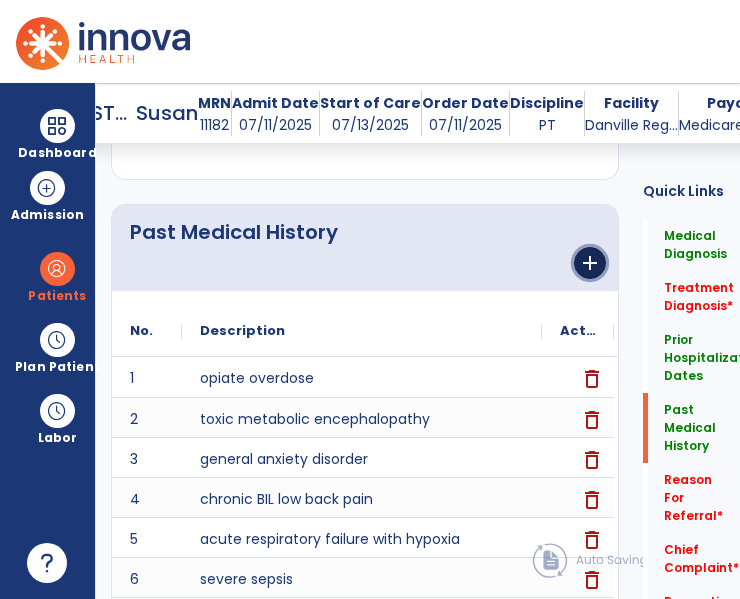 click on "add" 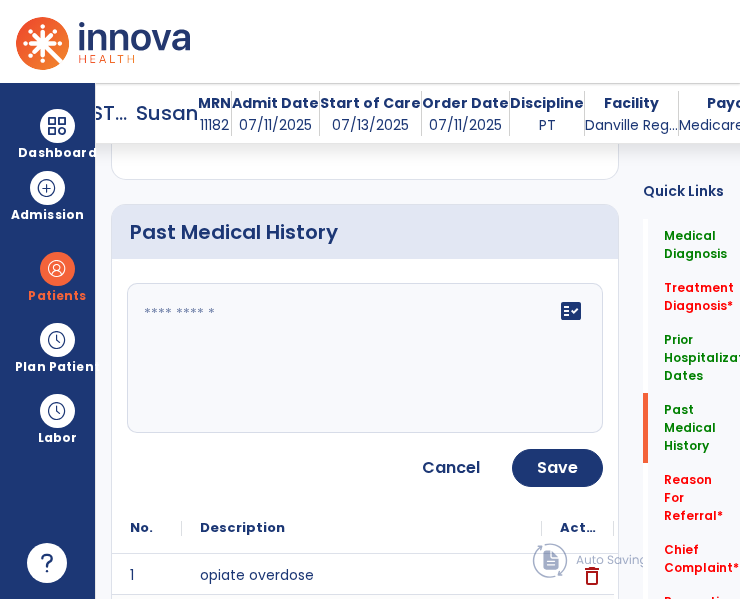 click on "fact_check" 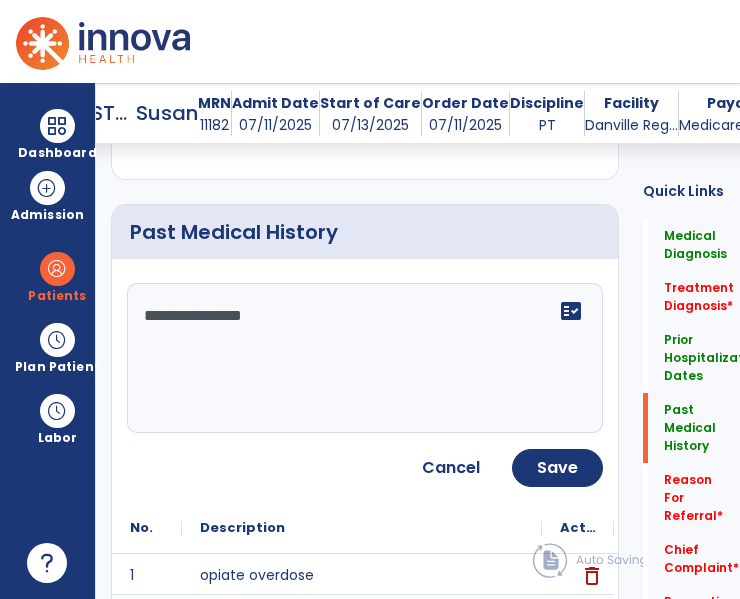 type on "**********" 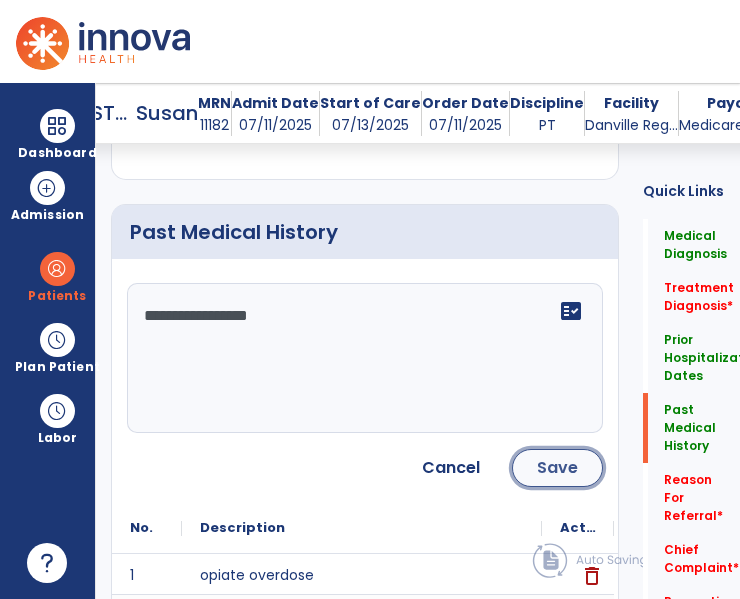 click on "Save" 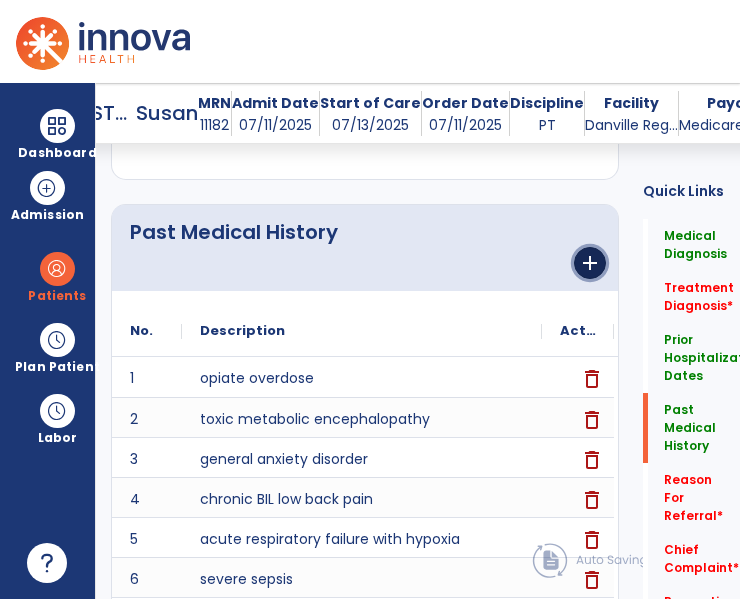 click on "add" 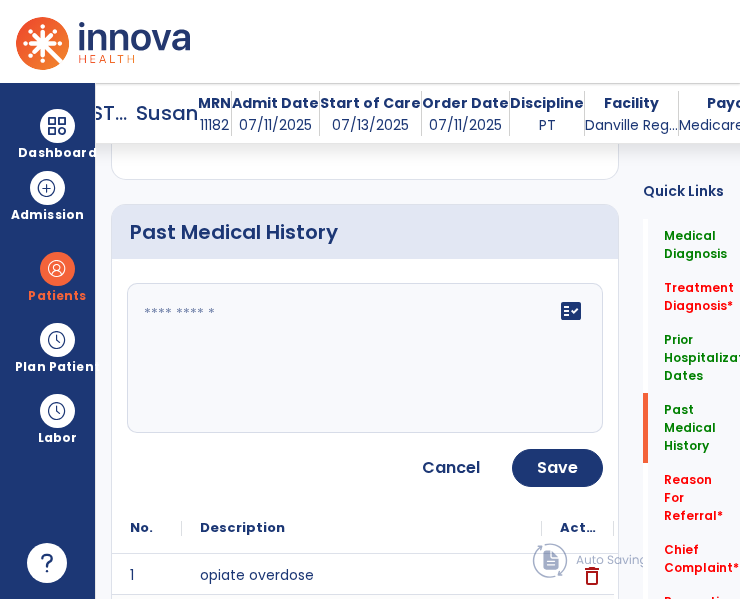 click on "fact_check" 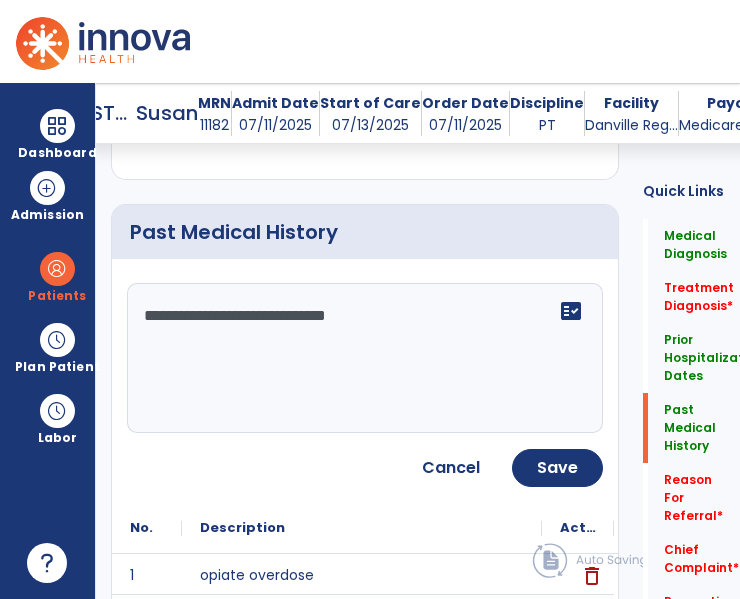 type on "**********" 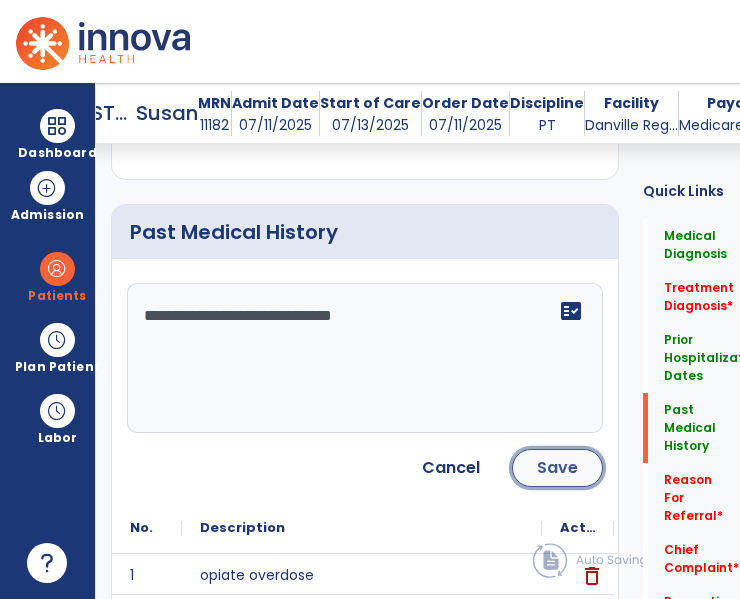click on "Save" 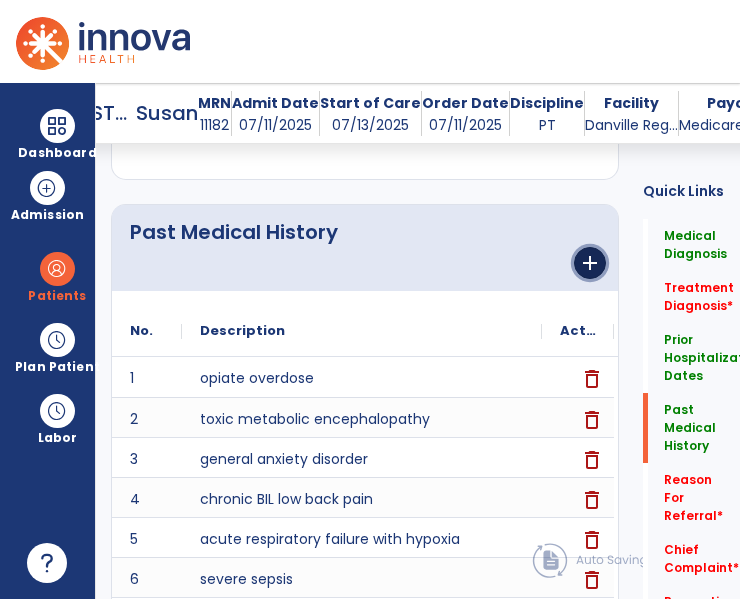 click on "add" 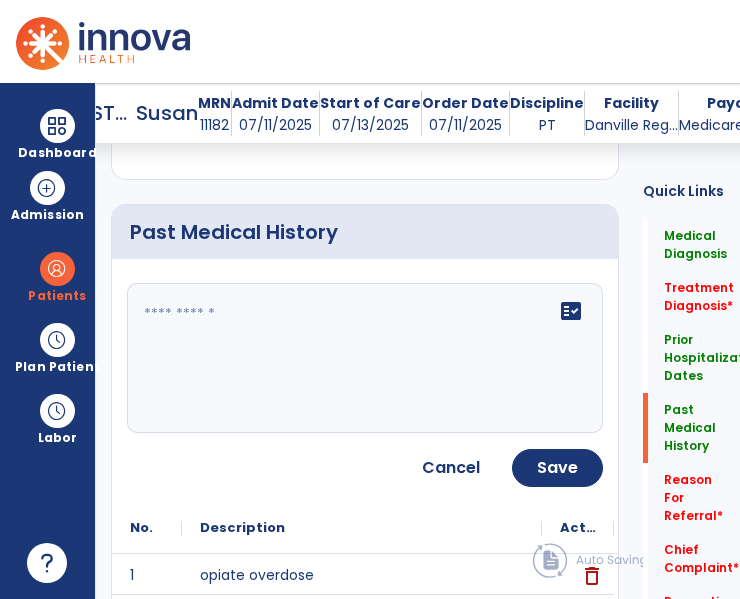 click on "fact_check" 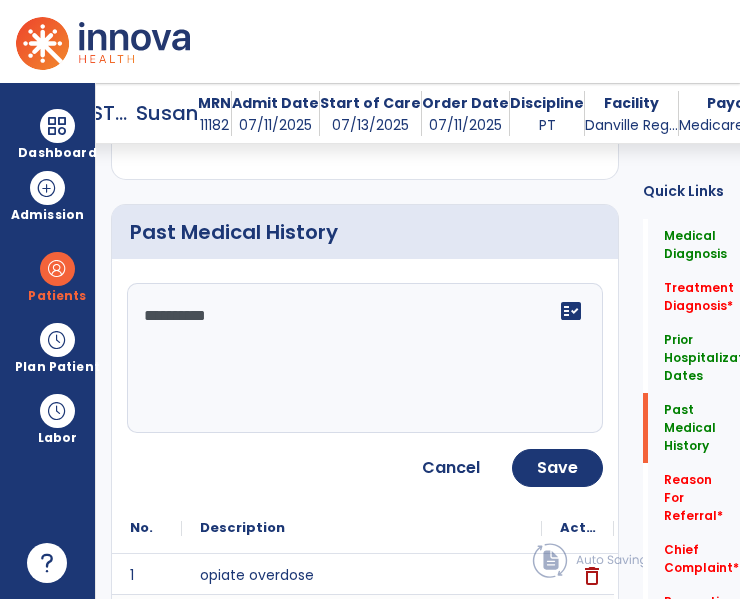 type on "**********" 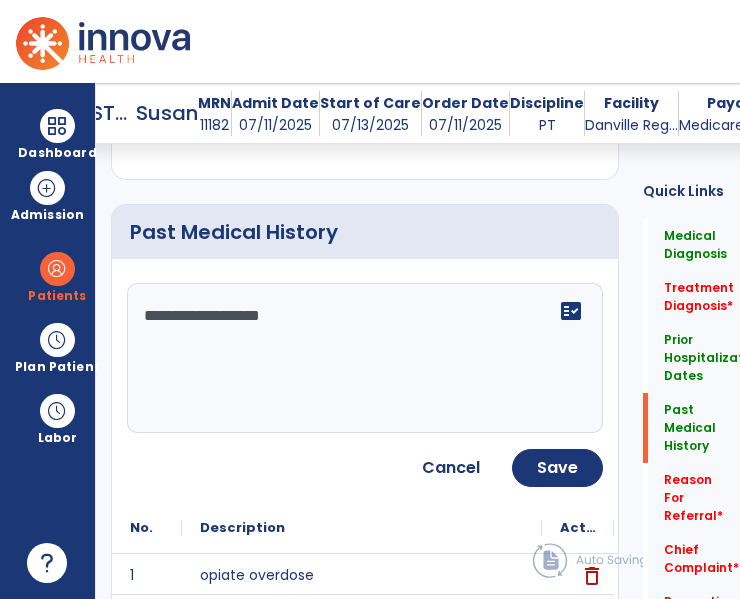 type on "**********" 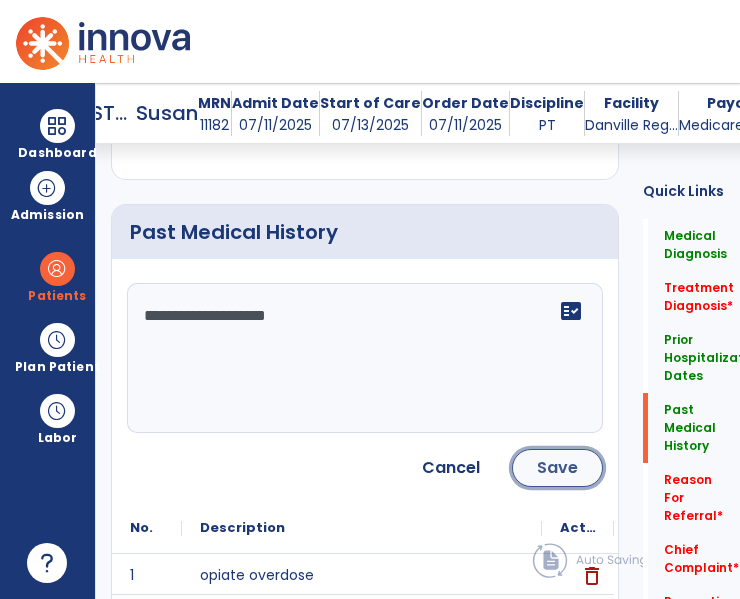 click on "Save" 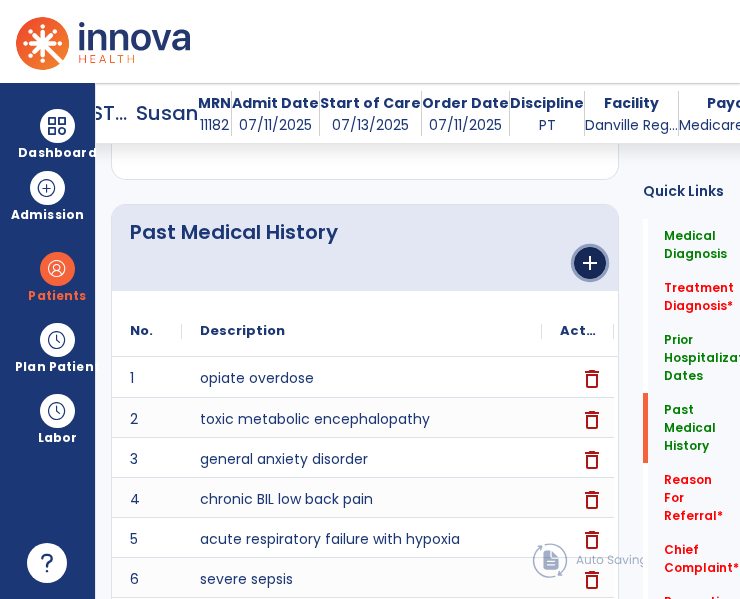 click on "add" 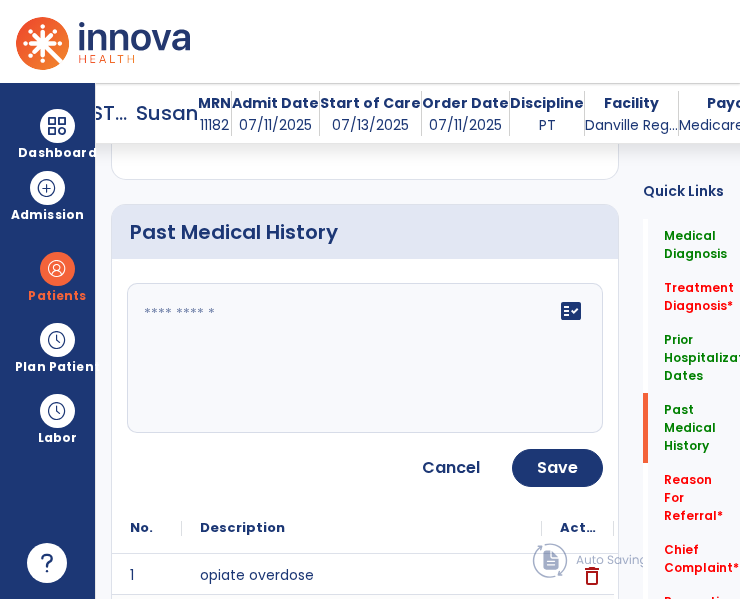 click on "fact_check" 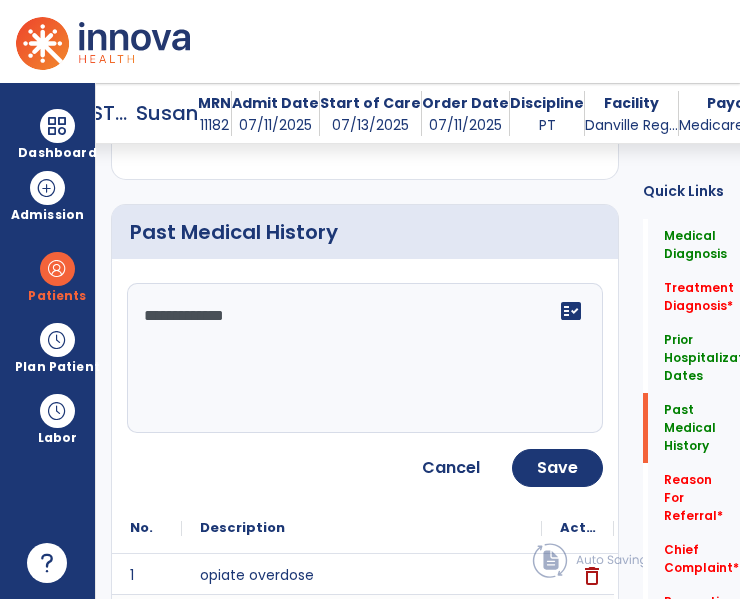 type on "**********" 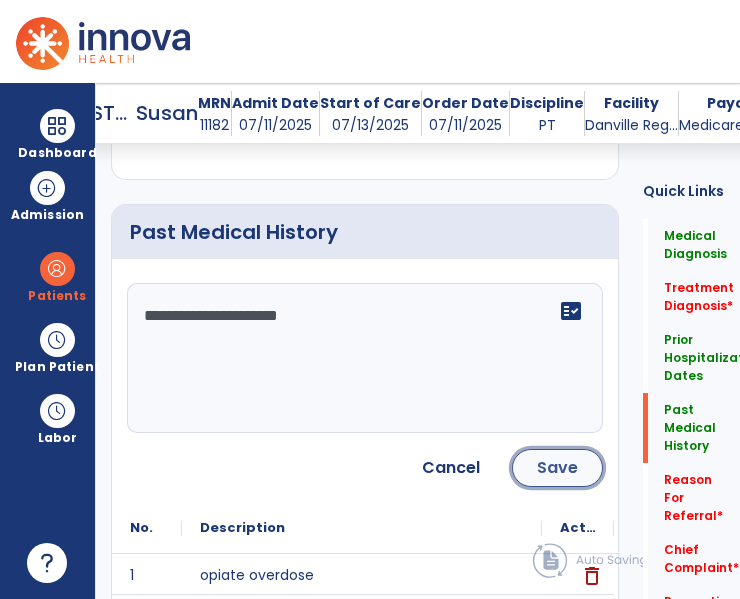 click on "Save" 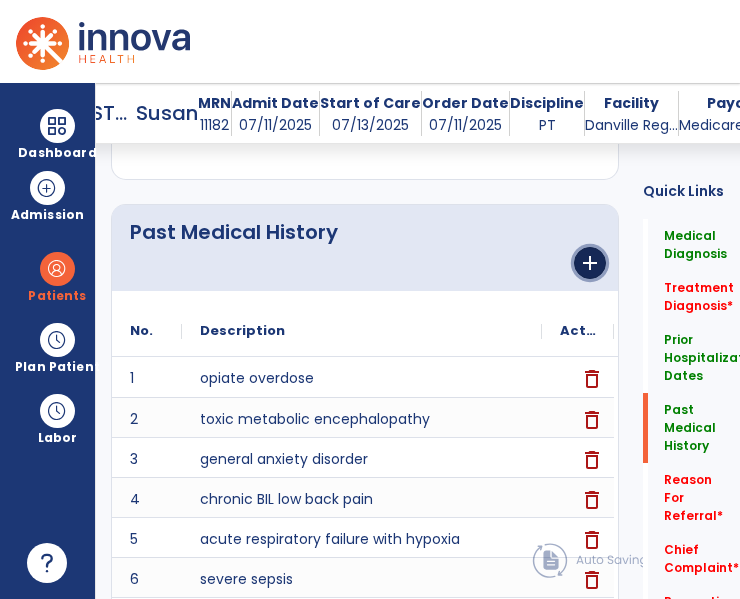 click on "add" 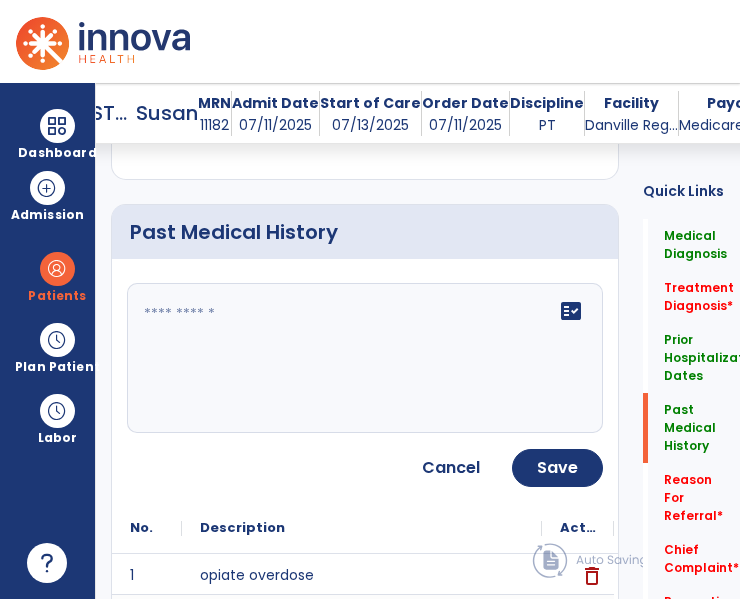 click on "fact_check" 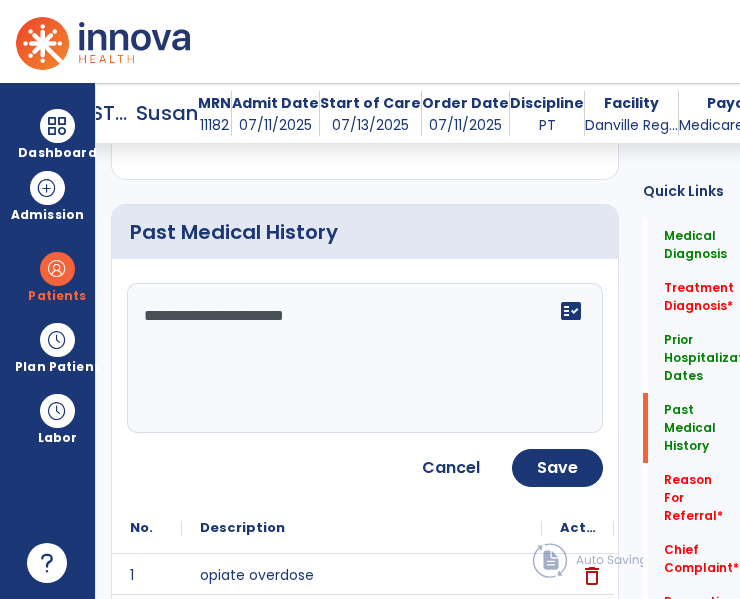 type on "**********" 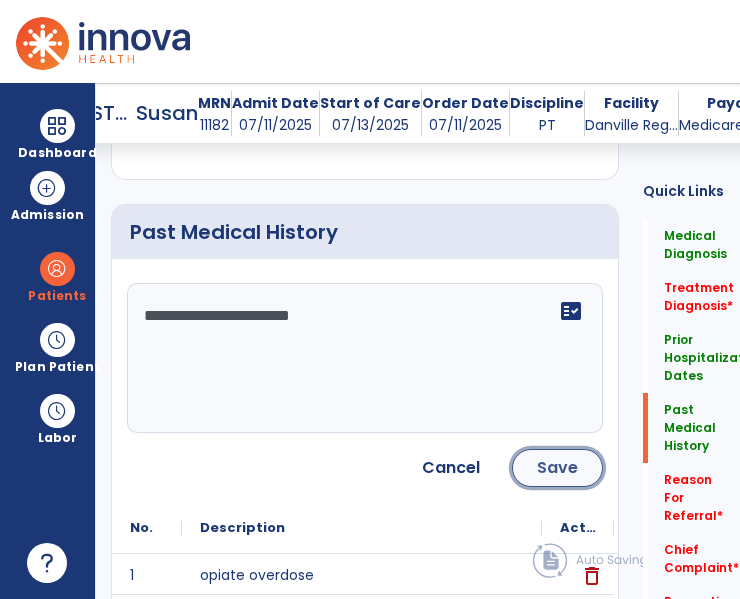 click on "Save" 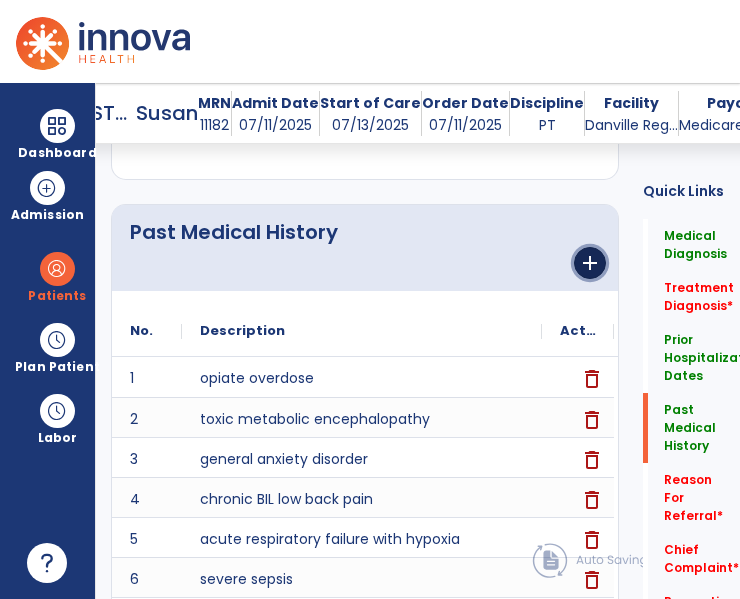 click on "add" 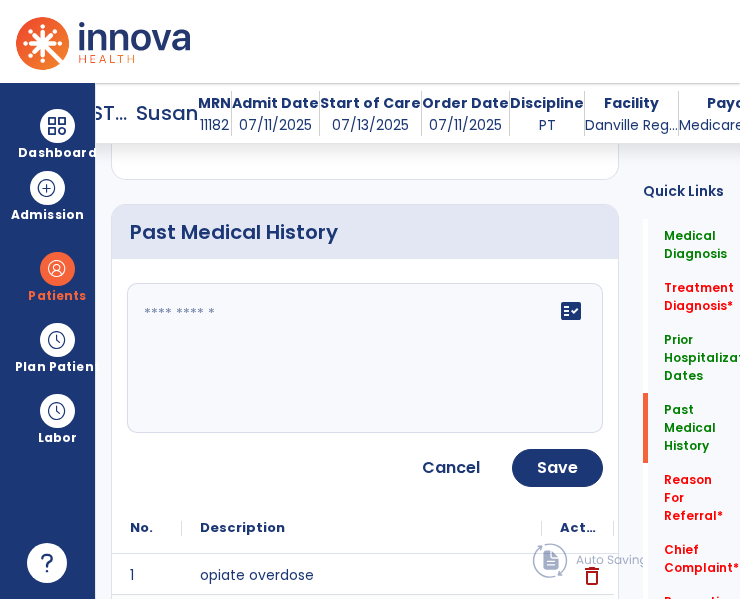 click on "fact_check" 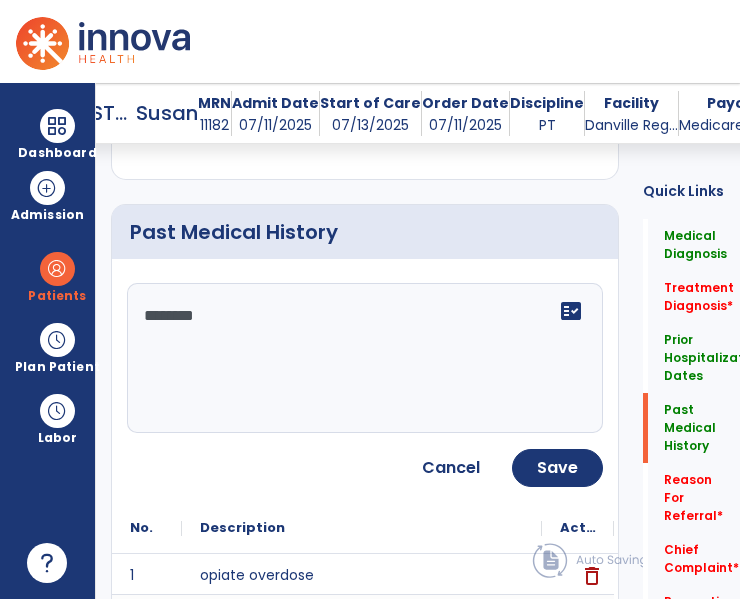 type on "*********" 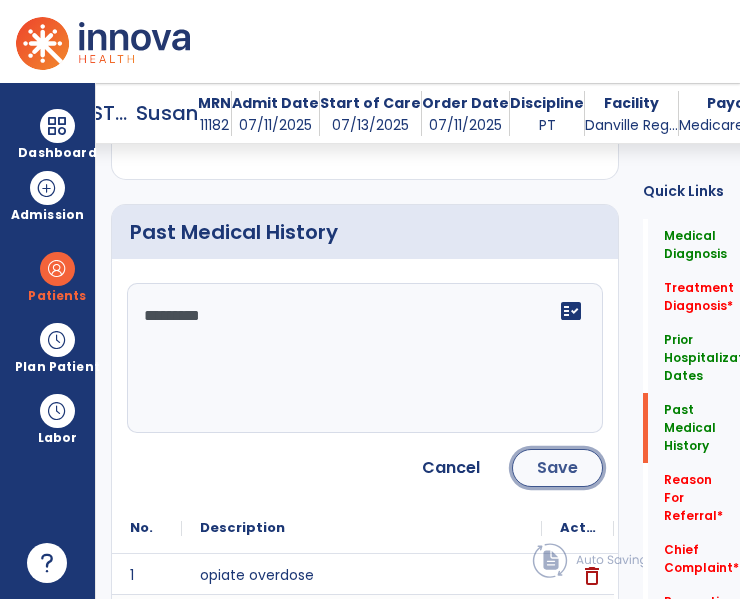click on "Save" 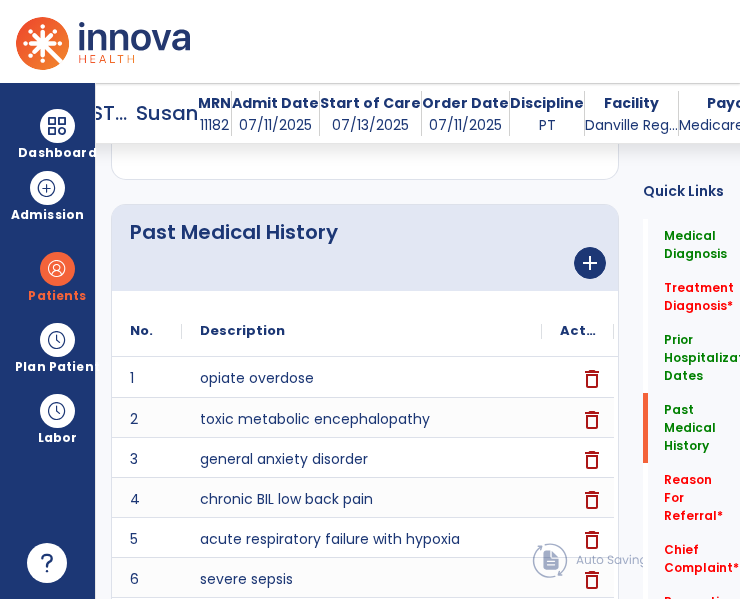 click on "Past Medical History      add" 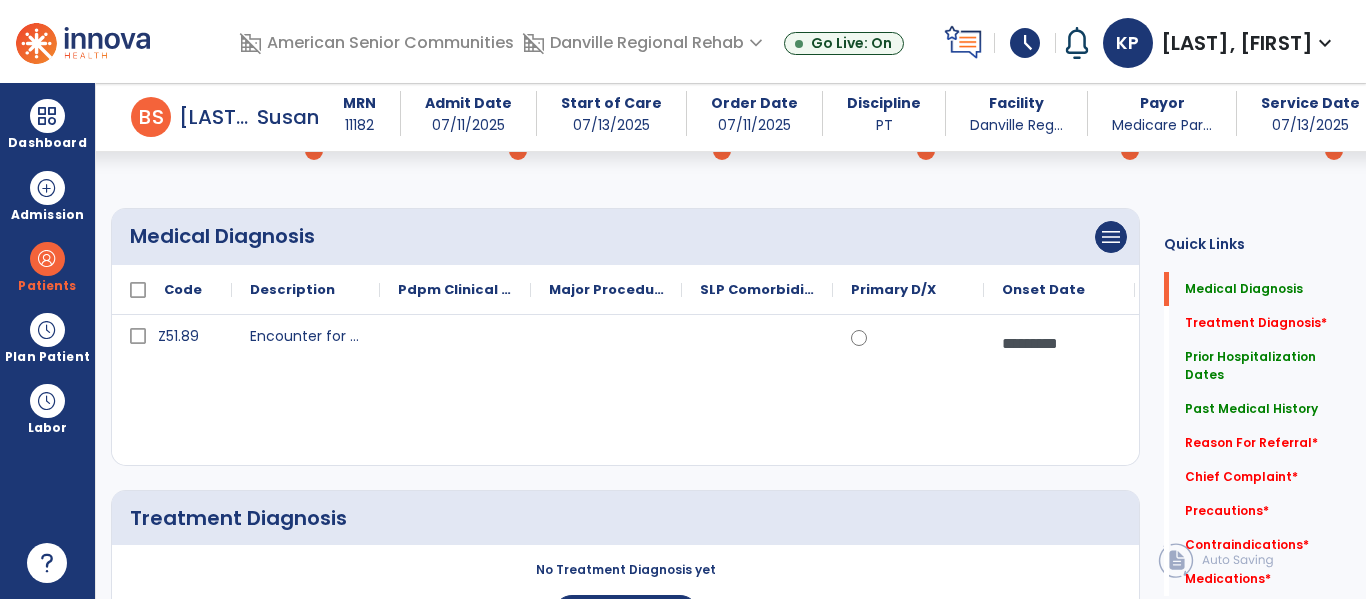 scroll, scrollTop: 122, scrollLeft: 0, axis: vertical 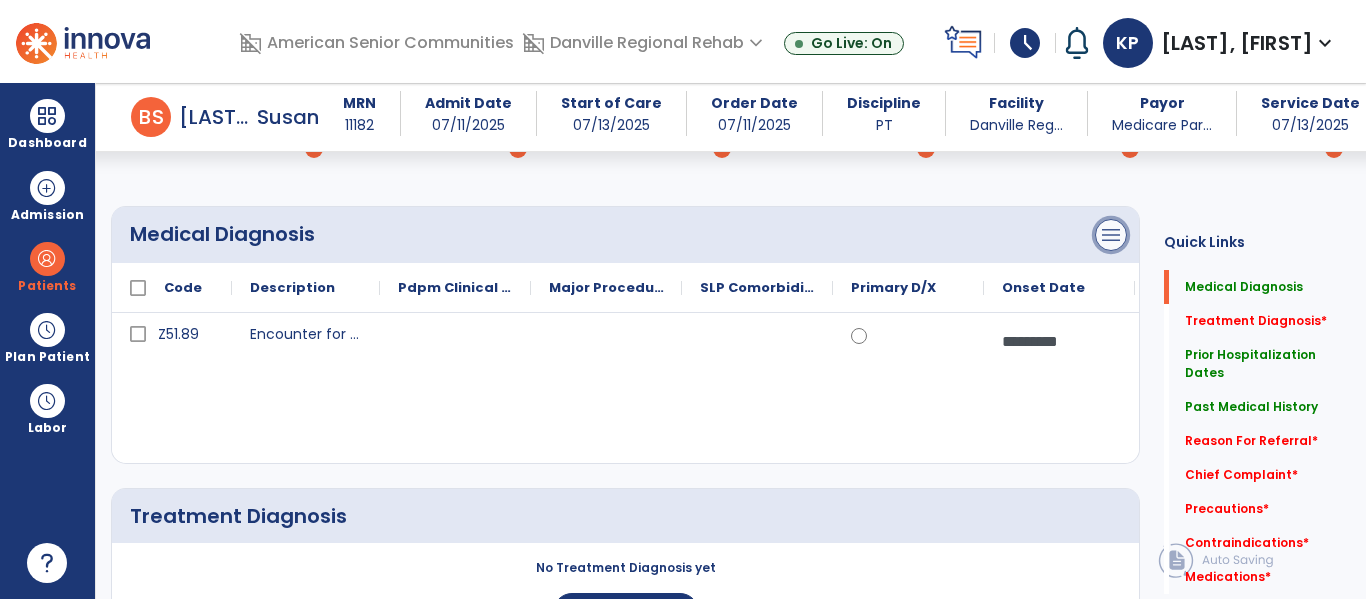 click on "menu" at bounding box center (1111, 235) 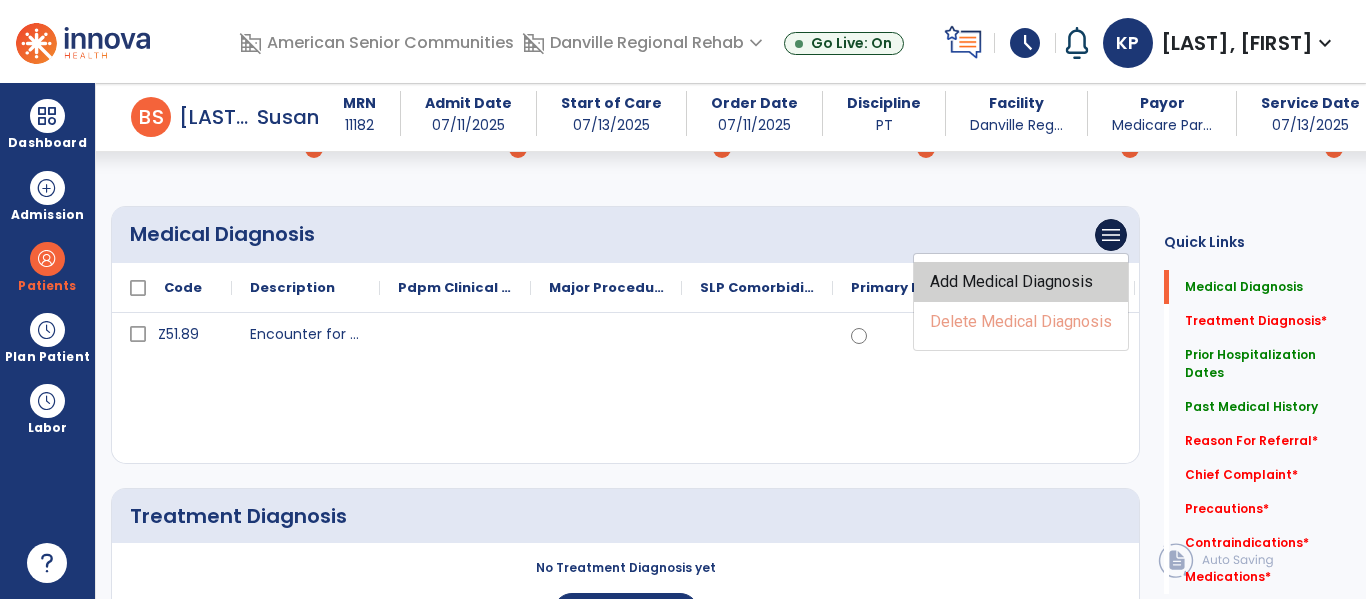 click on "Add Medical Diagnosis" 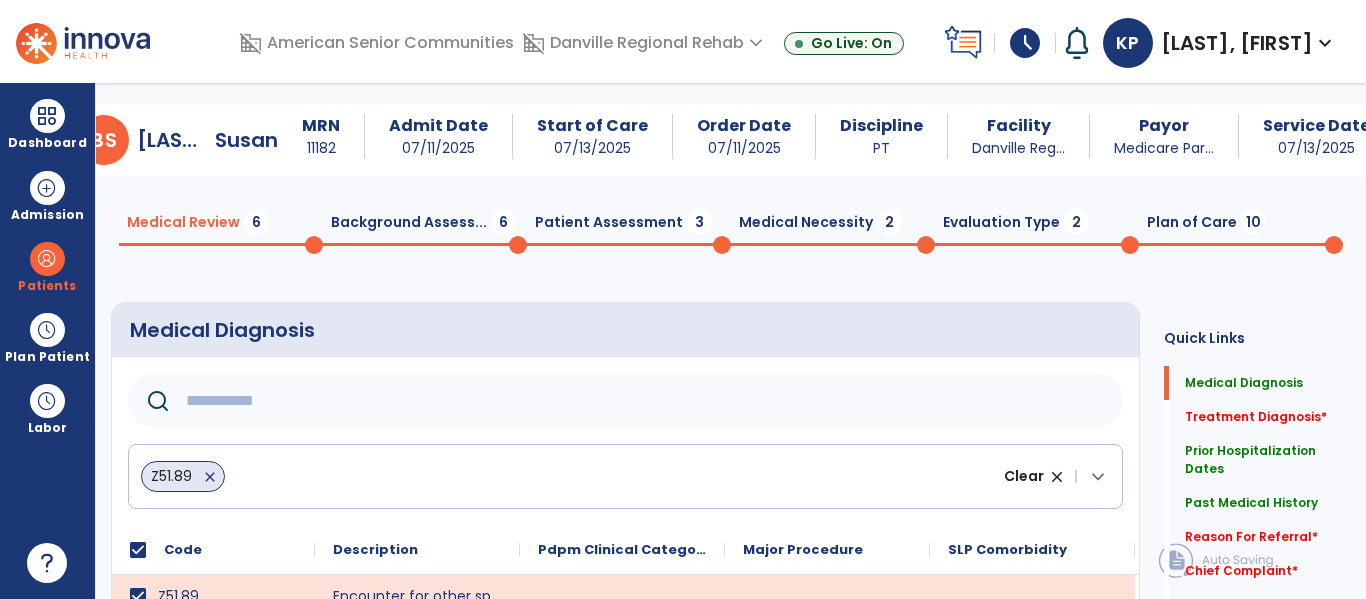 scroll, scrollTop: 49, scrollLeft: 0, axis: vertical 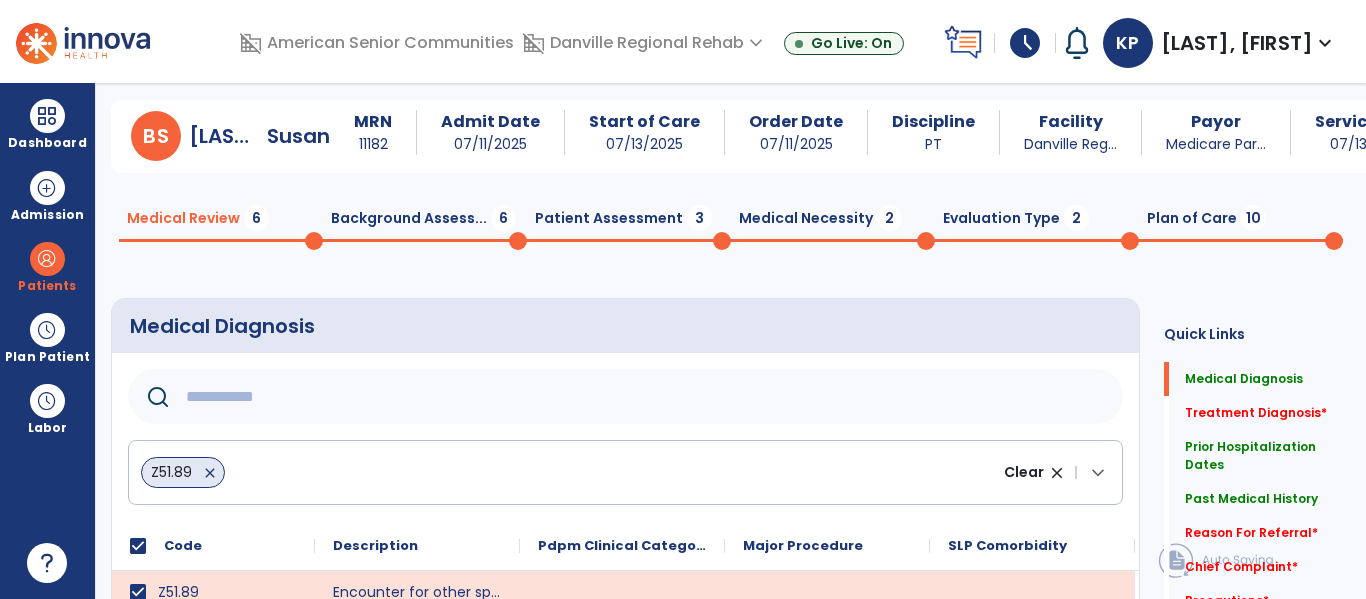 click 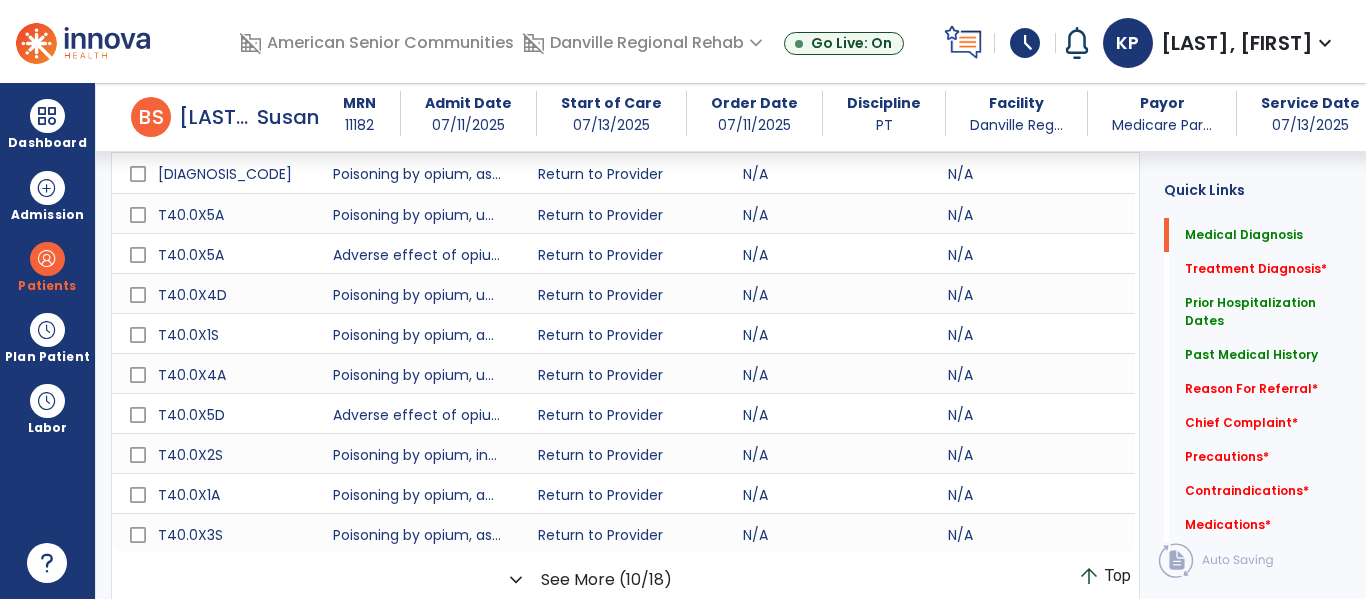 scroll, scrollTop: 346, scrollLeft: 0, axis: vertical 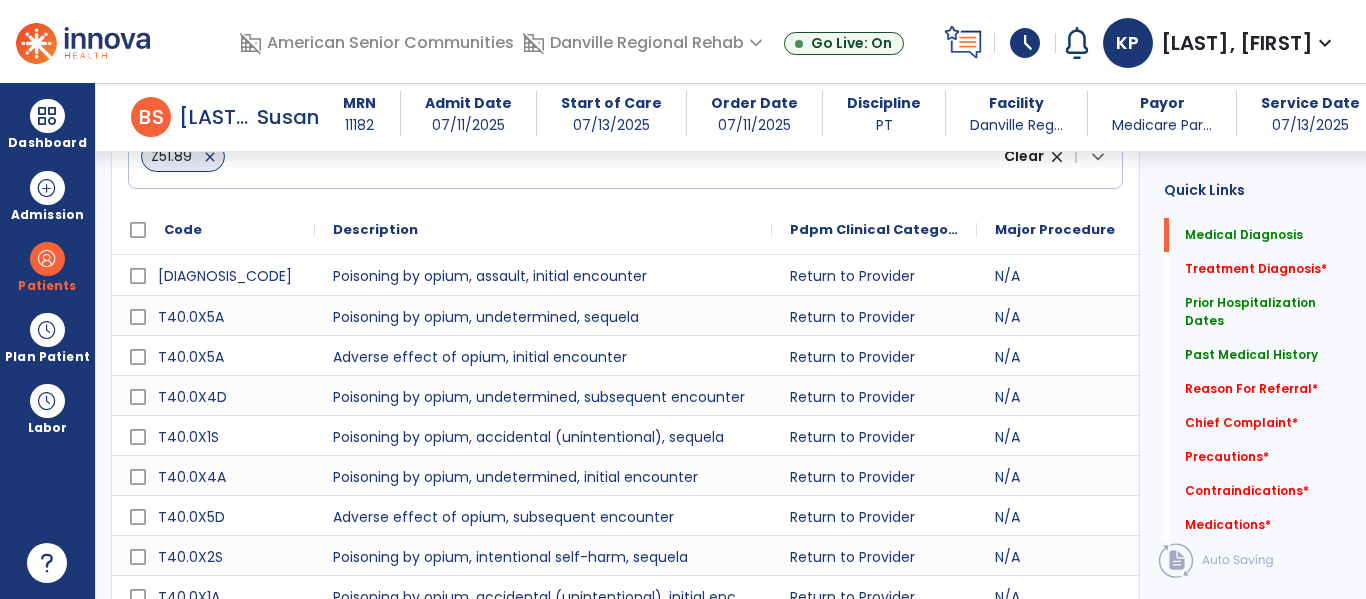 type on "*****" 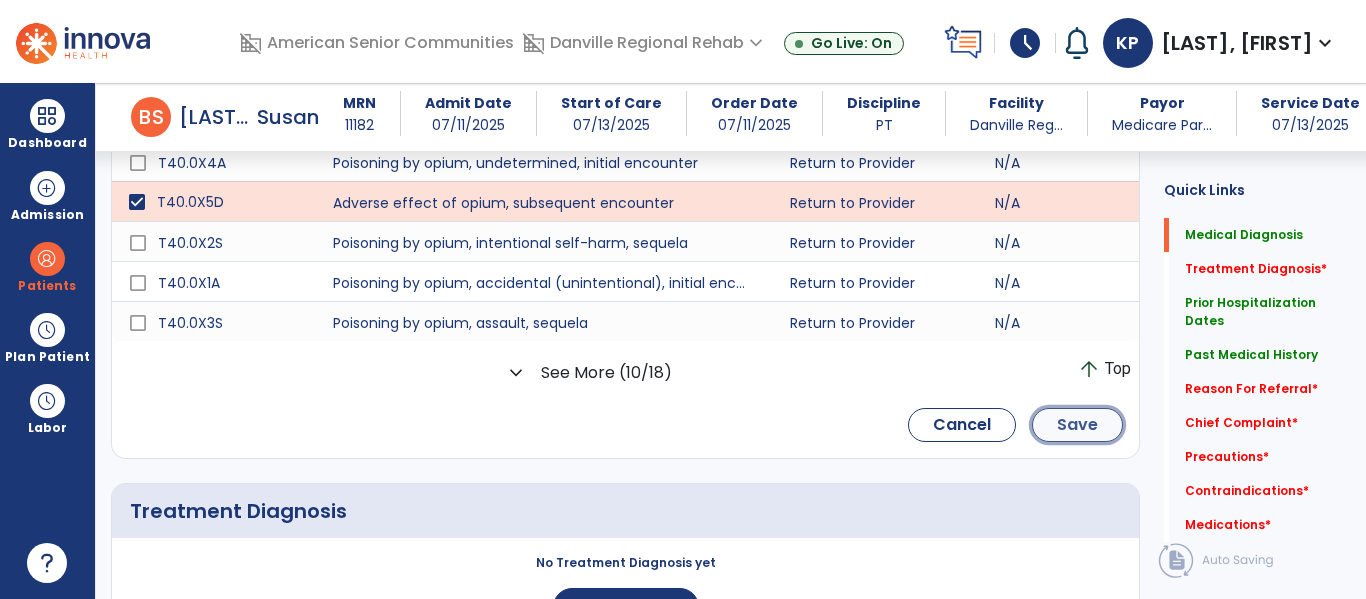 click on "Save" 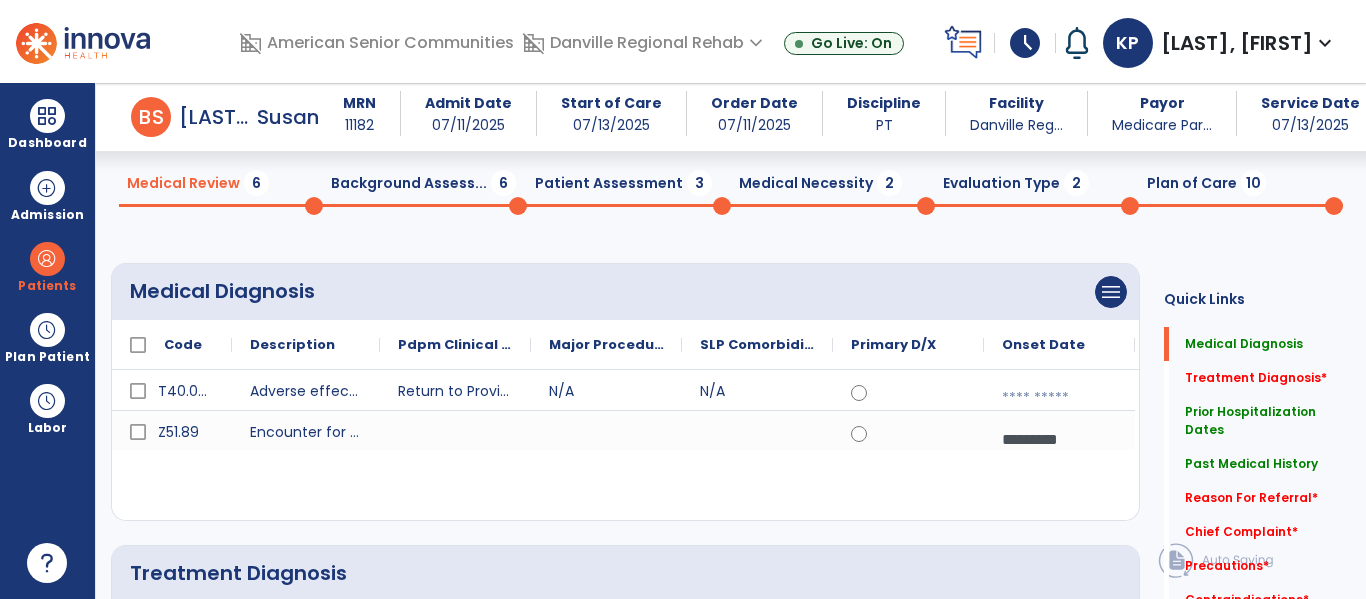 scroll, scrollTop: 66, scrollLeft: 0, axis: vertical 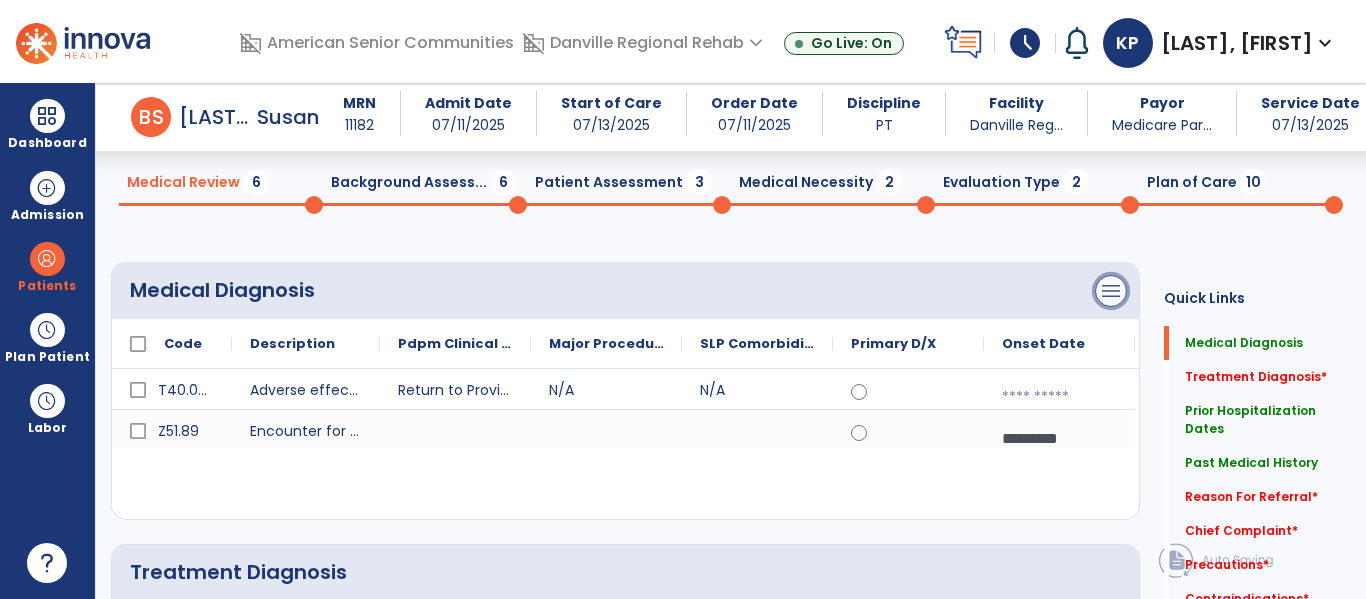 click on "menu" at bounding box center [1111, 291] 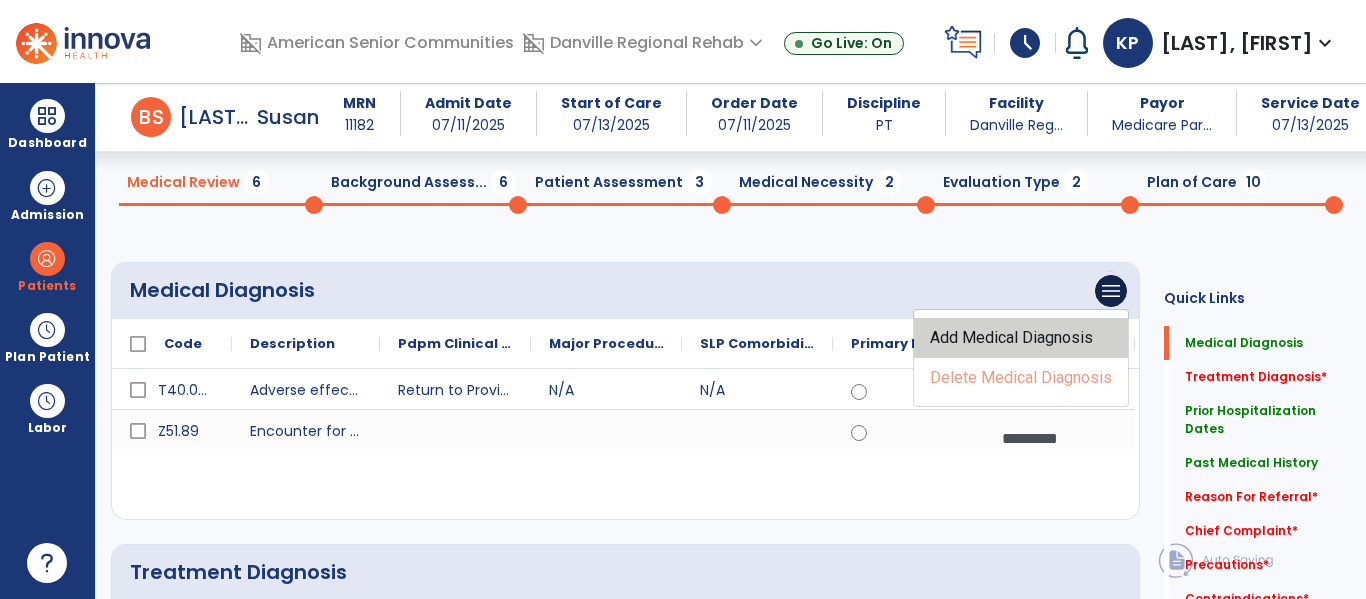 click on "Add Medical Diagnosis" 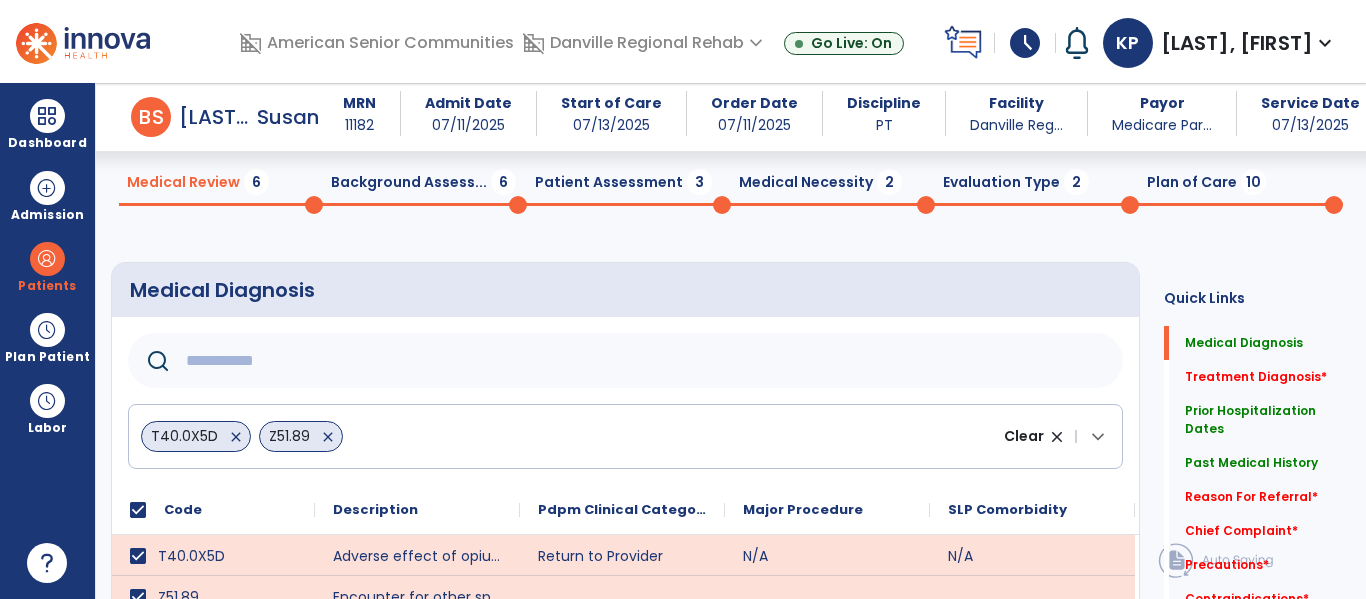click 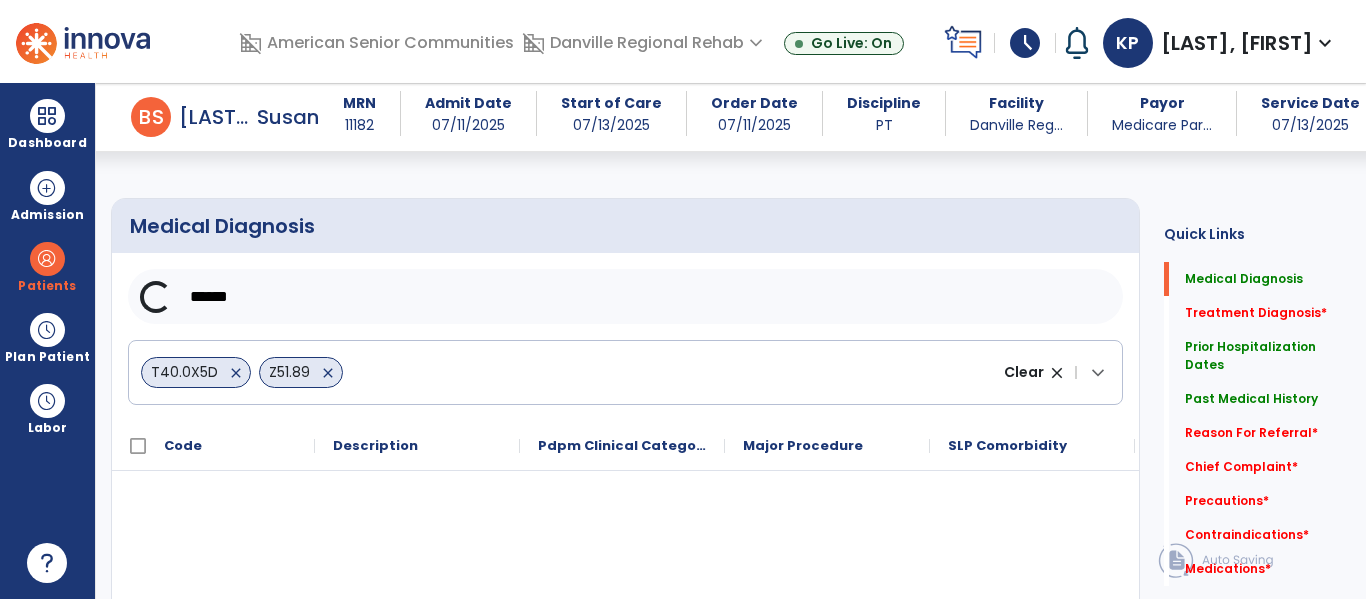 scroll, scrollTop: 165, scrollLeft: 0, axis: vertical 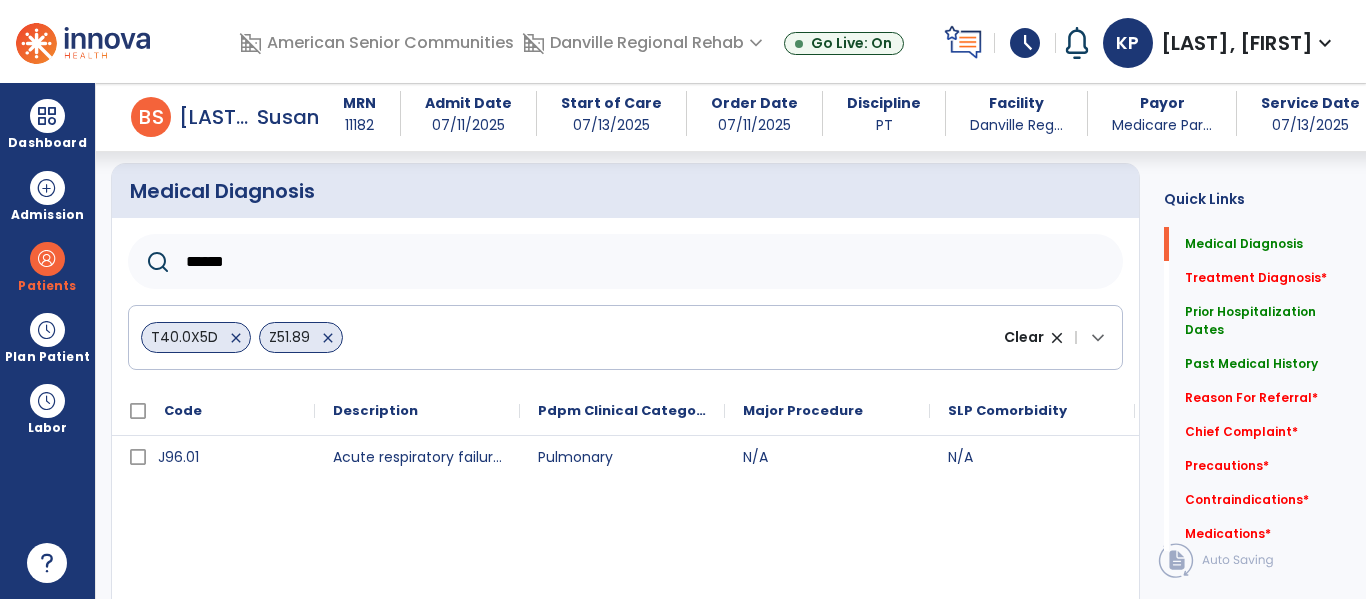 type on "******" 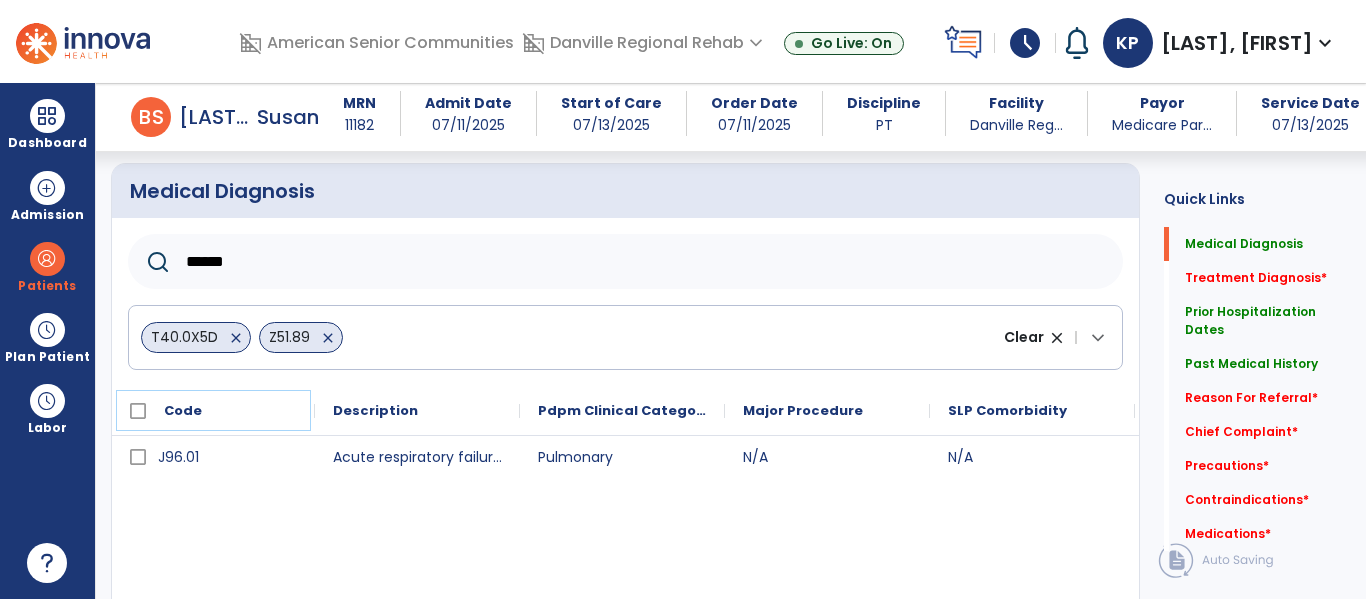 click on "Code" 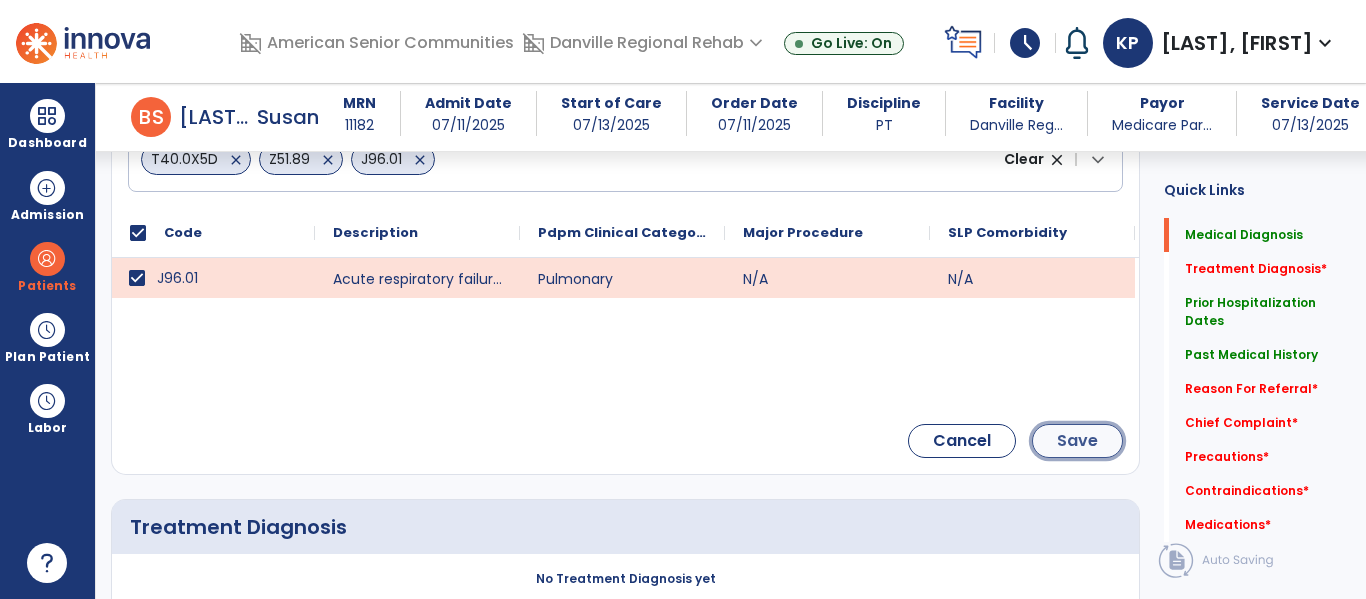 click on "Save" 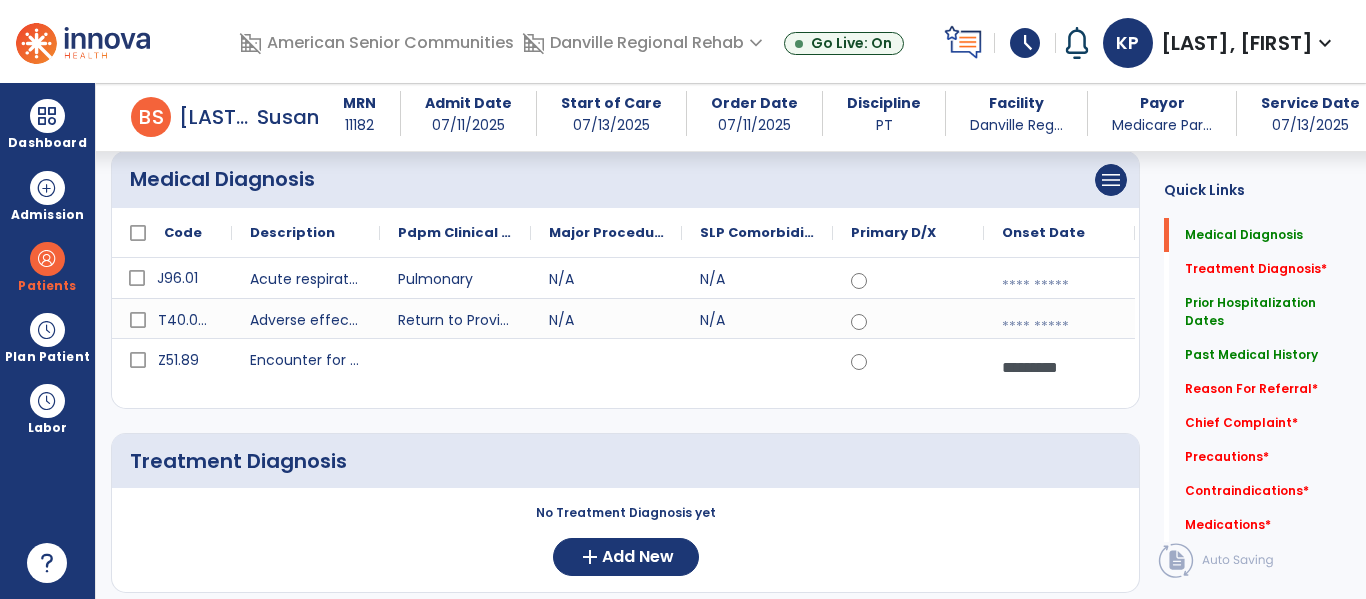 scroll, scrollTop: 101, scrollLeft: 0, axis: vertical 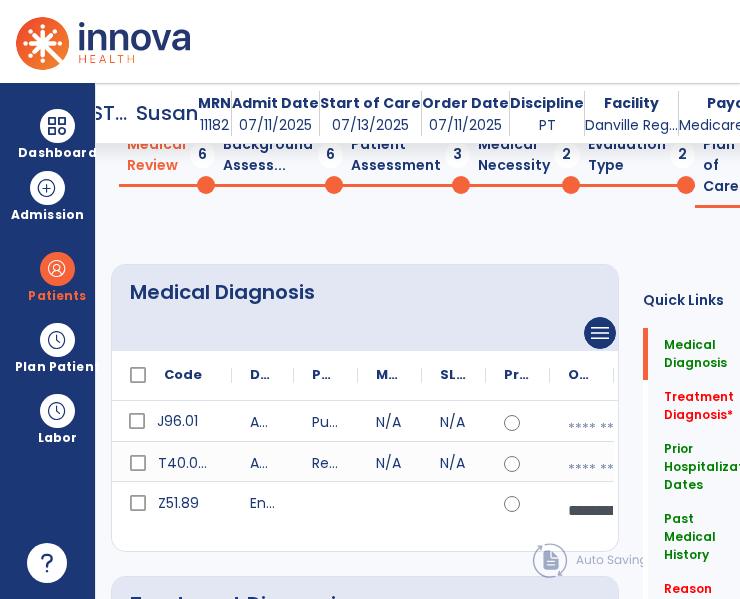 click on "Medical Diagnosis      menu   Add Medical Diagnosis   Delete Medical Diagnosis
Code
Description
Pdpm Clinical Category" 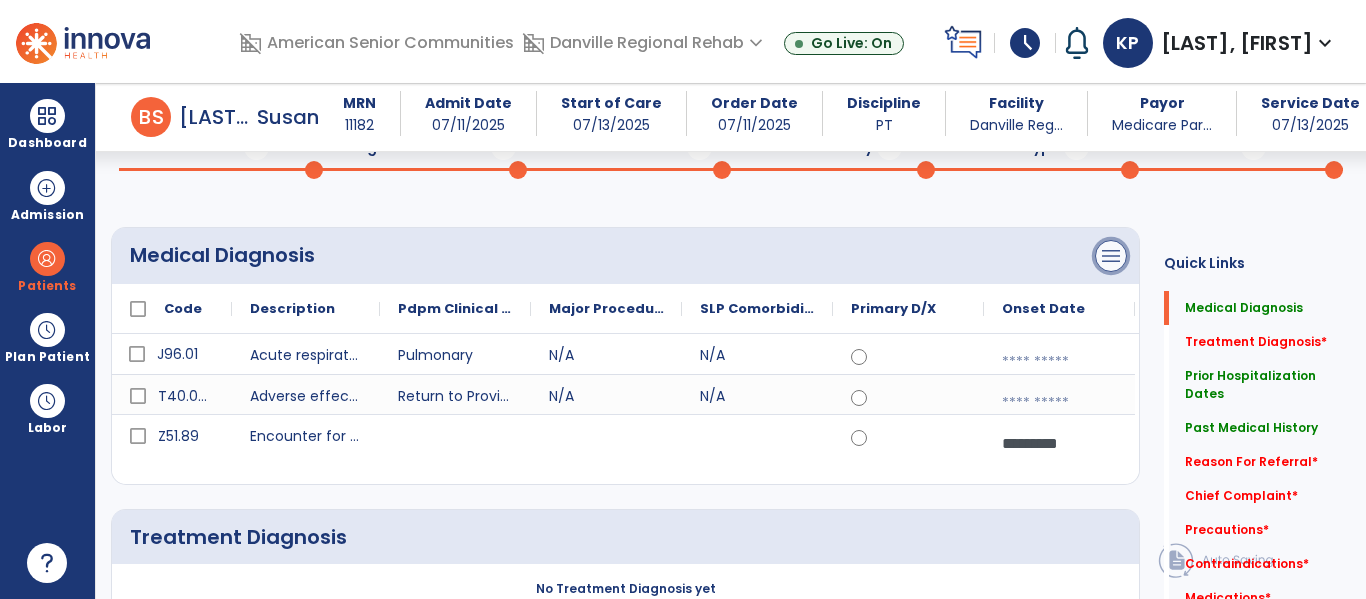 click on "menu" at bounding box center (1111, 256) 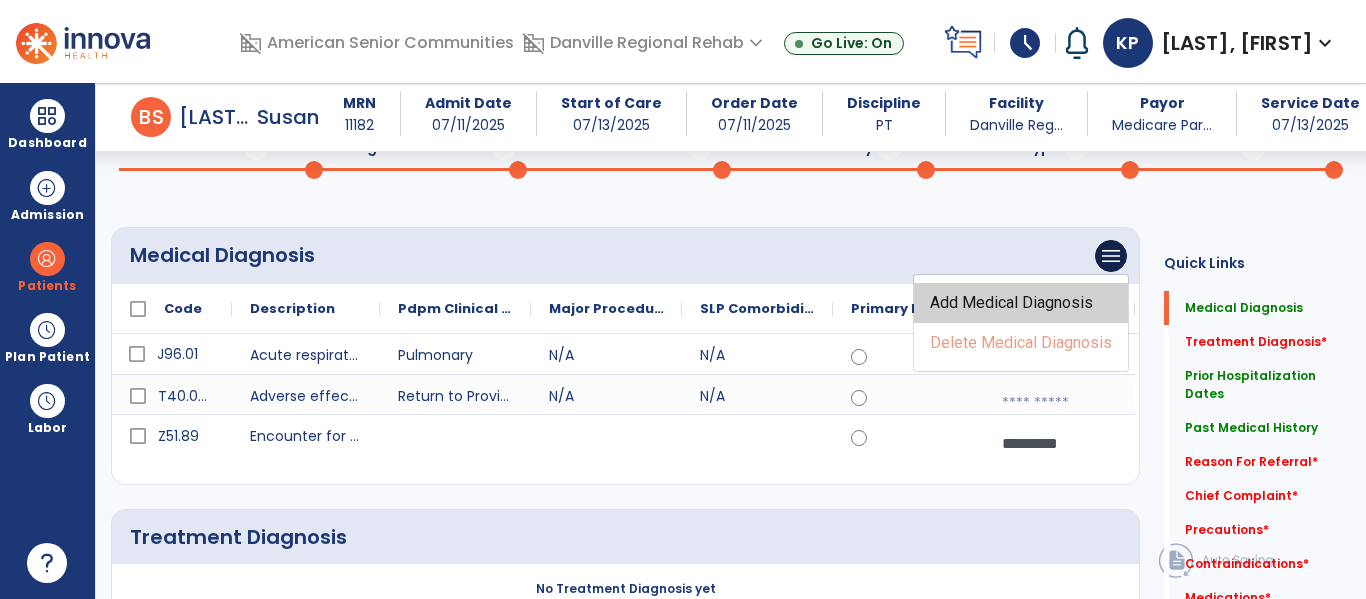 click on "Add Medical Diagnosis" 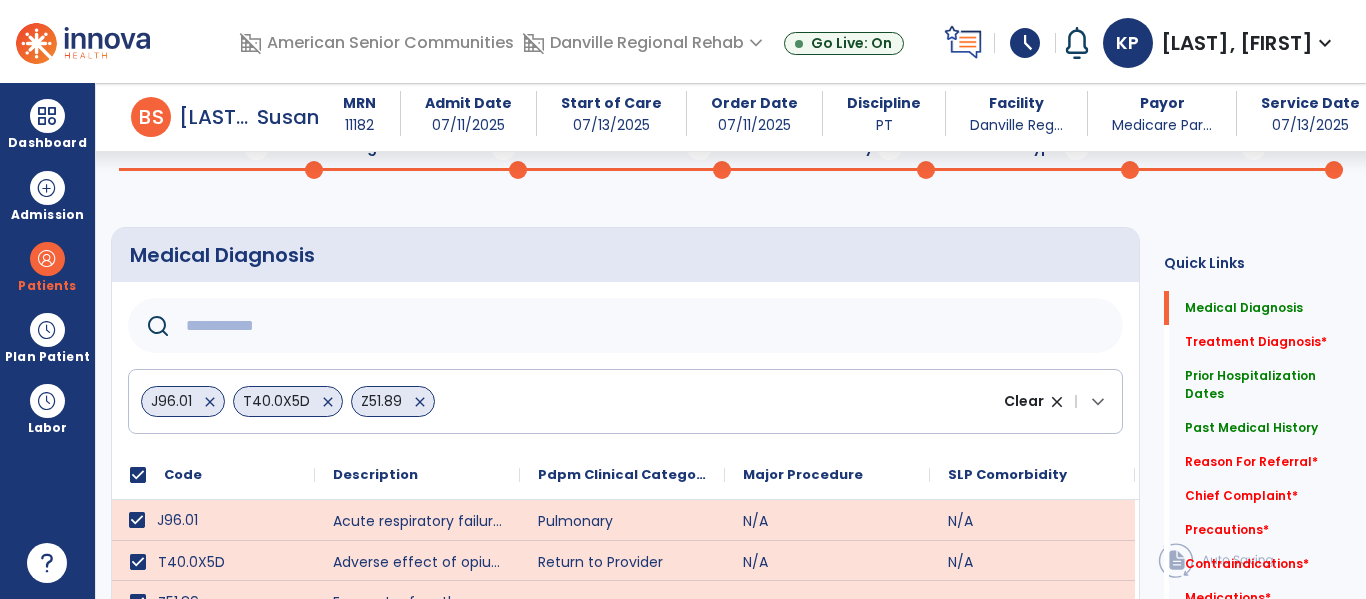 click 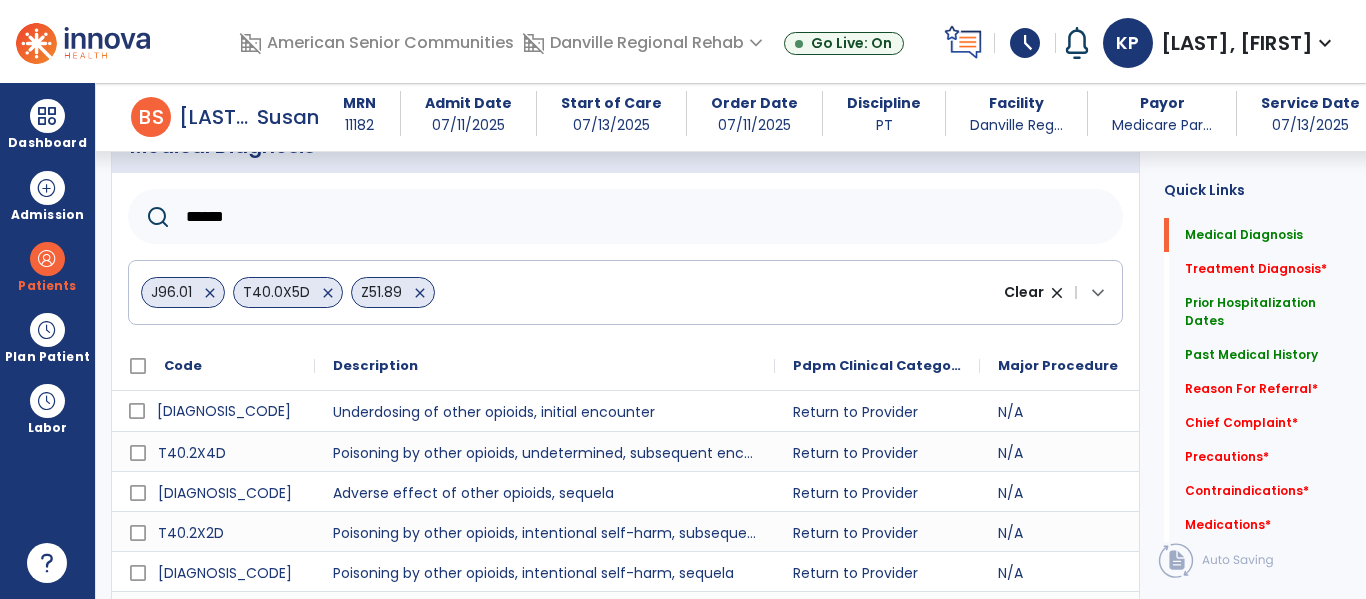 scroll, scrollTop: 209, scrollLeft: 0, axis: vertical 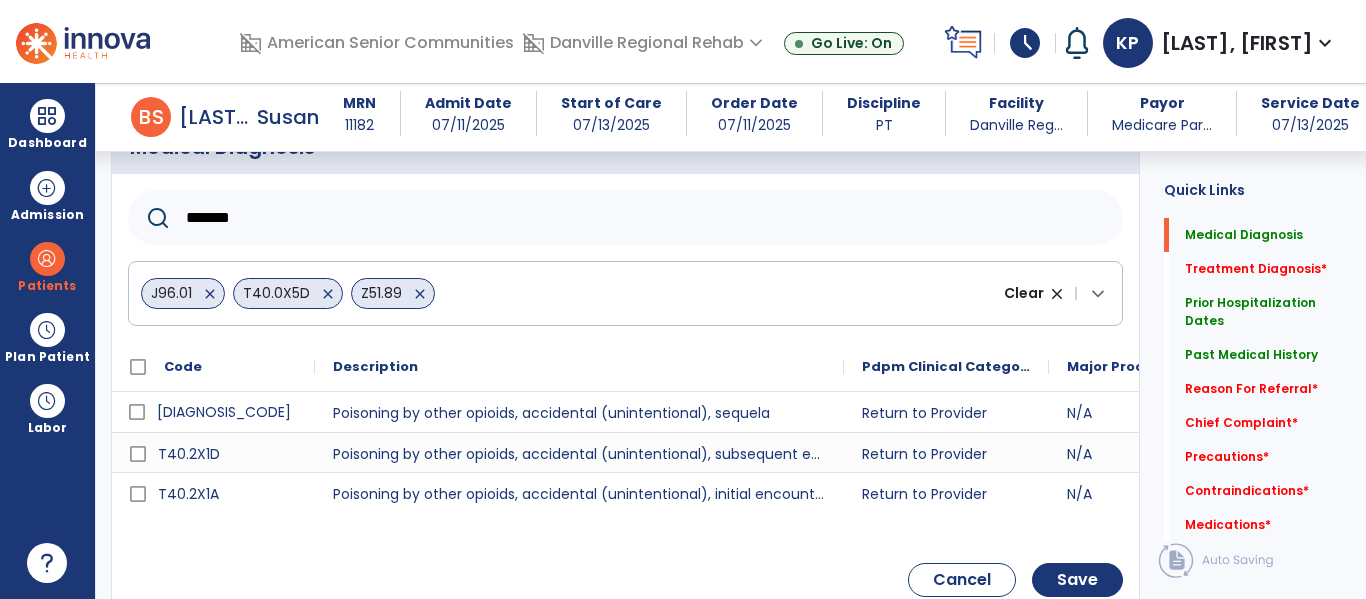 type on "*******" 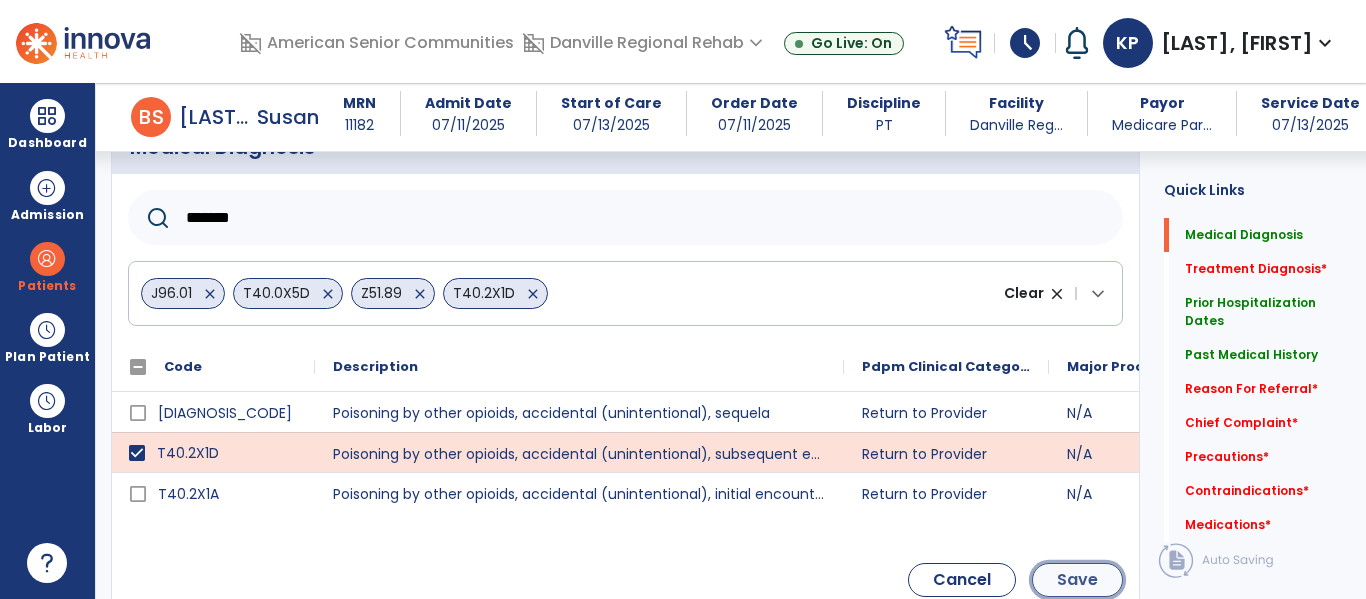 click on "Save" 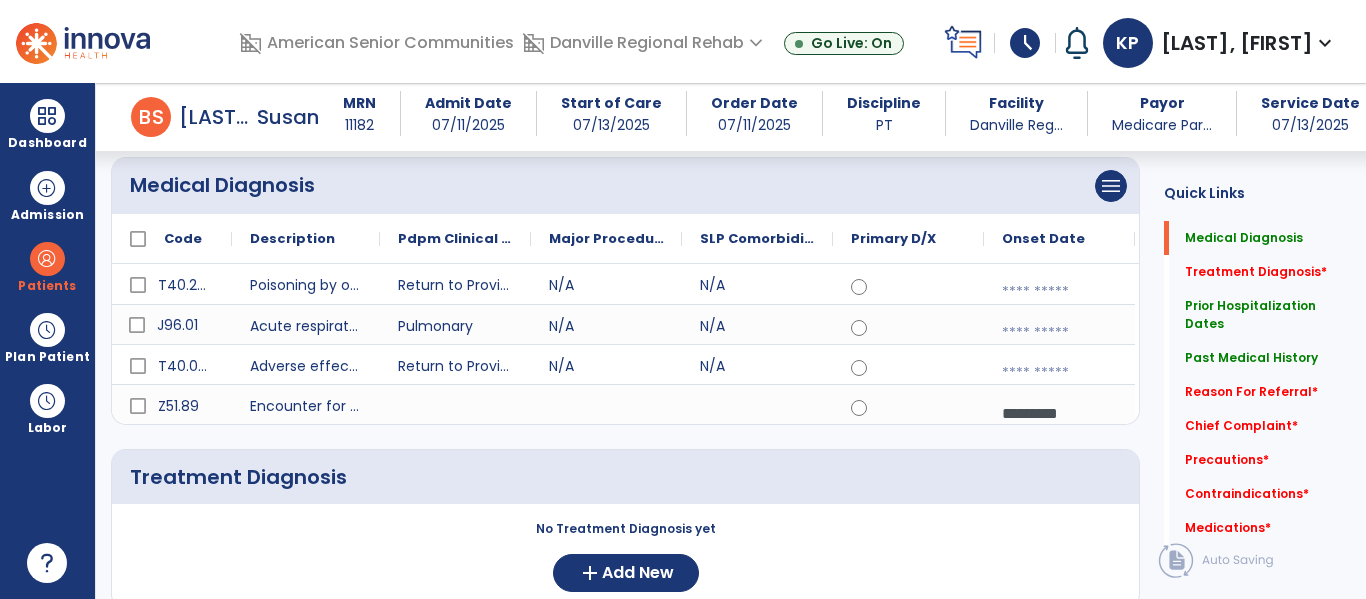 scroll, scrollTop: 165, scrollLeft: 0, axis: vertical 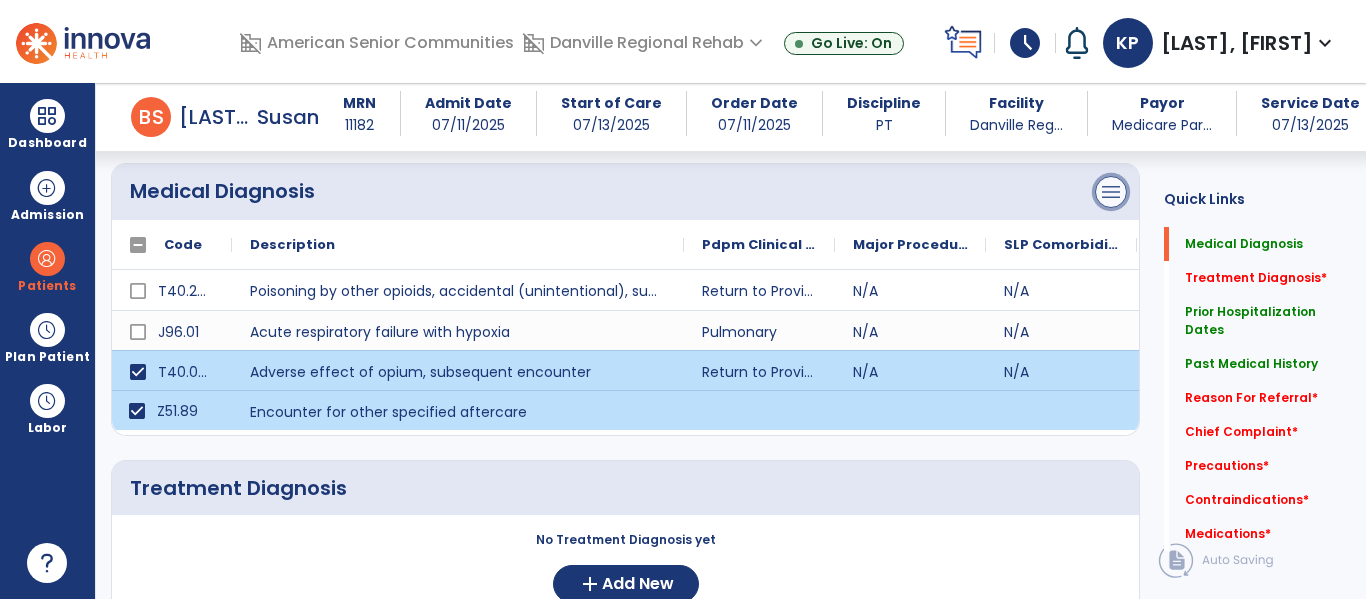 click on "menu" at bounding box center (1111, 192) 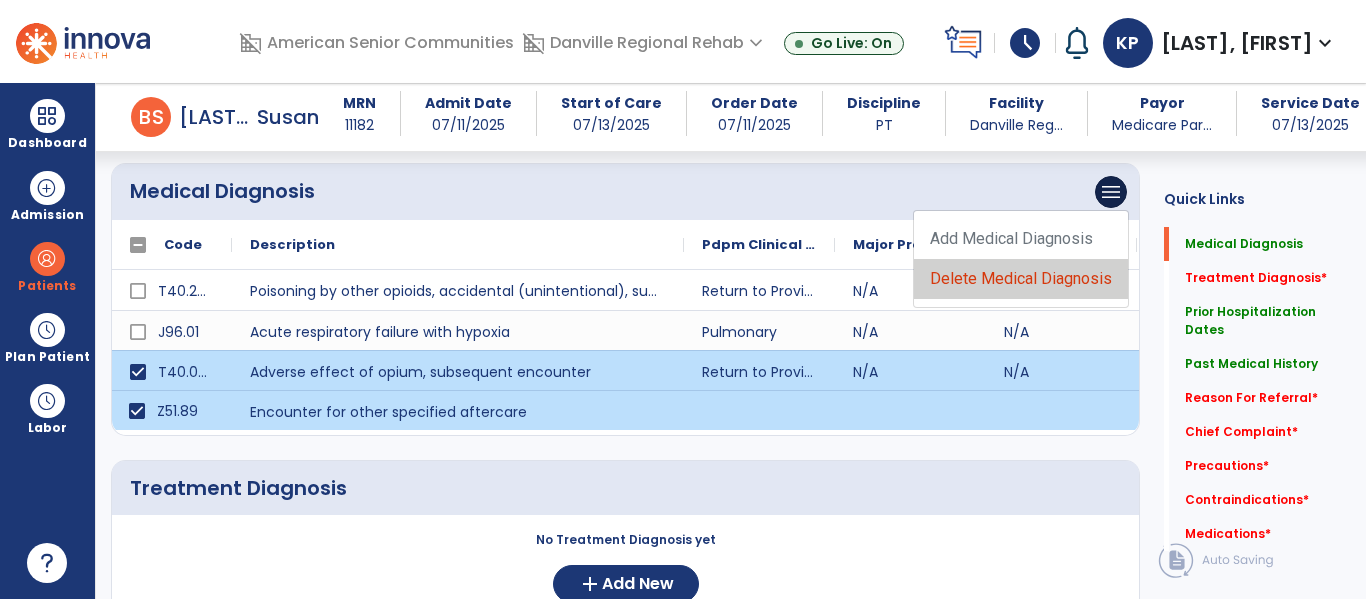 click on "Delete Medical Diagnosis" 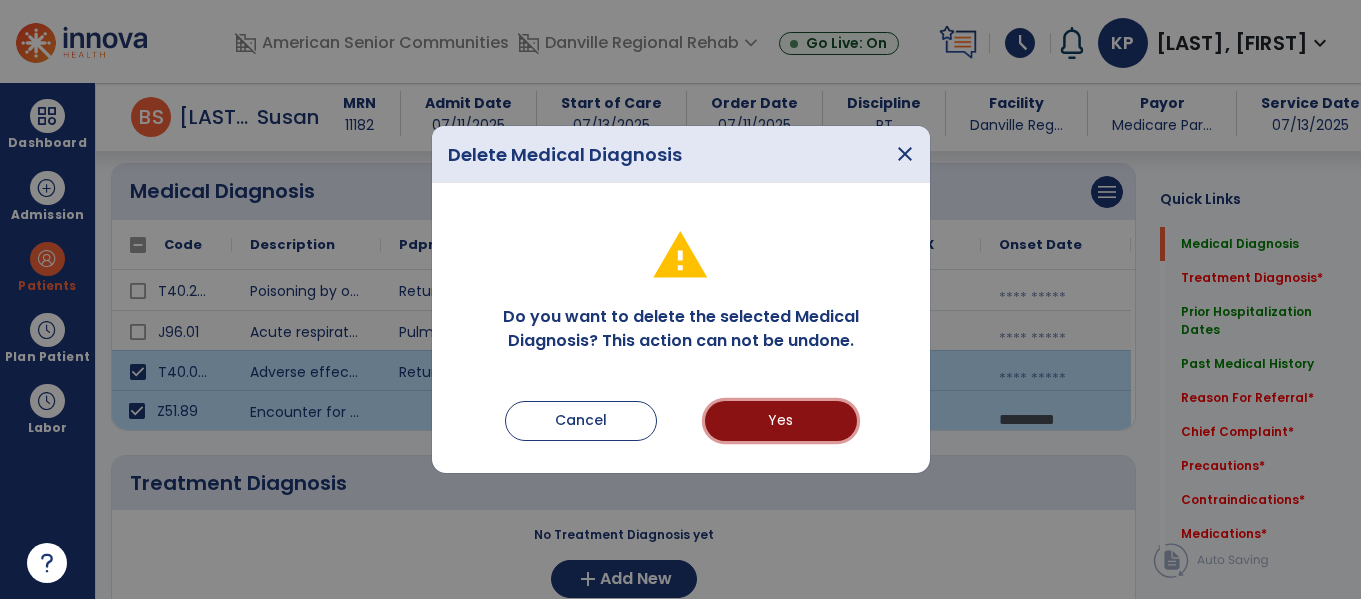 click on "Yes" at bounding box center (781, 421) 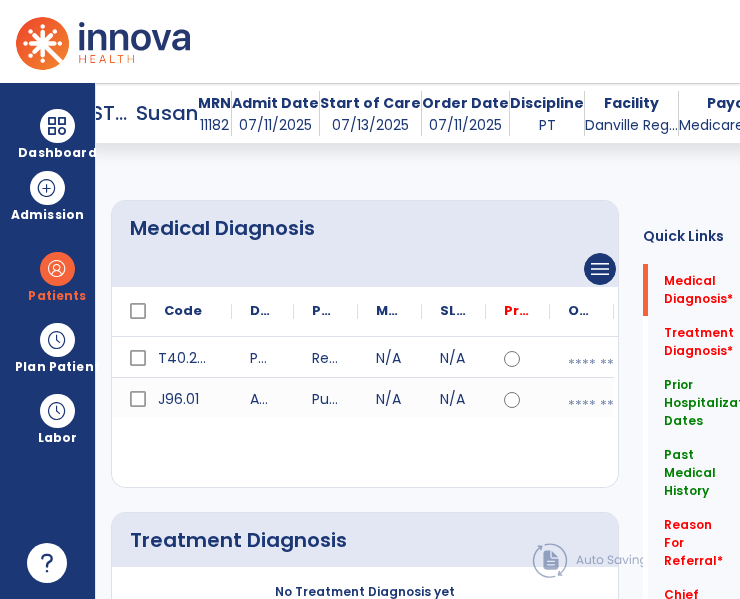 click on "Medical Diagnosis" 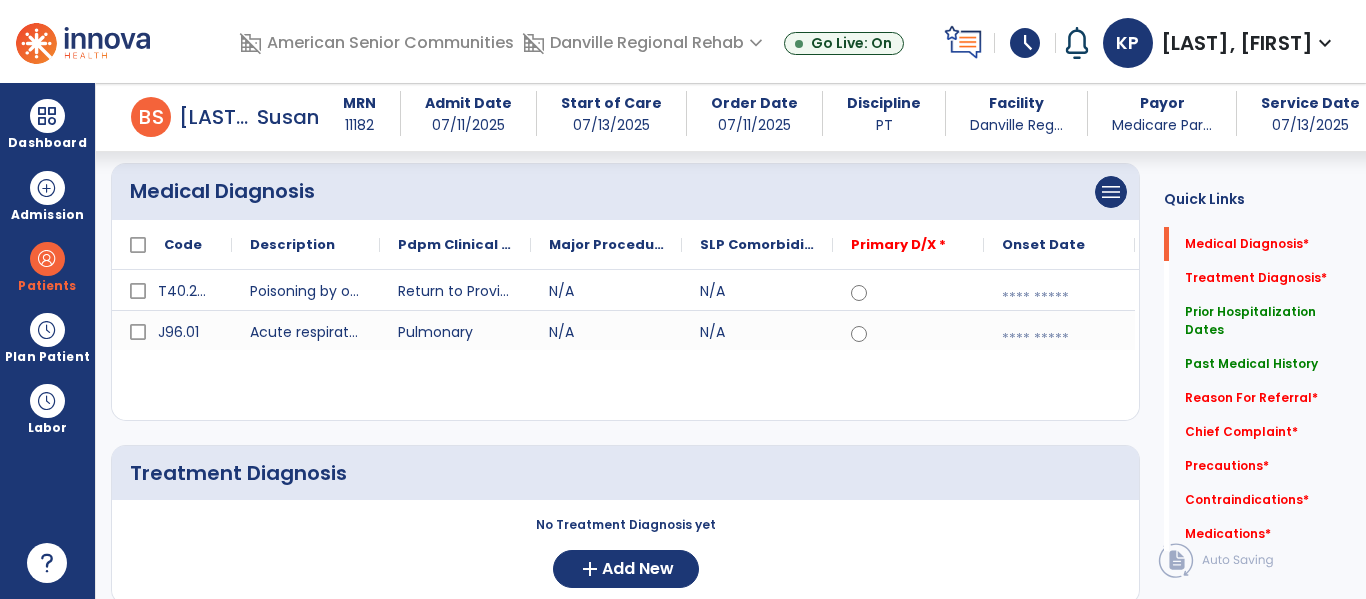 click at bounding box center (1059, 298) 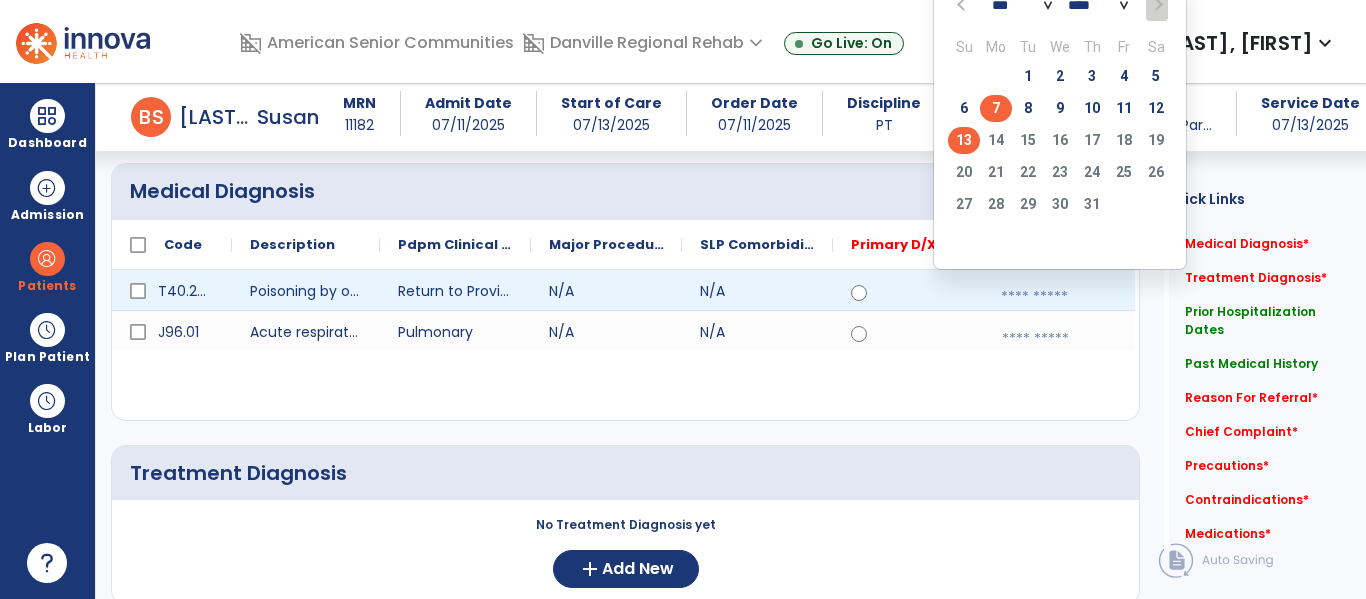 click on "7" 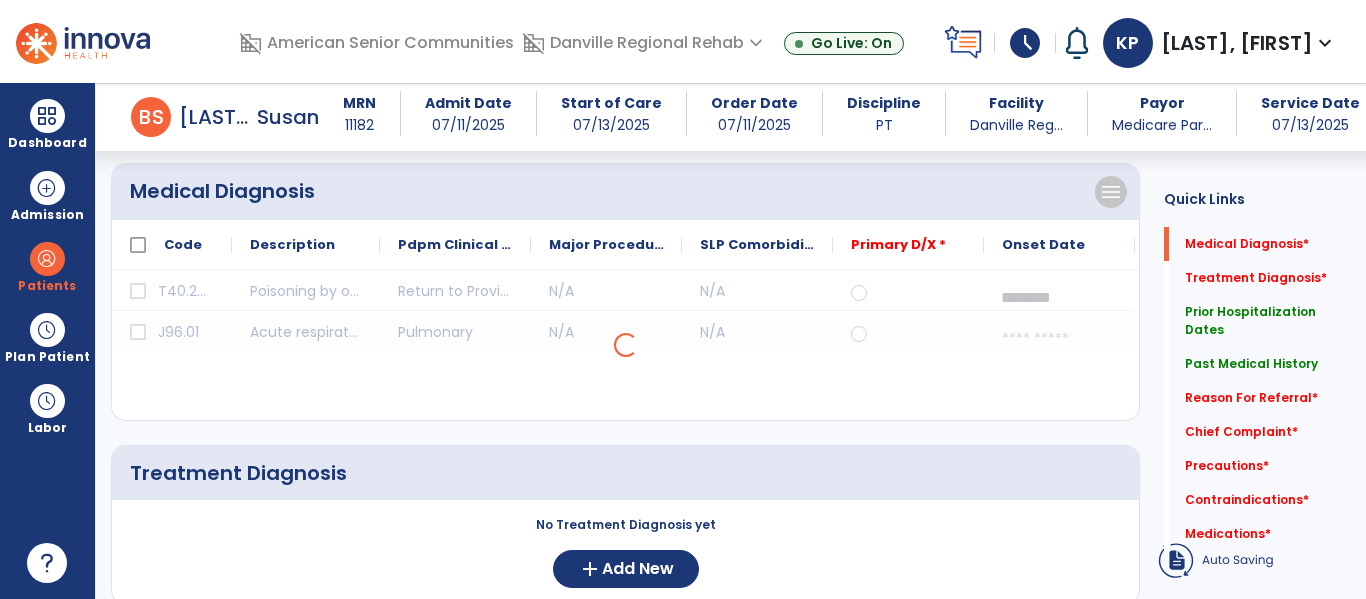 click 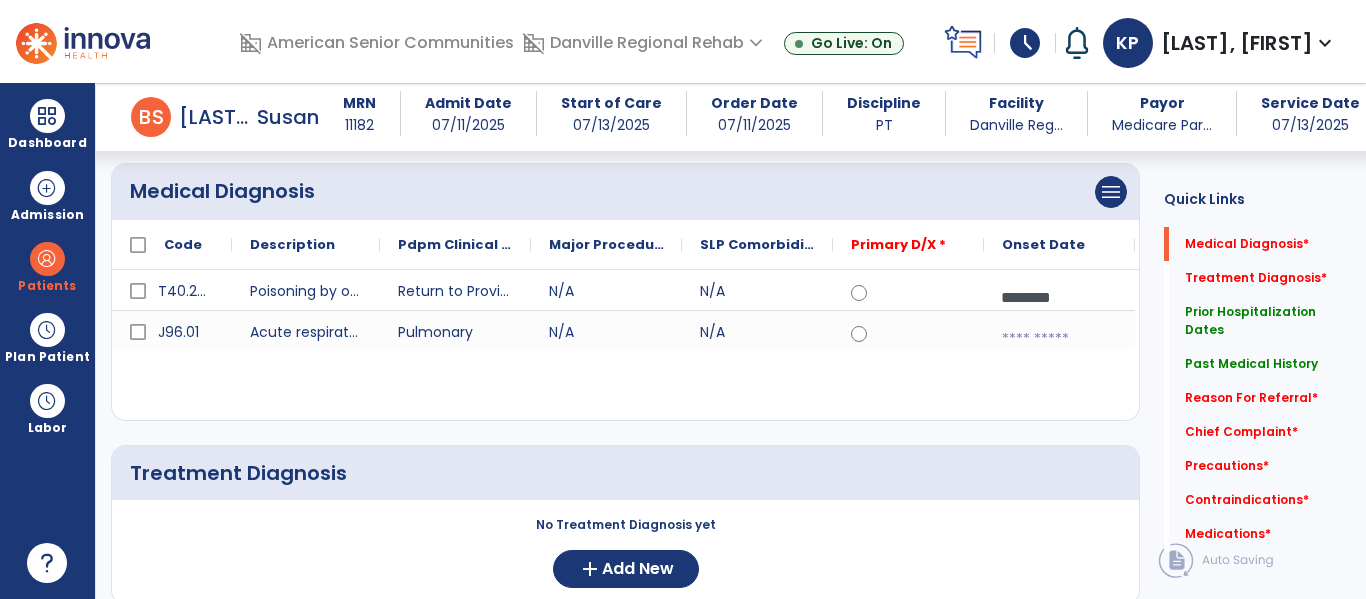 click at bounding box center [1059, 339] 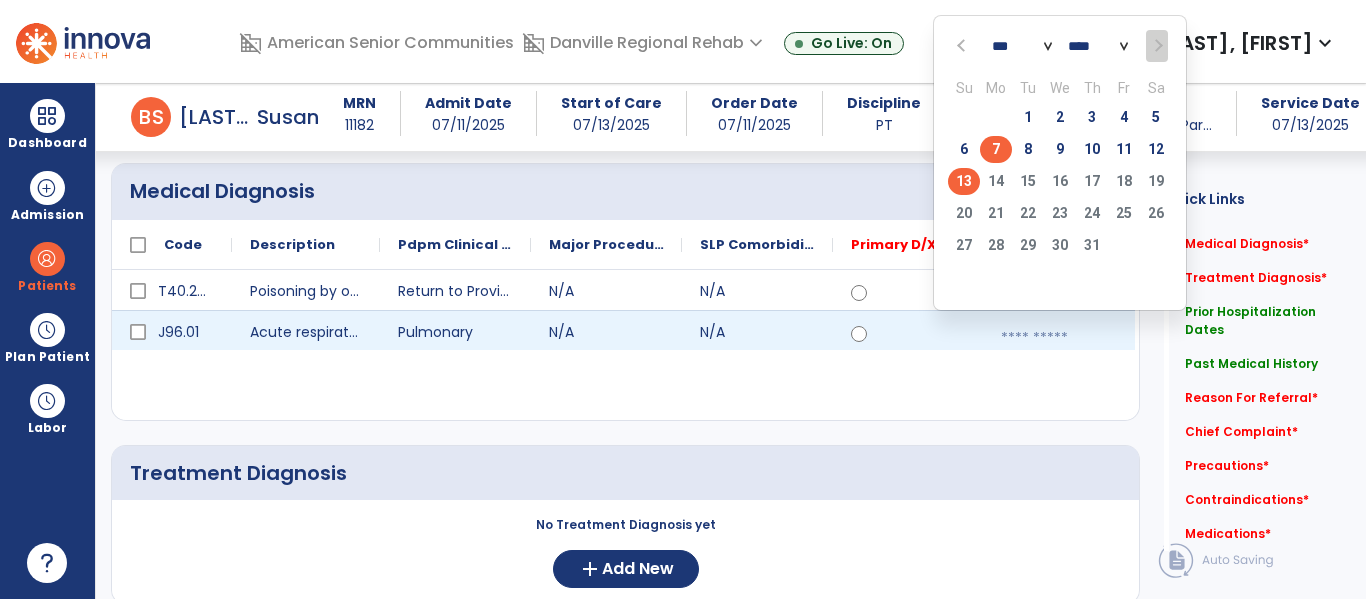 click on "7" 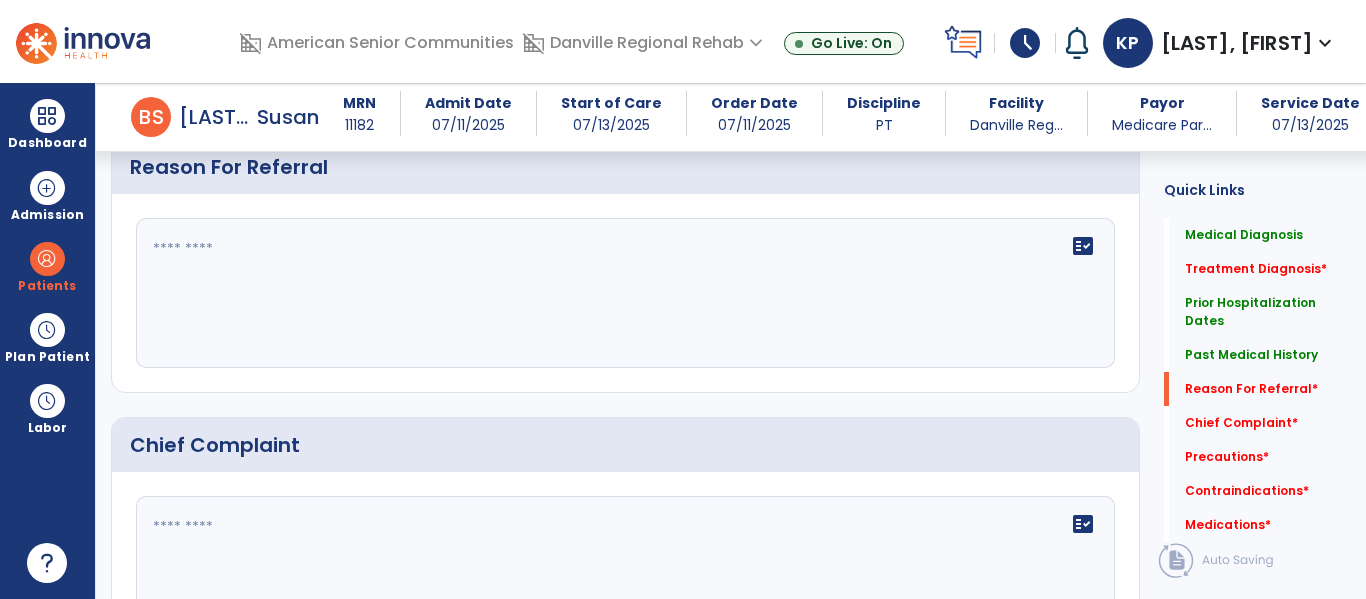 scroll, scrollTop: 1969, scrollLeft: 0, axis: vertical 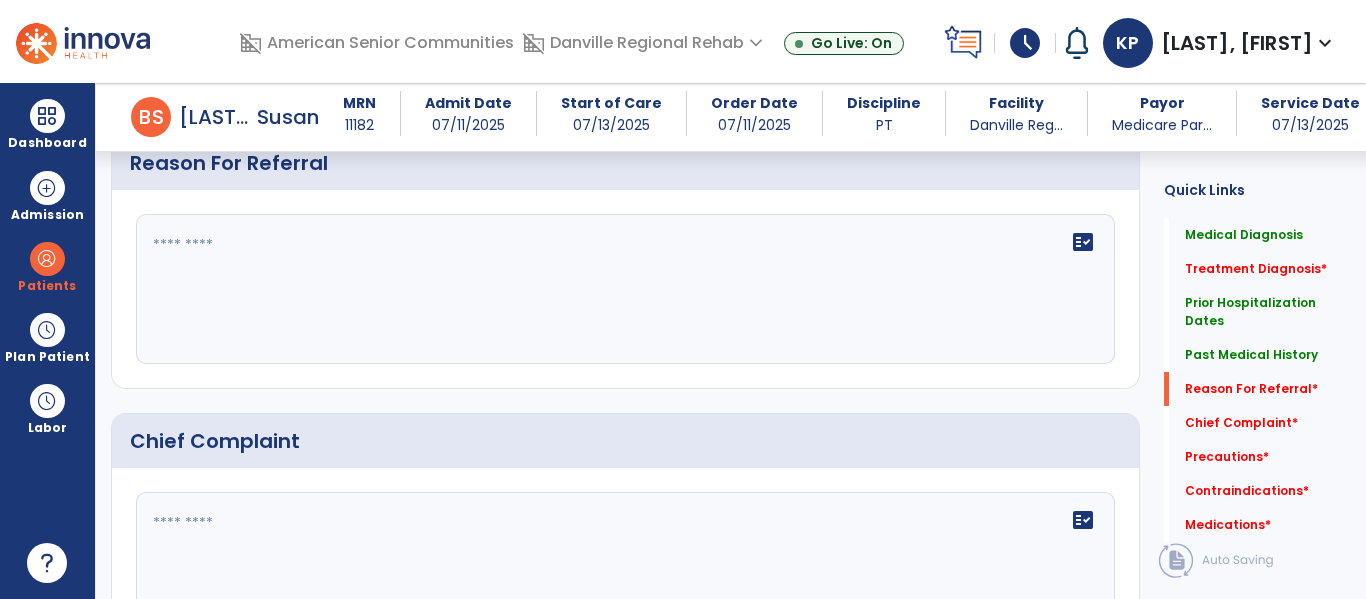 click on "fact_check" 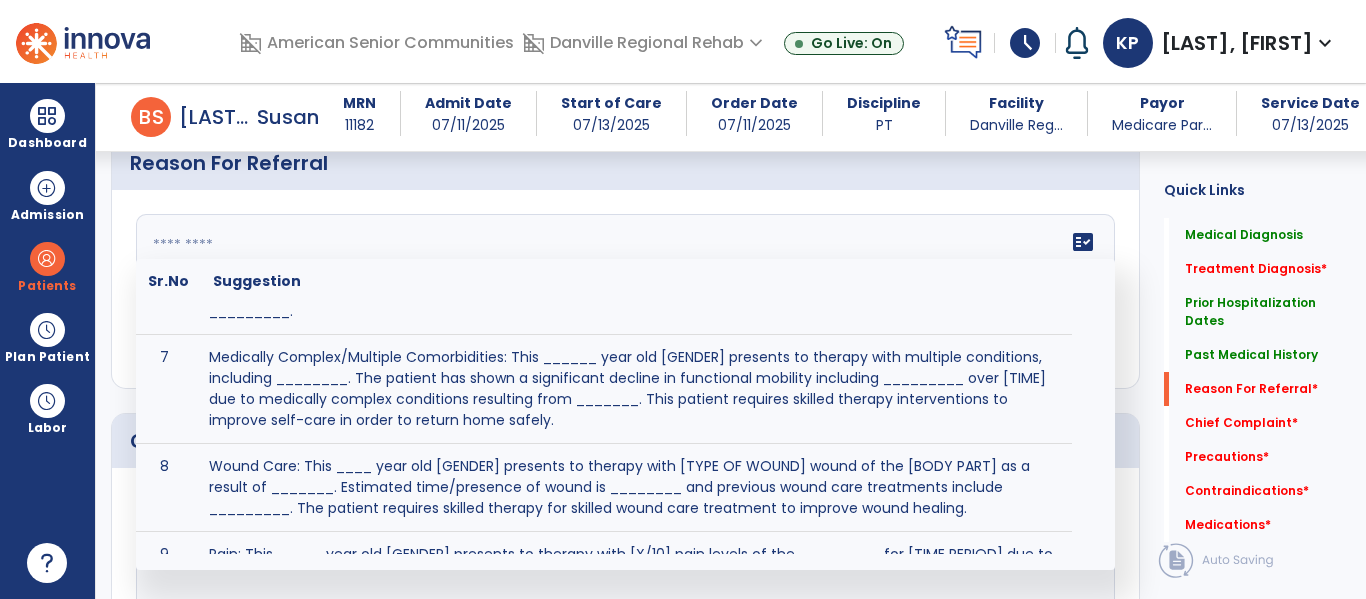 scroll, scrollTop: 609, scrollLeft: 0, axis: vertical 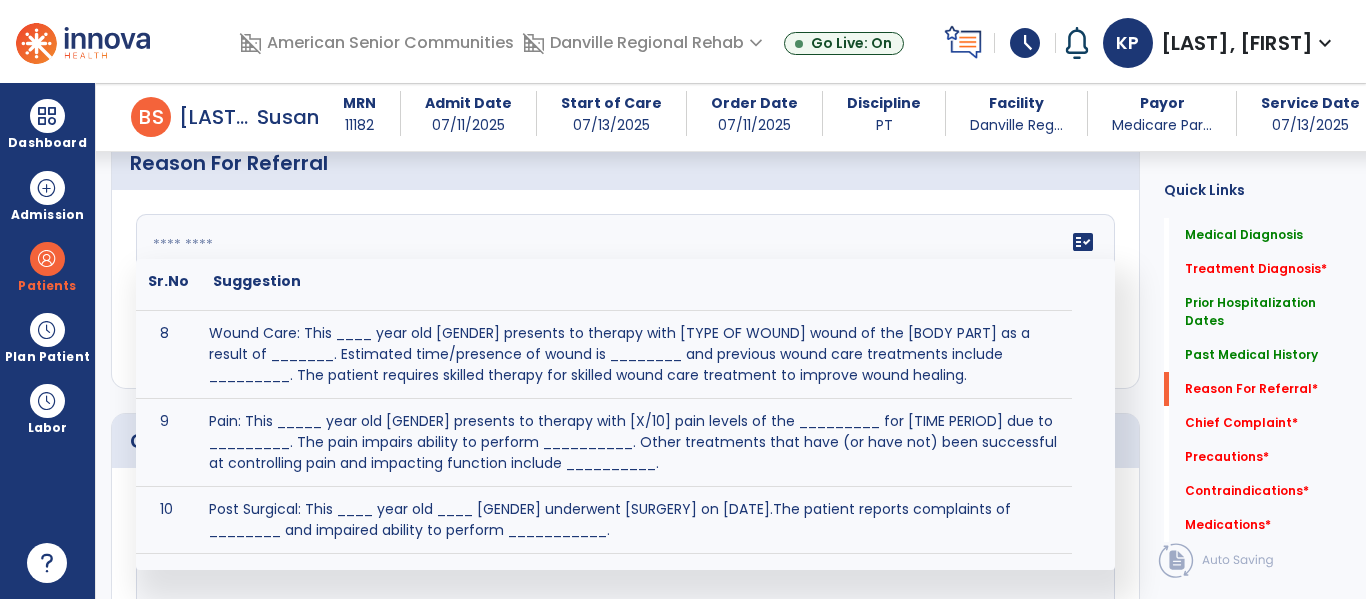 click 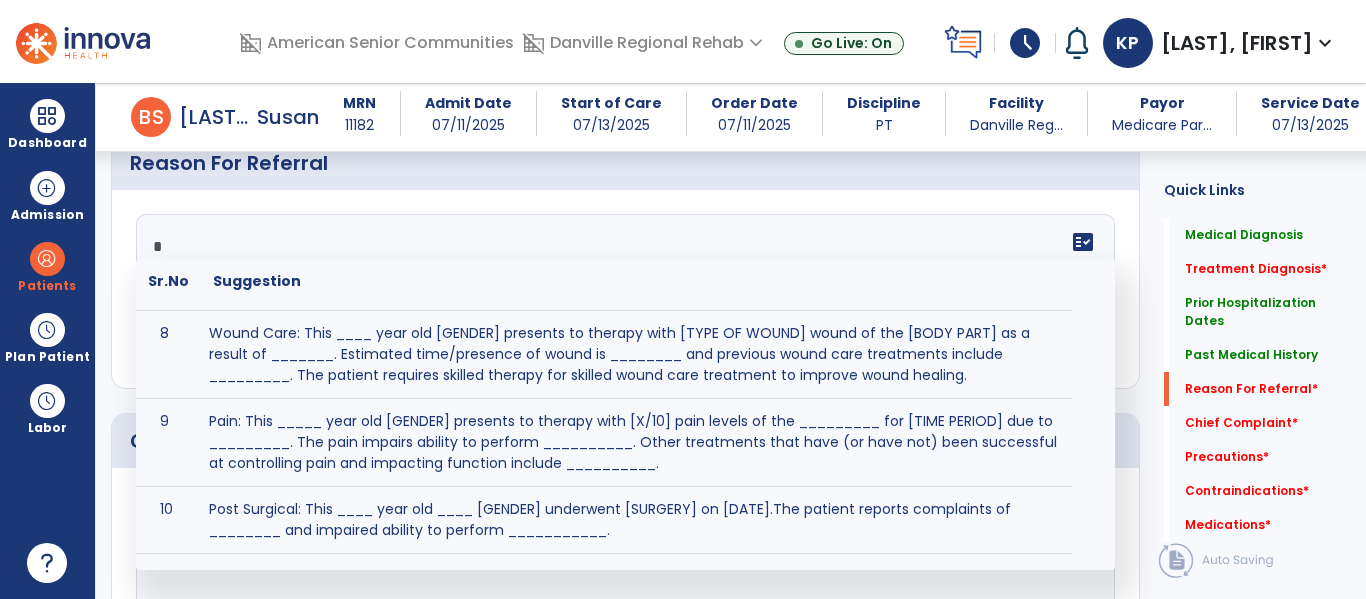 scroll, scrollTop: 535, scrollLeft: 0, axis: vertical 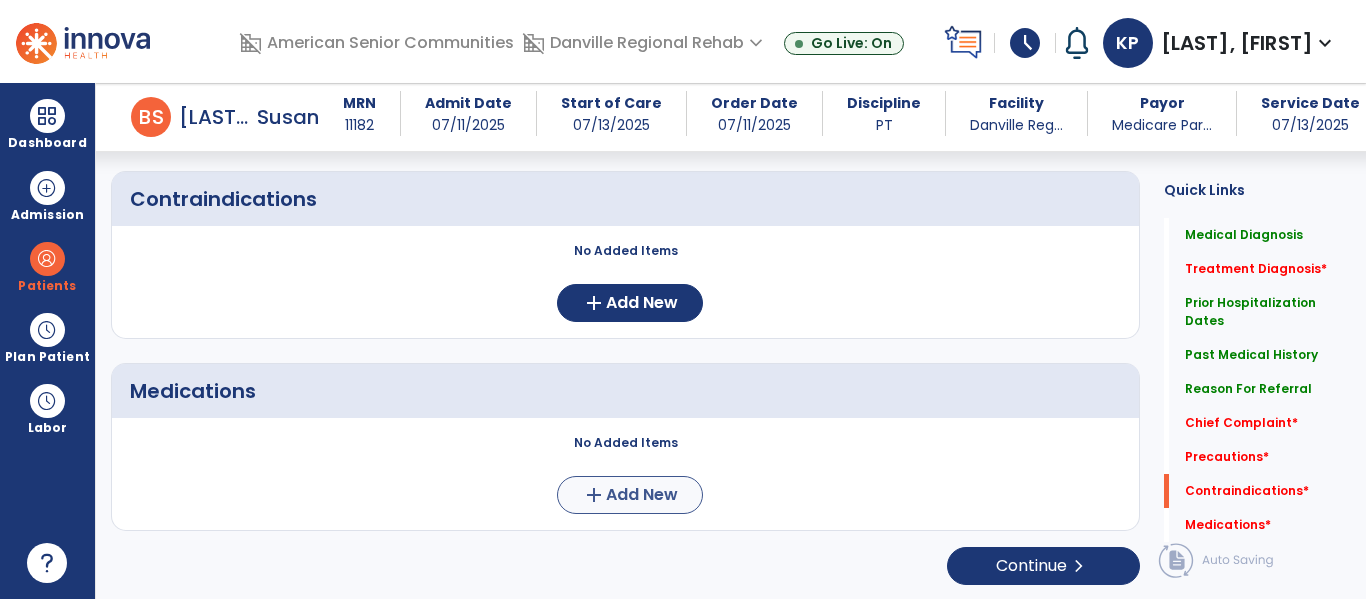 type on "**********" 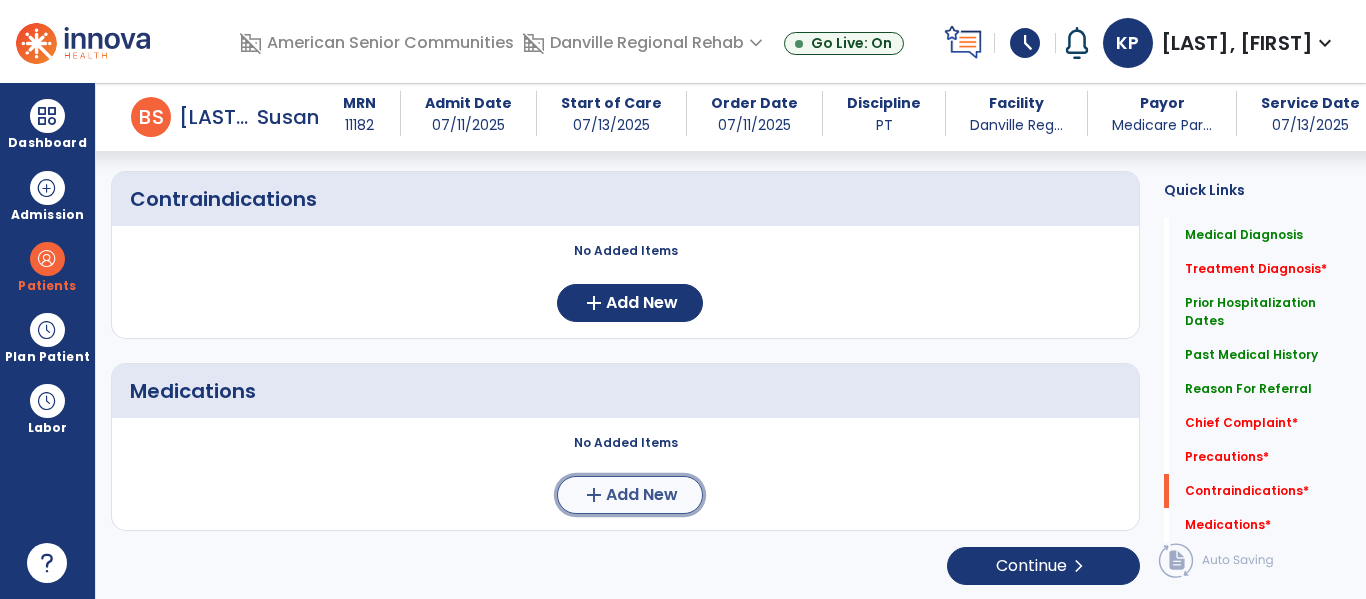 click on "Add New" 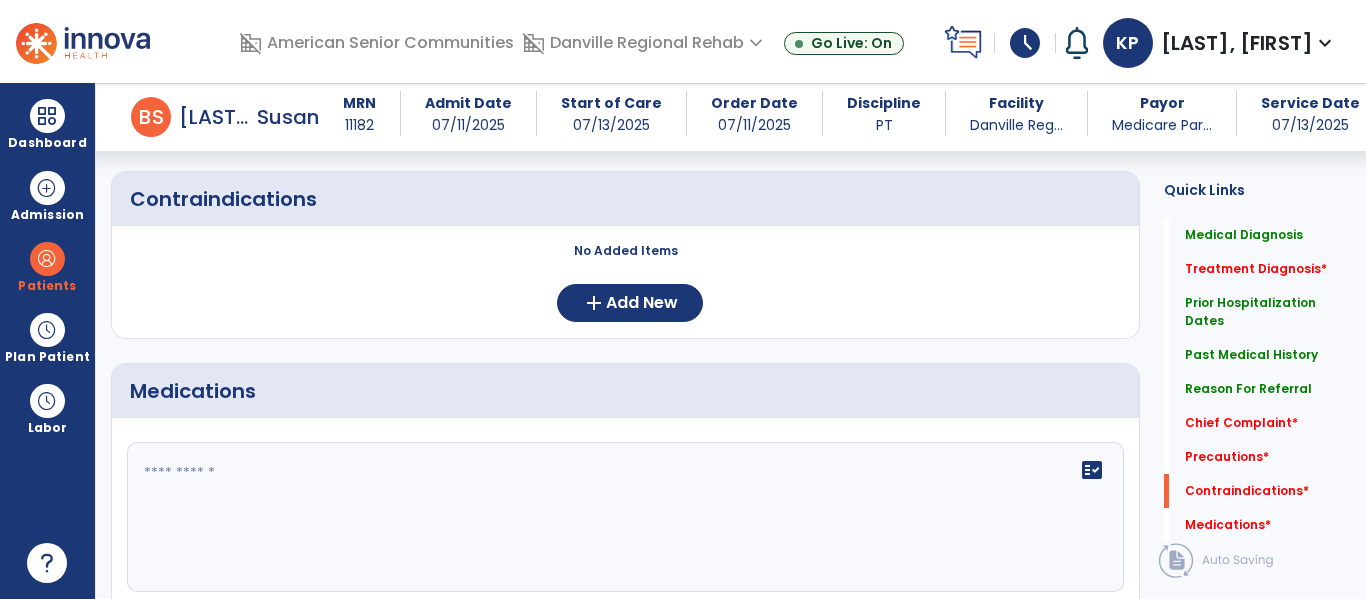 click 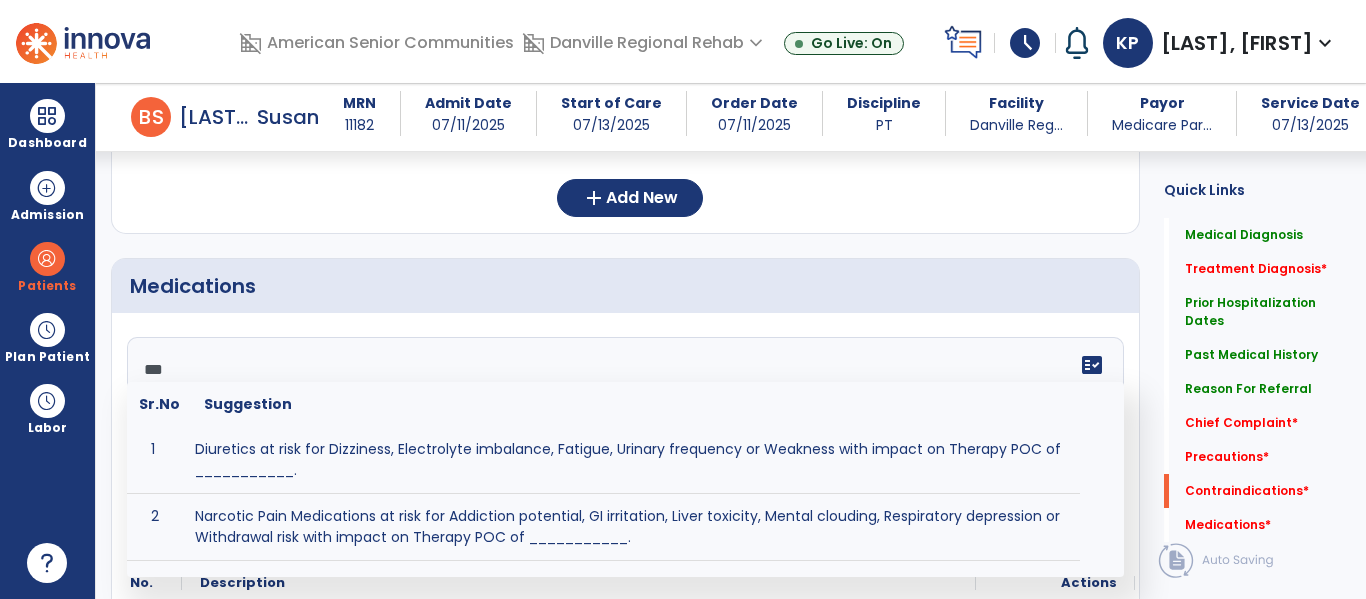 scroll, scrollTop: 2810, scrollLeft: 0, axis: vertical 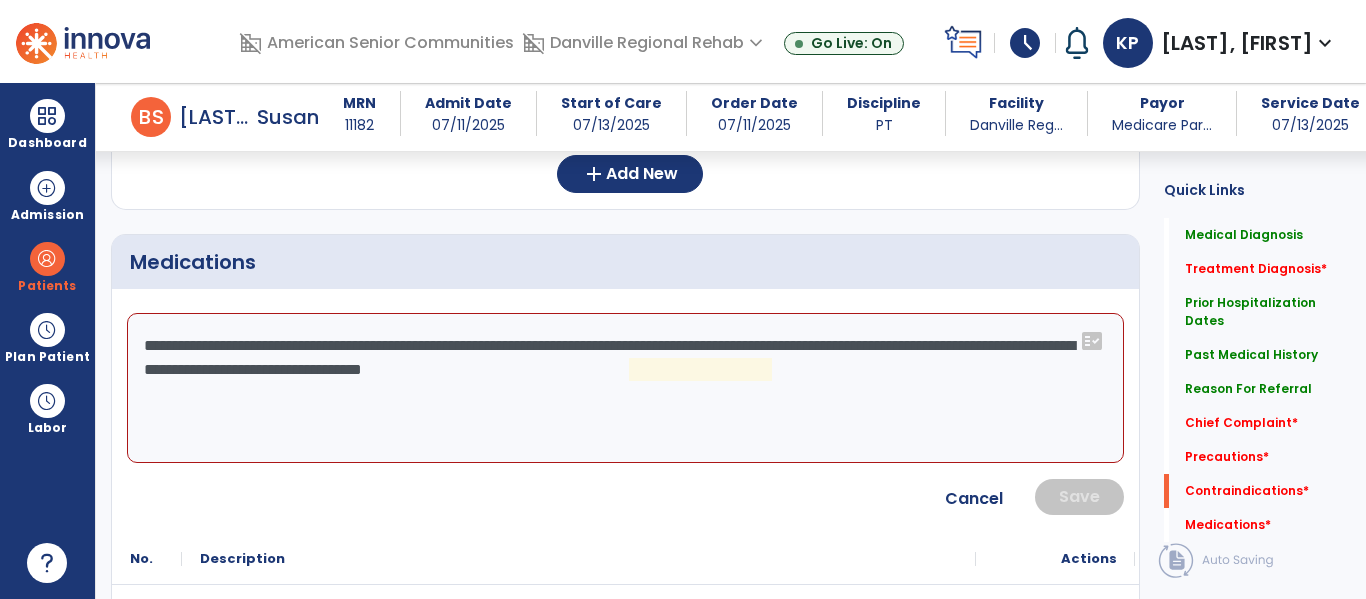 click on "**********" 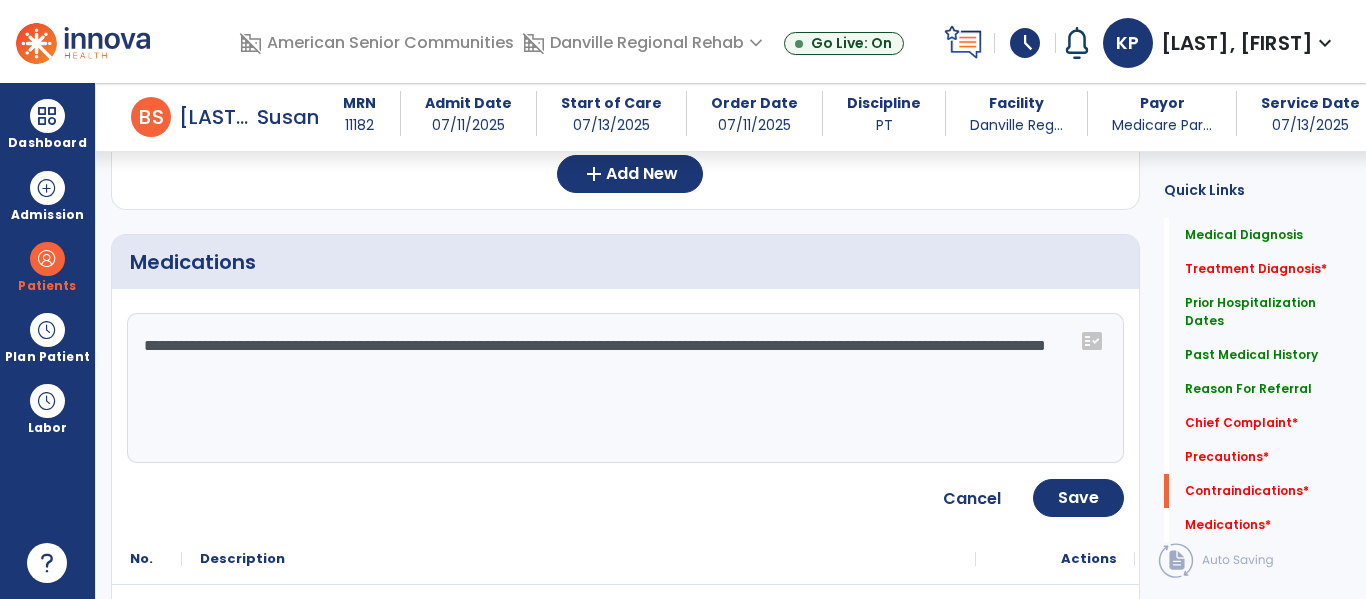 type on "**********" 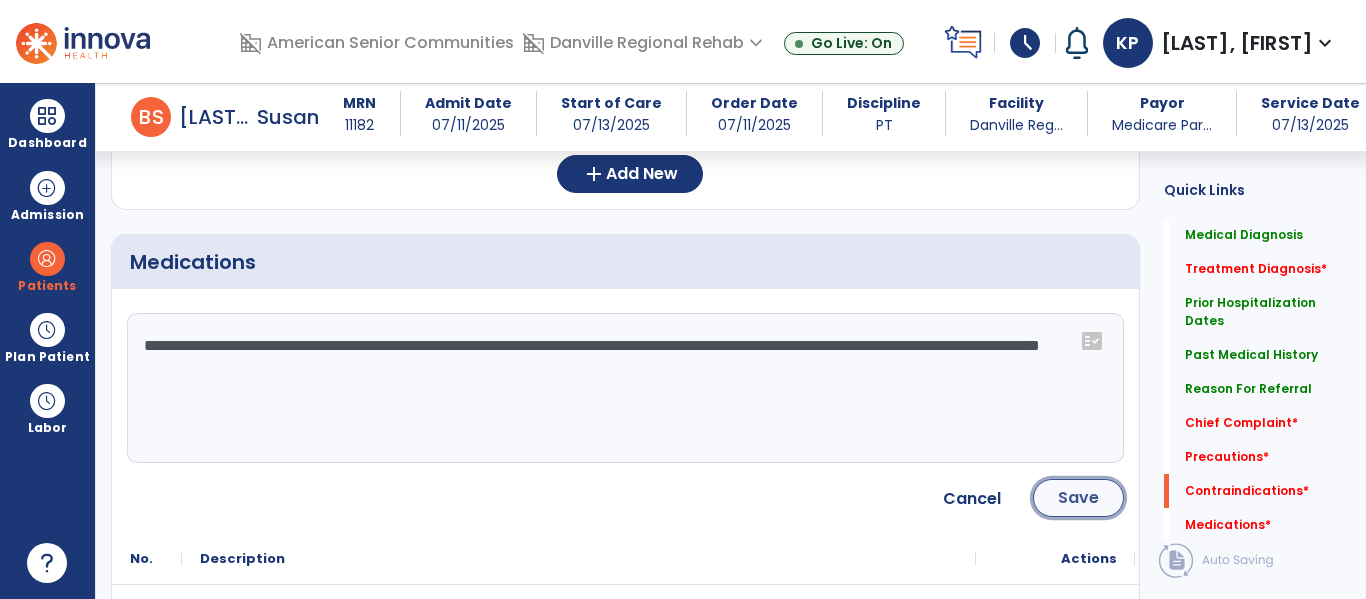 click on "Save" 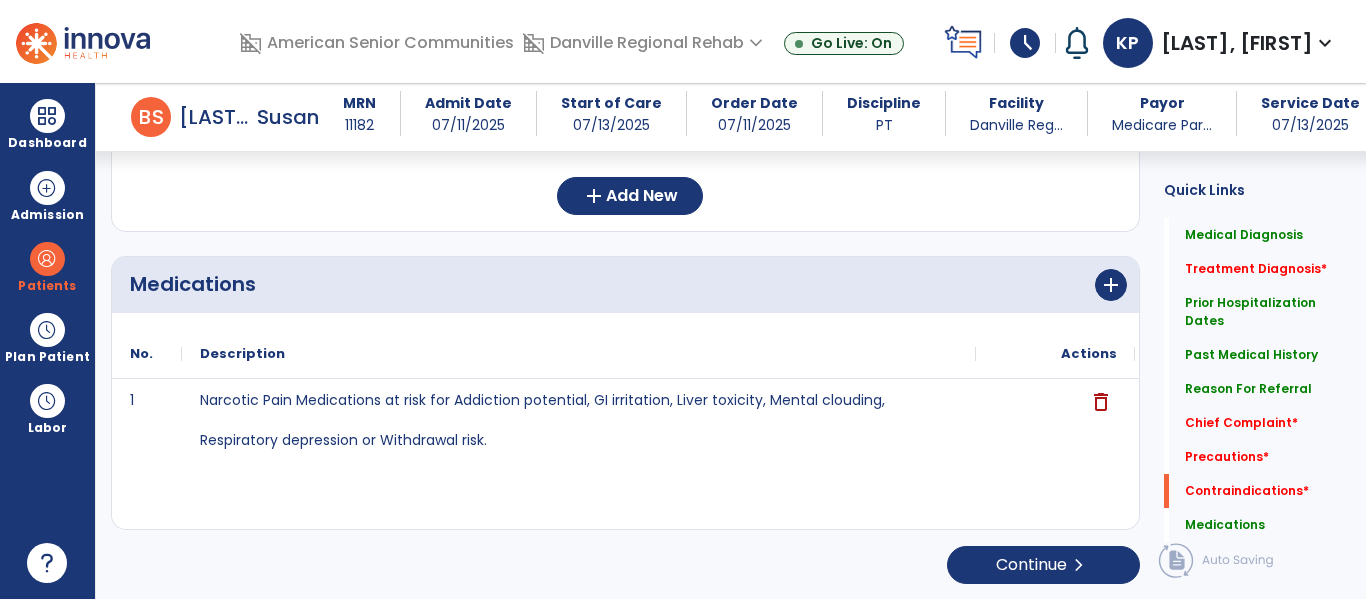 scroll, scrollTop: 2790, scrollLeft: 0, axis: vertical 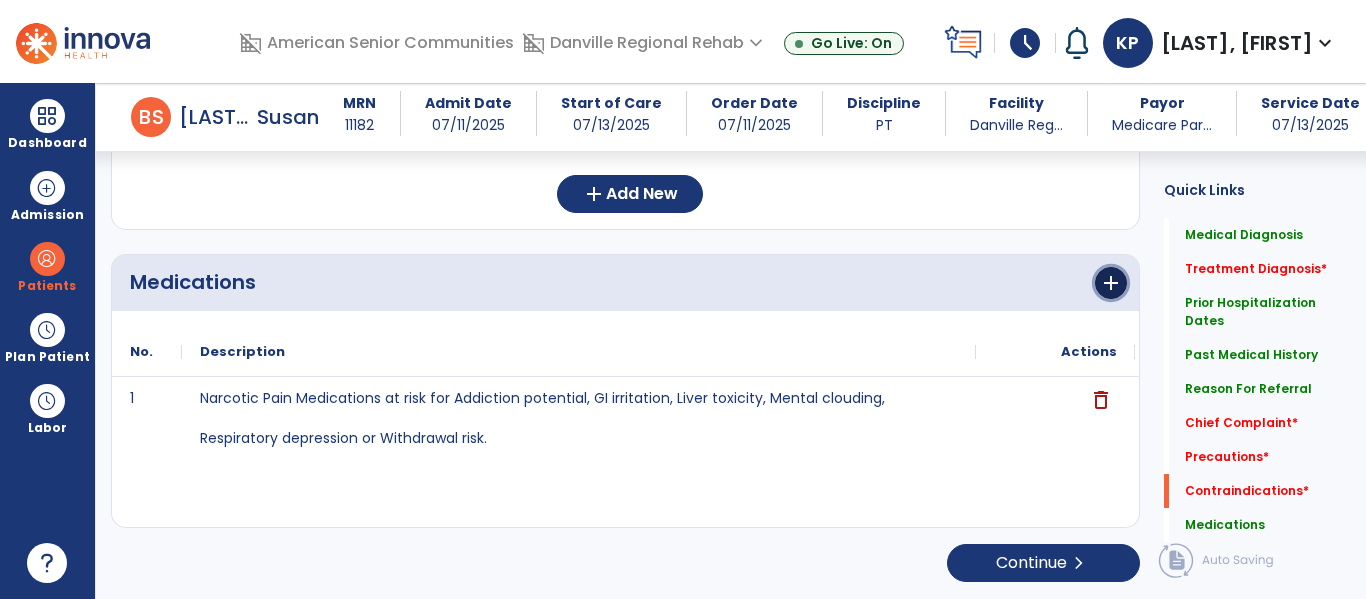 click on "add" 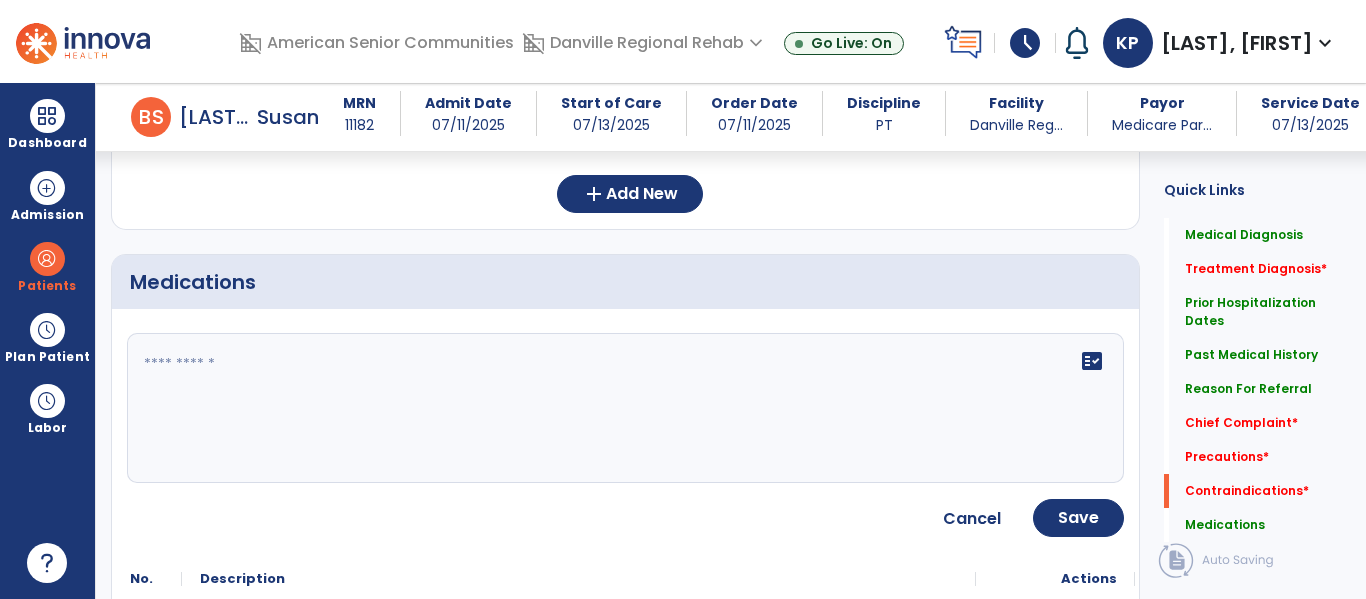 click 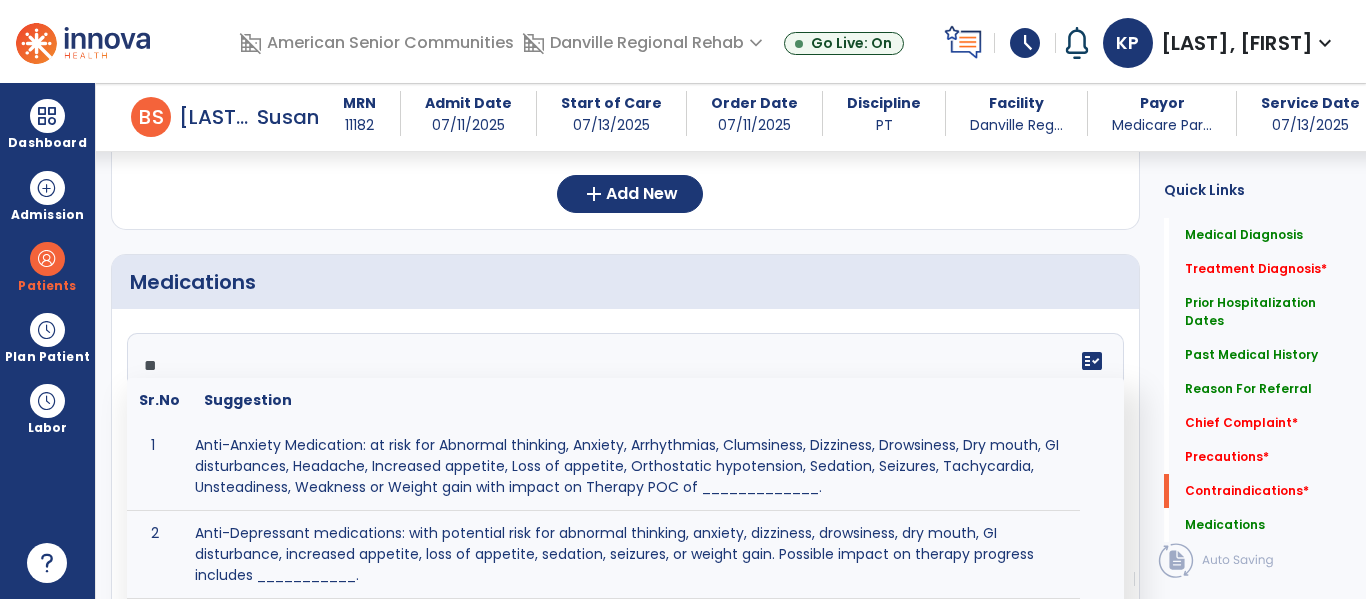 type on "*" 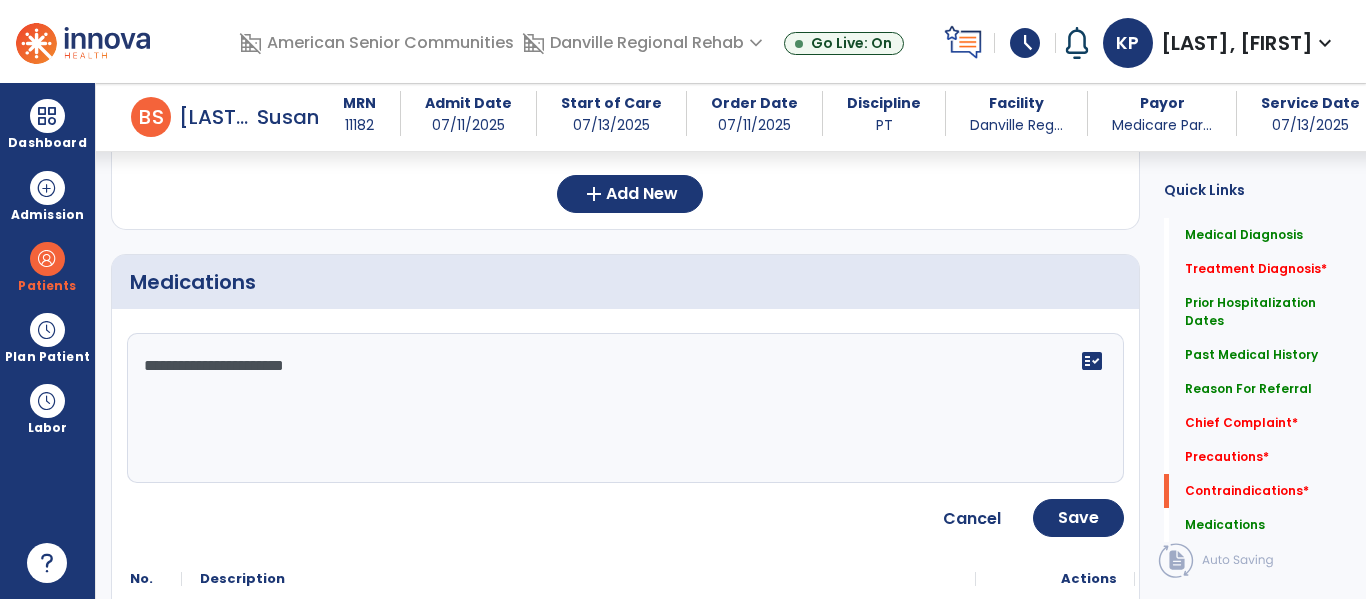 type on "**********" 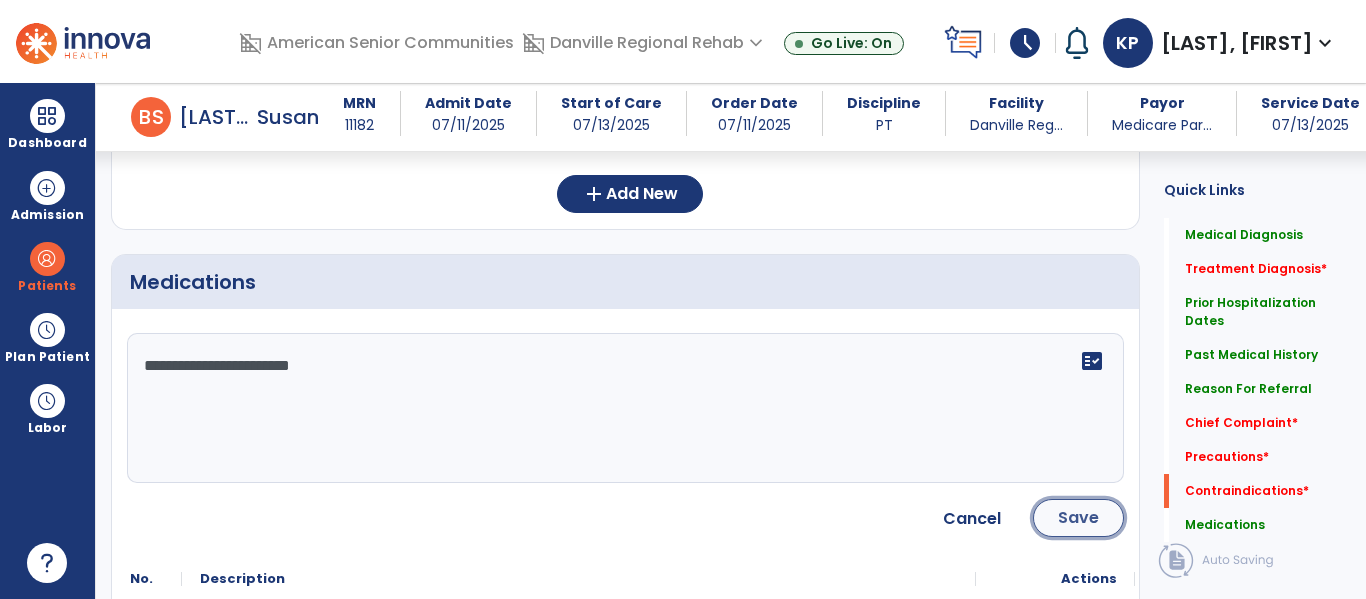 click on "Save" 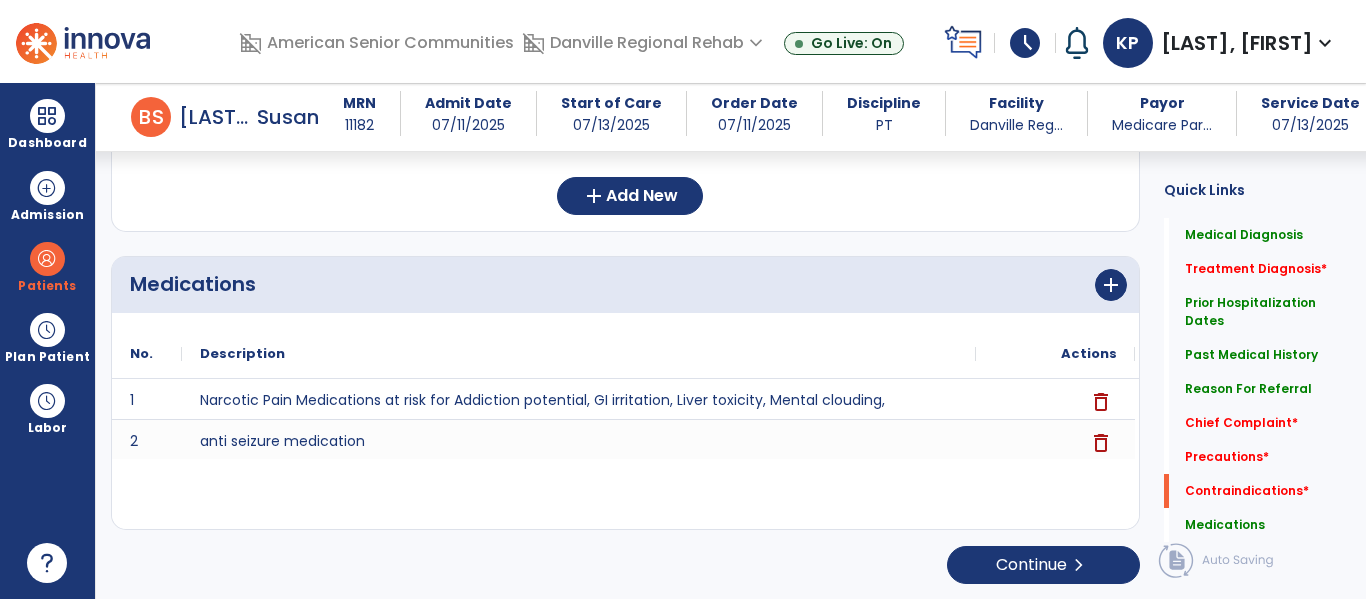 scroll, scrollTop: 2790, scrollLeft: 0, axis: vertical 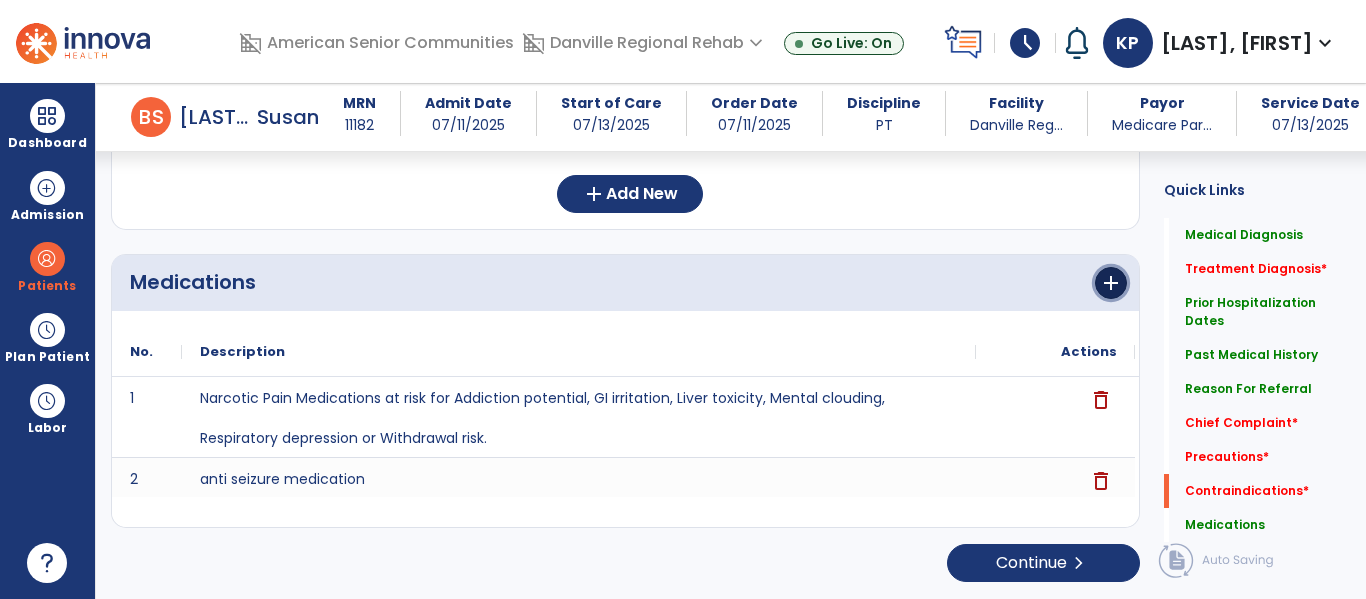 click on "add" 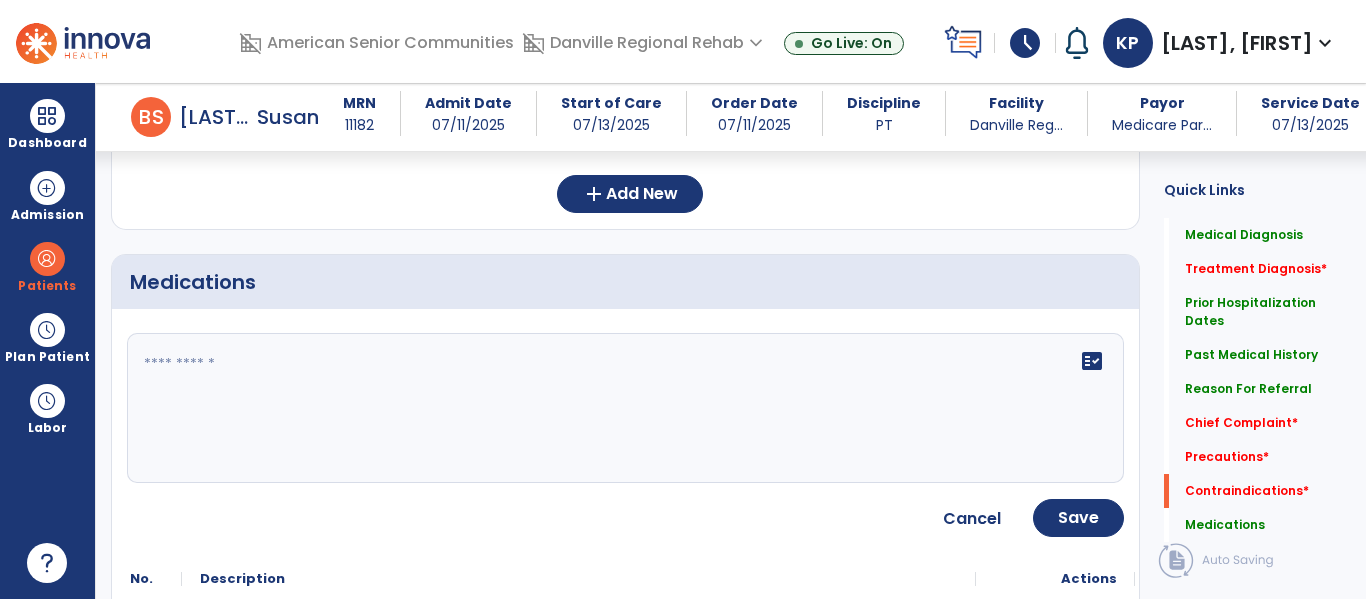 click on "fact_check" 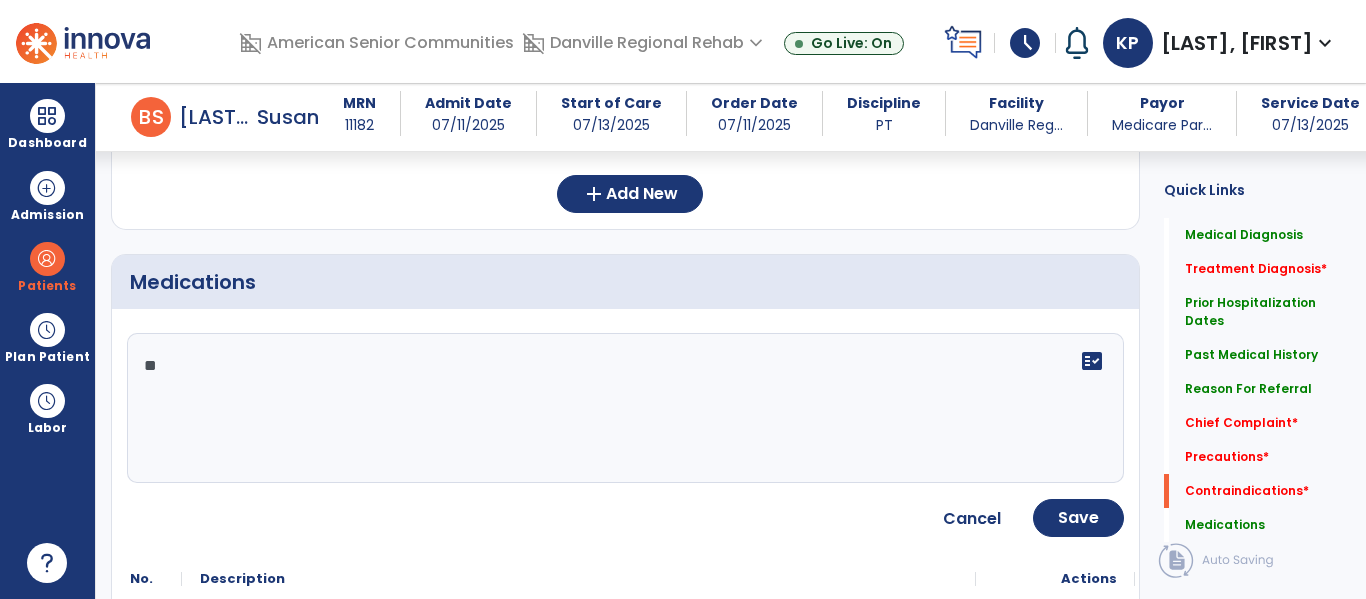 type on "*" 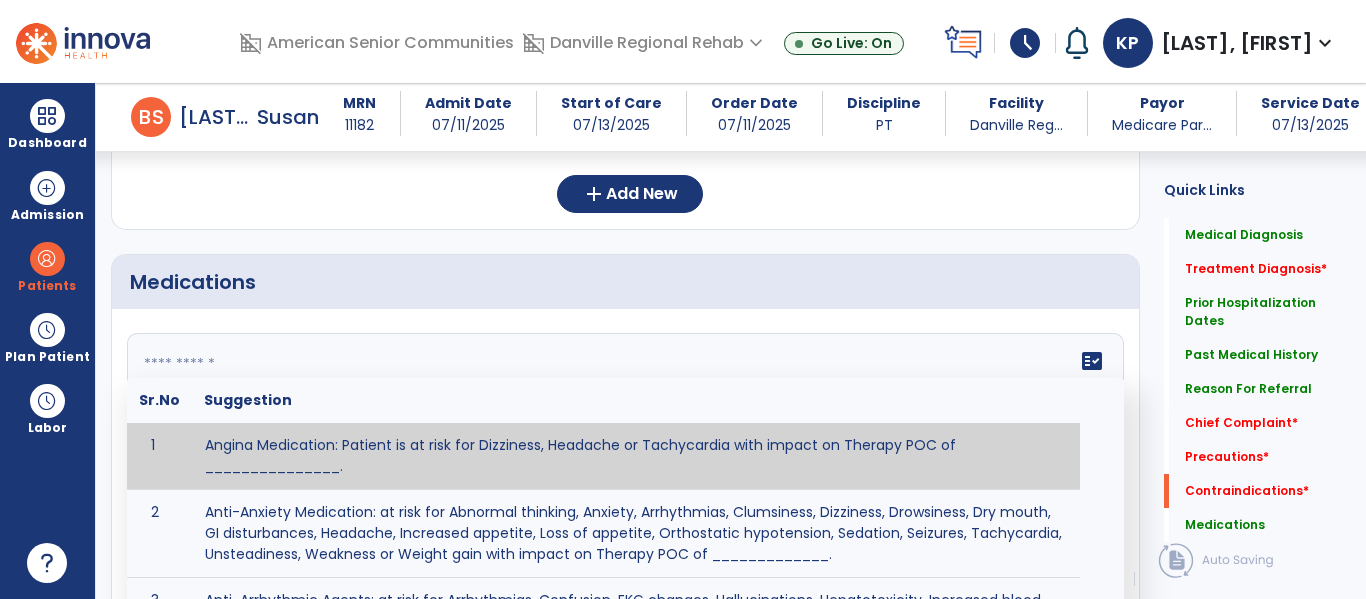 paste on "**********" 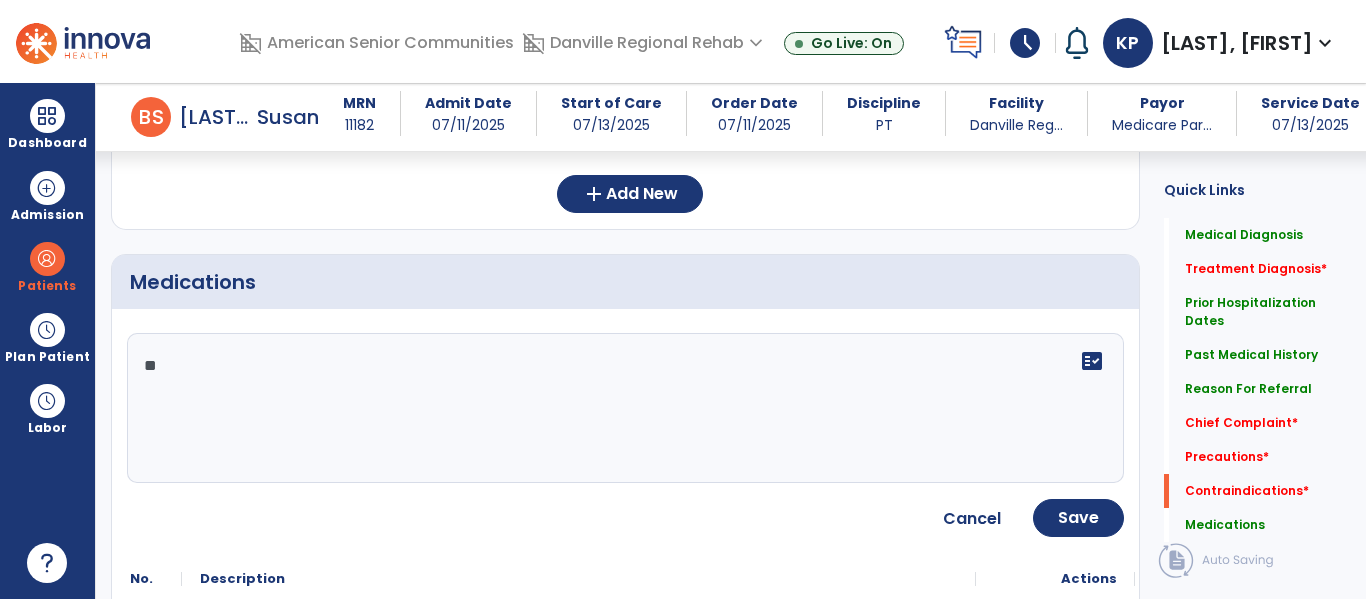 type on "*" 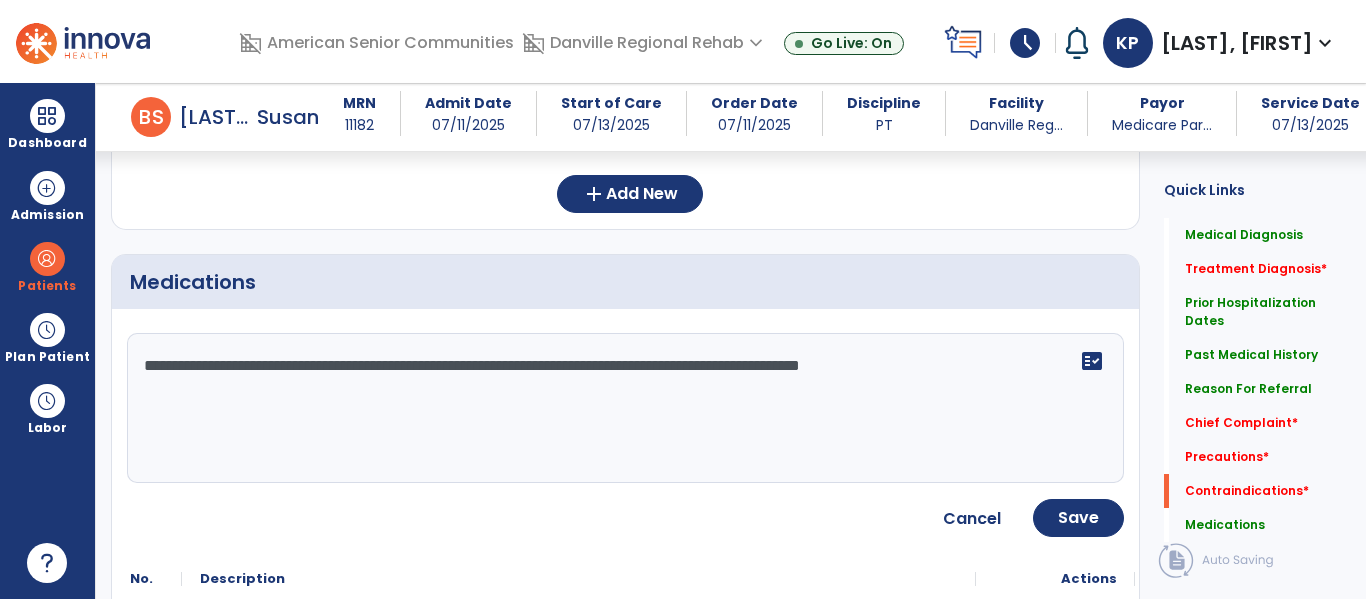 type on "**********" 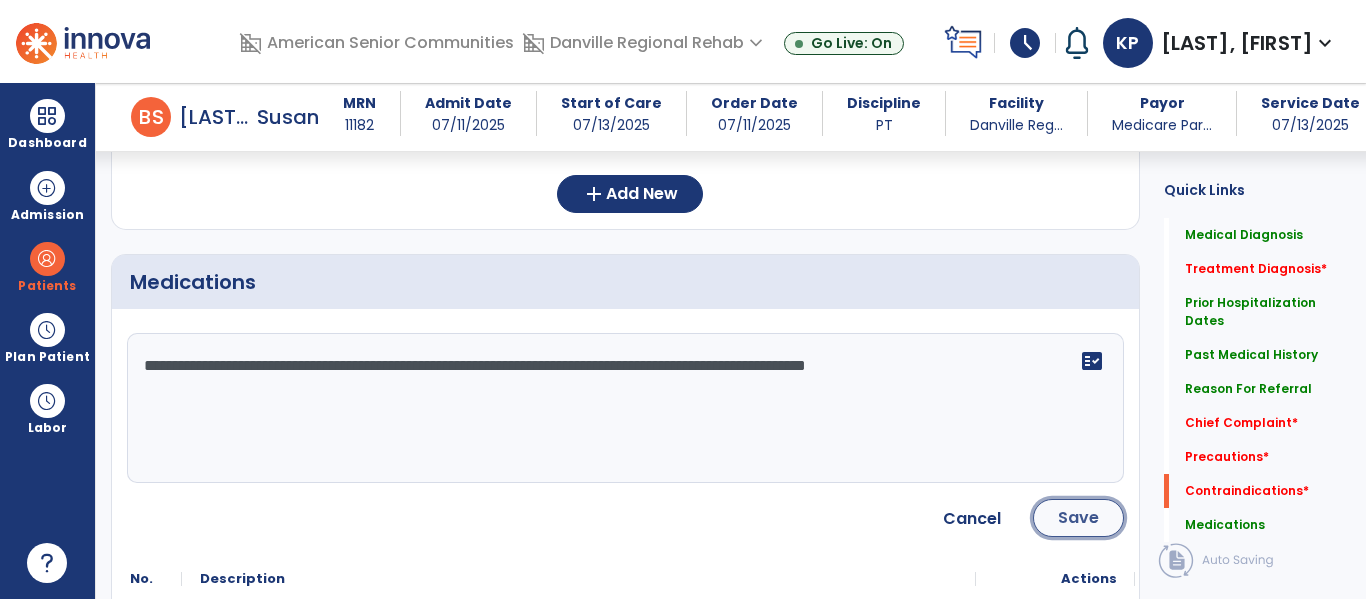 click on "Save" 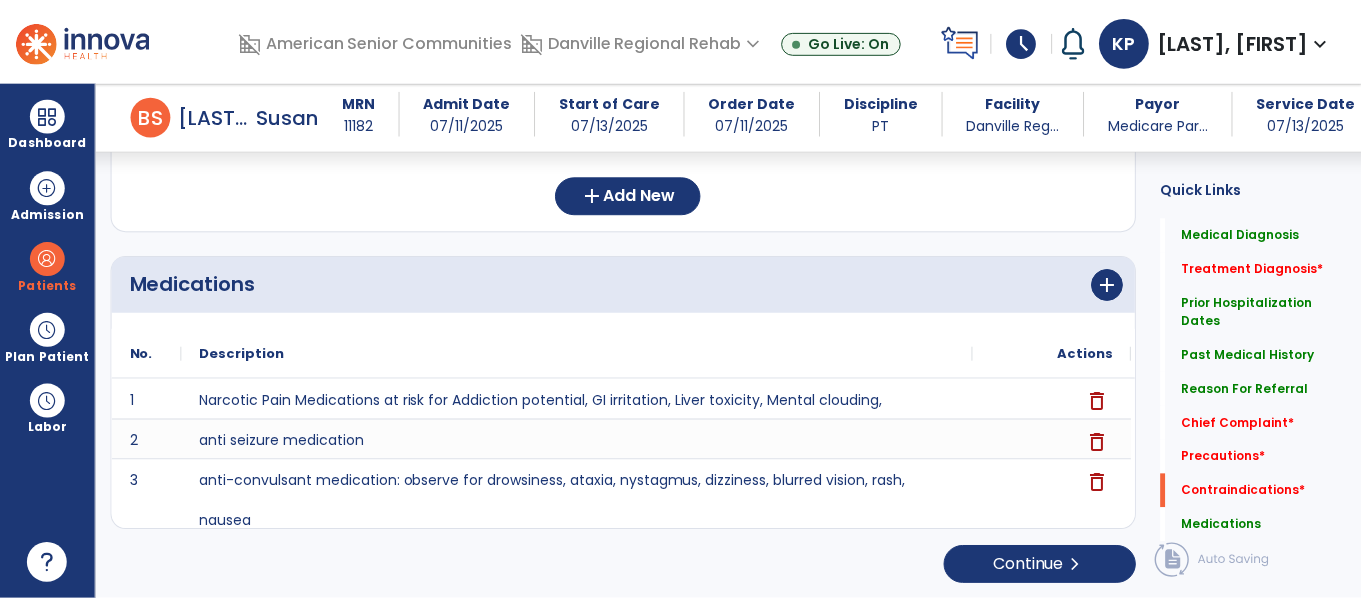 scroll, scrollTop: 2789, scrollLeft: 0, axis: vertical 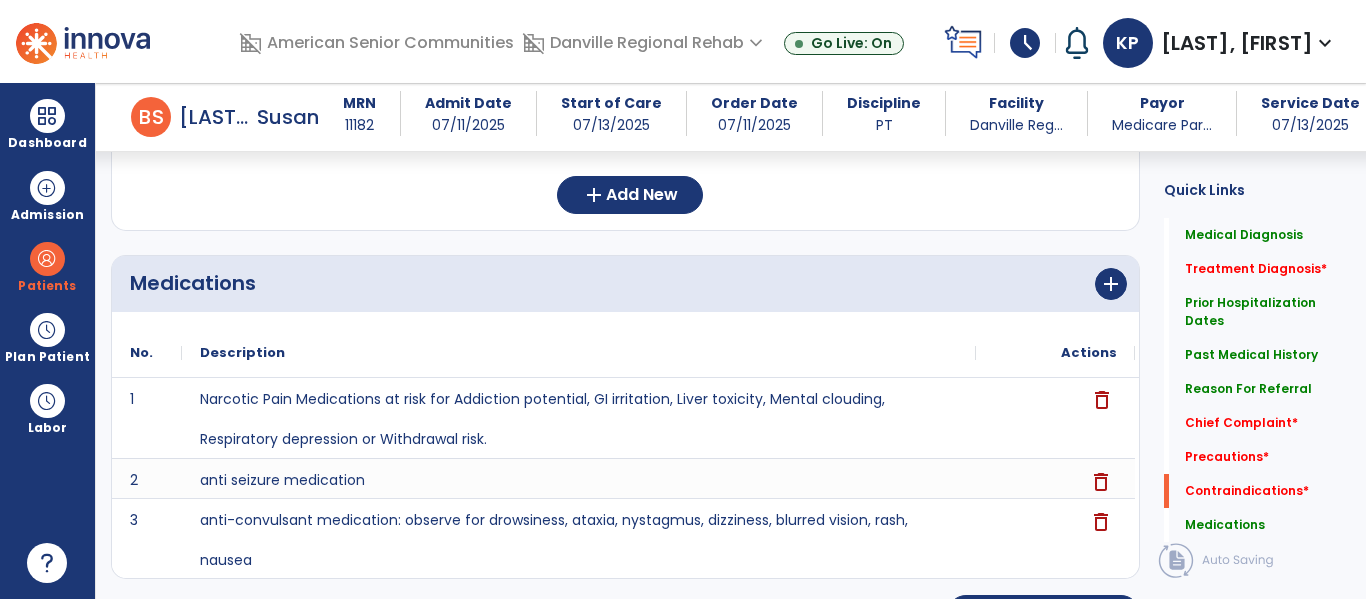 click on "delete" 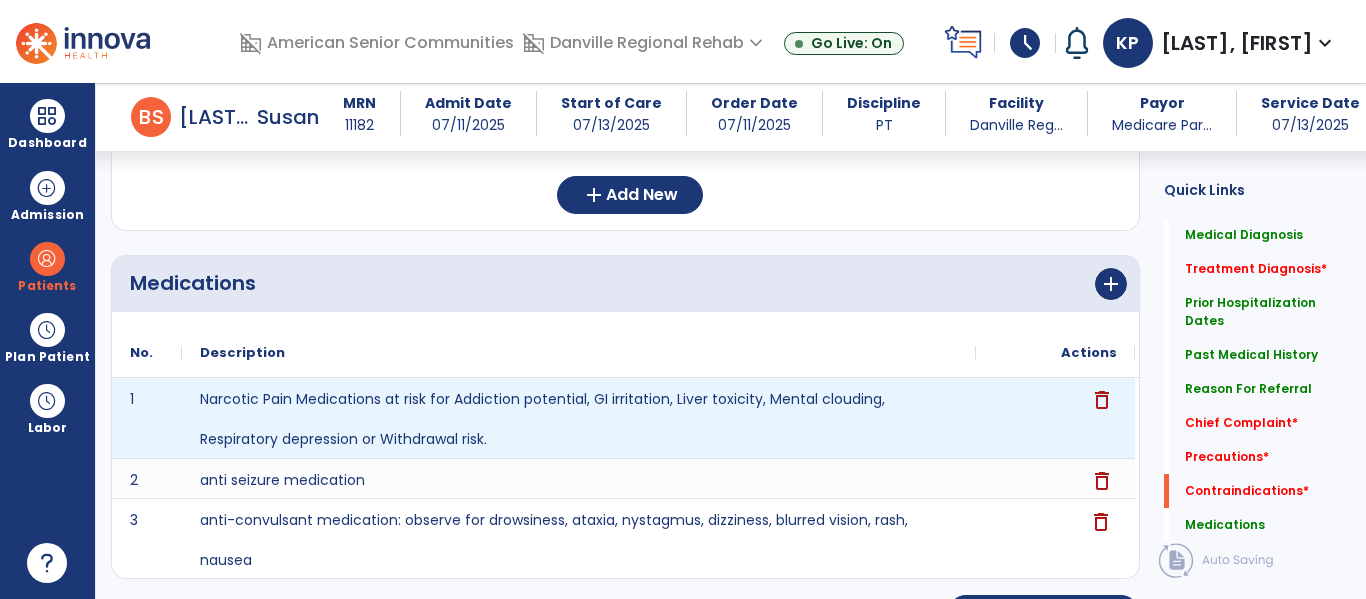 click on "delete" 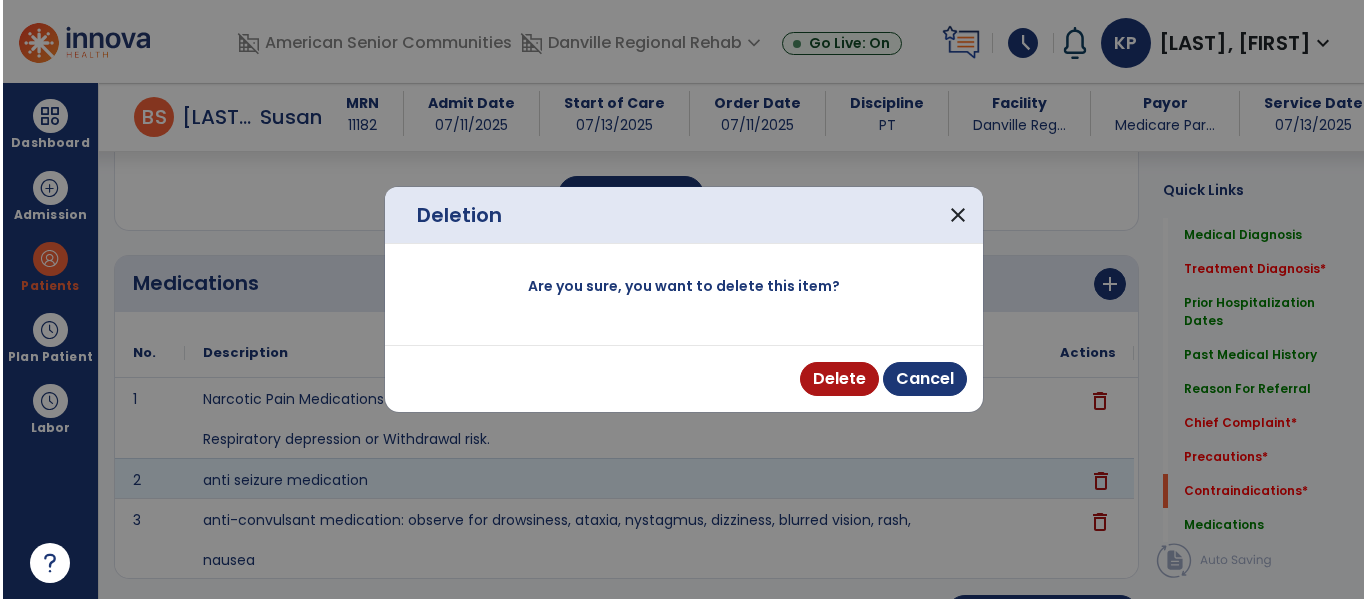 scroll, scrollTop: 2789, scrollLeft: 0, axis: vertical 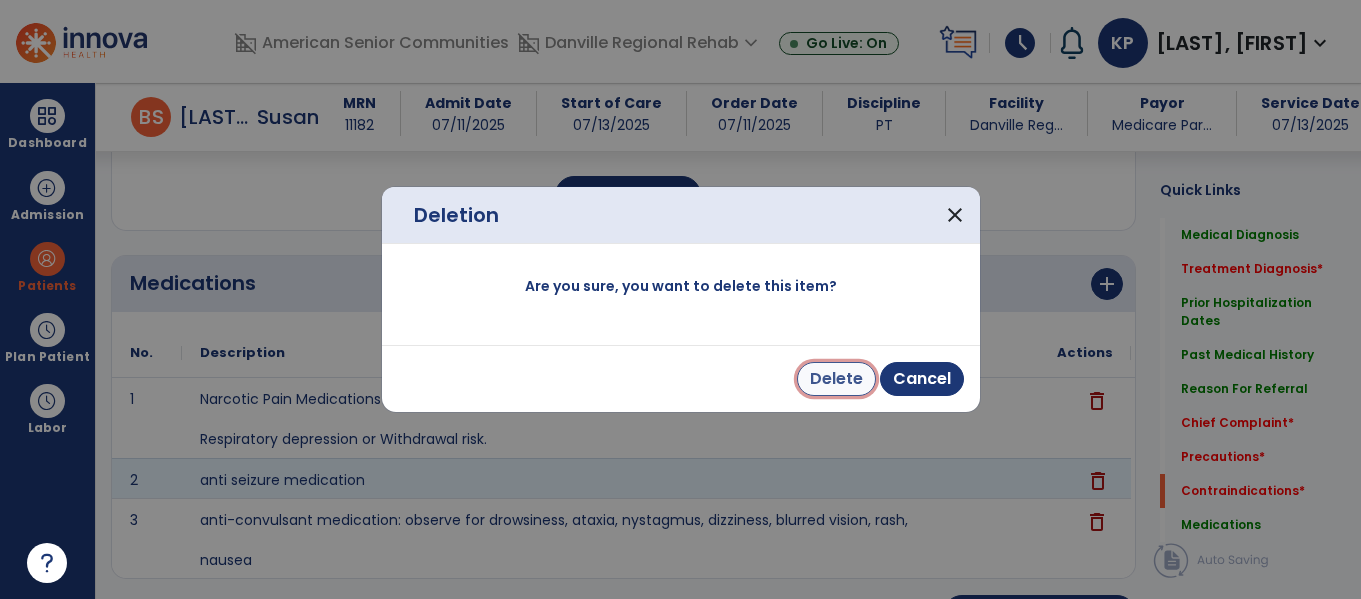 click on "Delete" at bounding box center (836, 379) 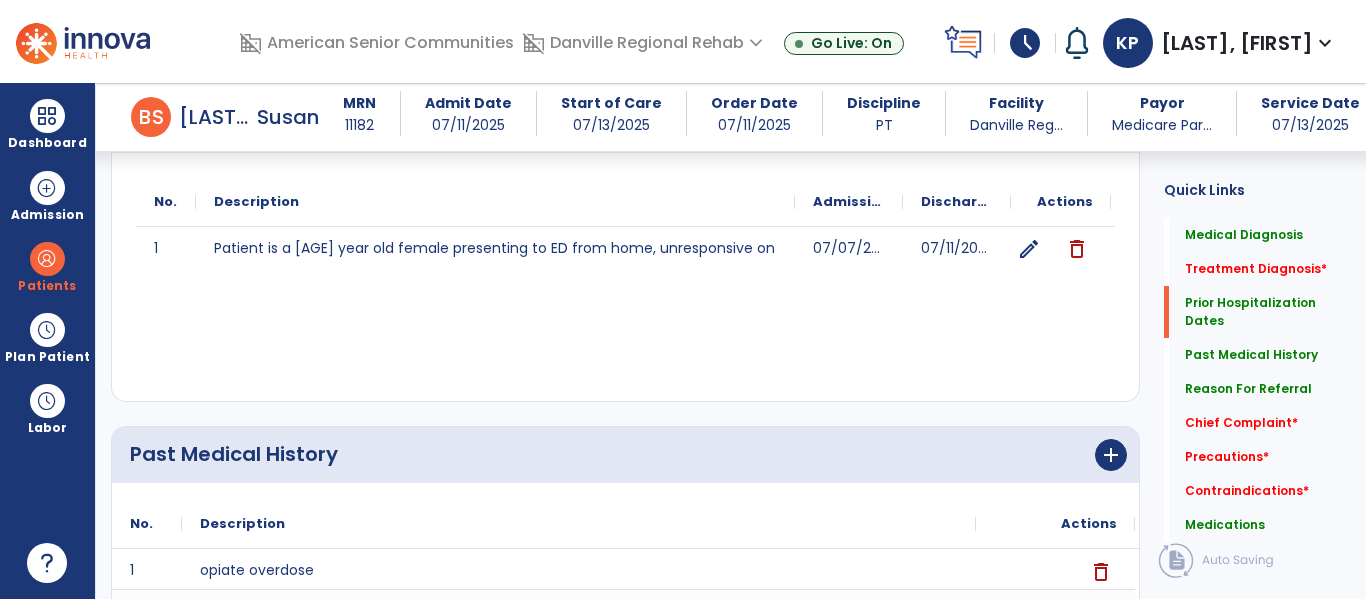 scroll, scrollTop: 0, scrollLeft: 0, axis: both 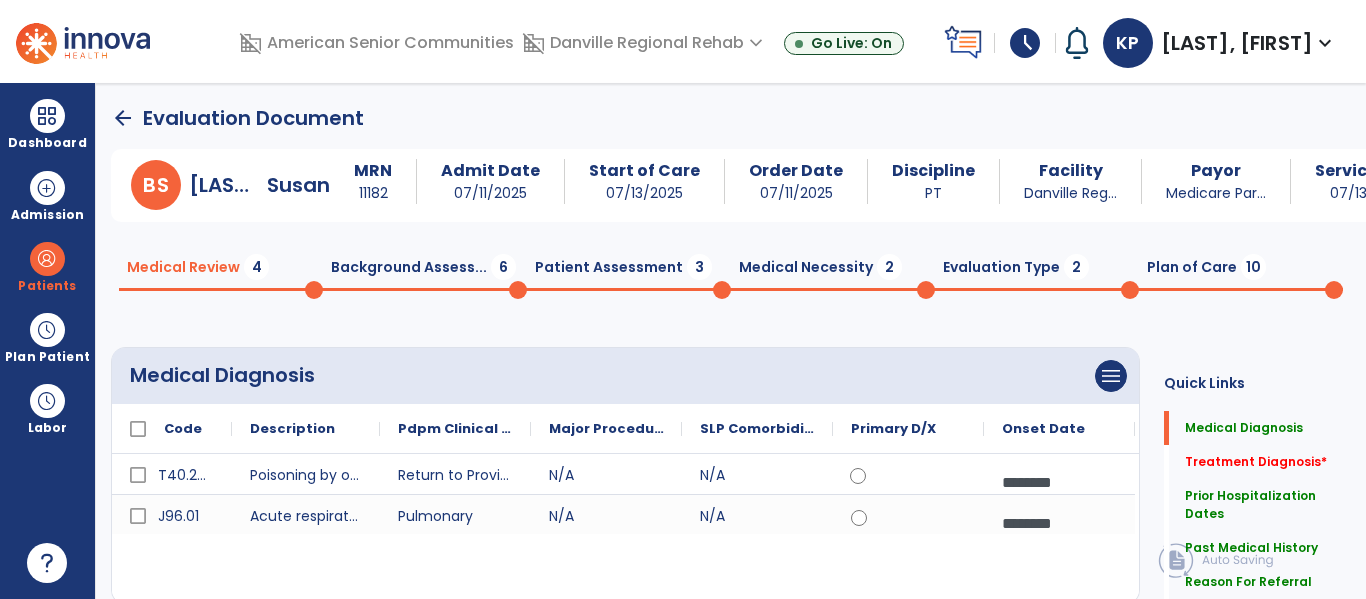 click on "arrow_back" 